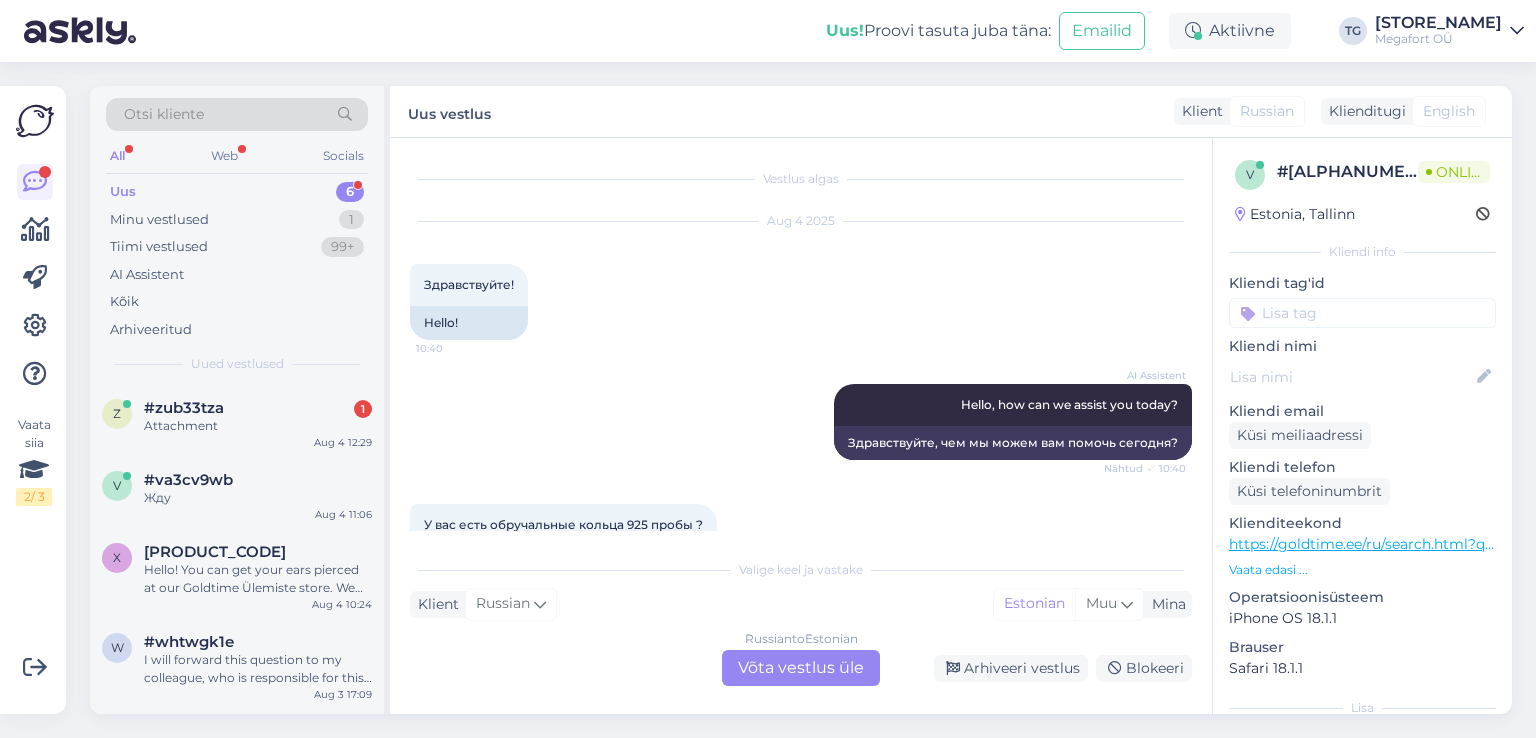 scroll, scrollTop: 0, scrollLeft: 0, axis: both 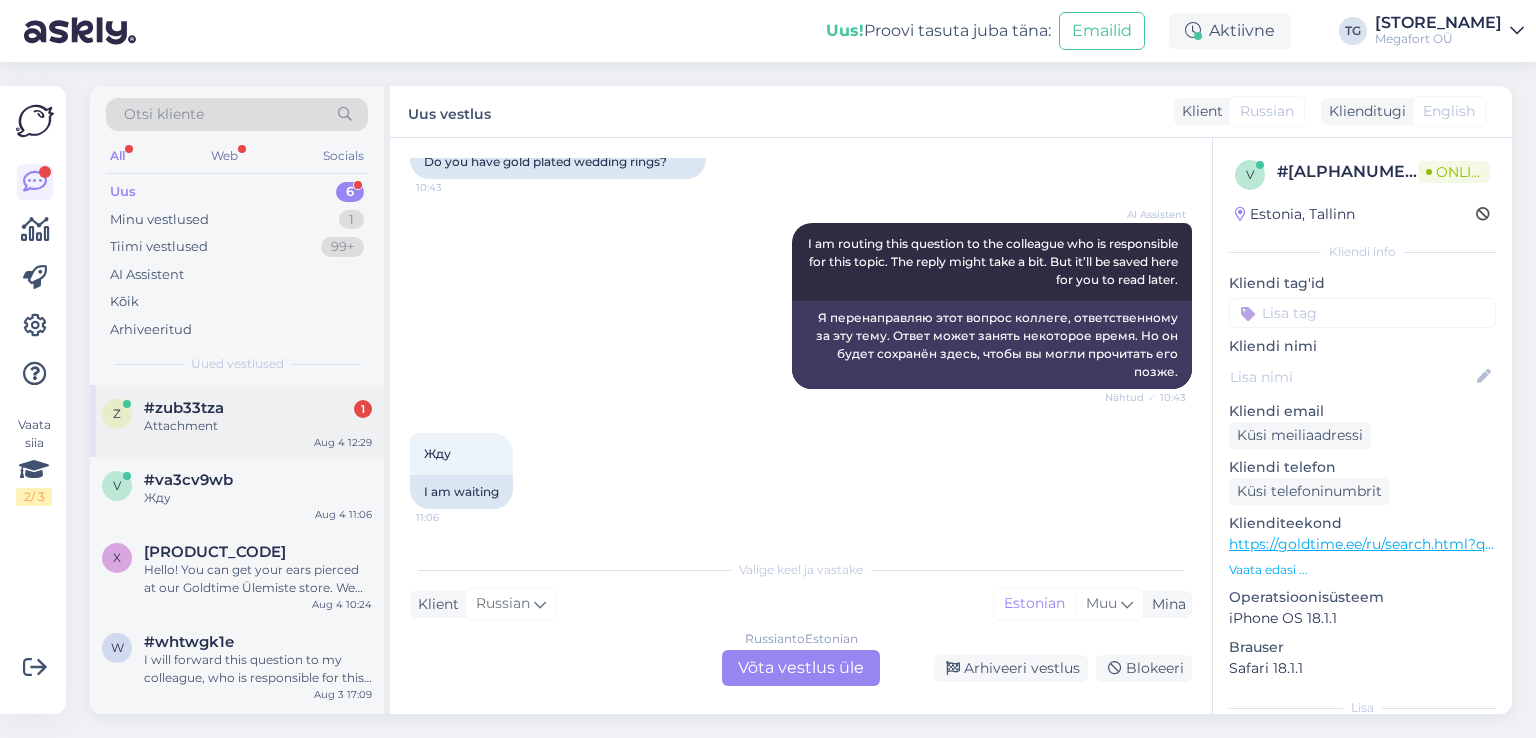 click on "Attachment" at bounding box center (258, 426) 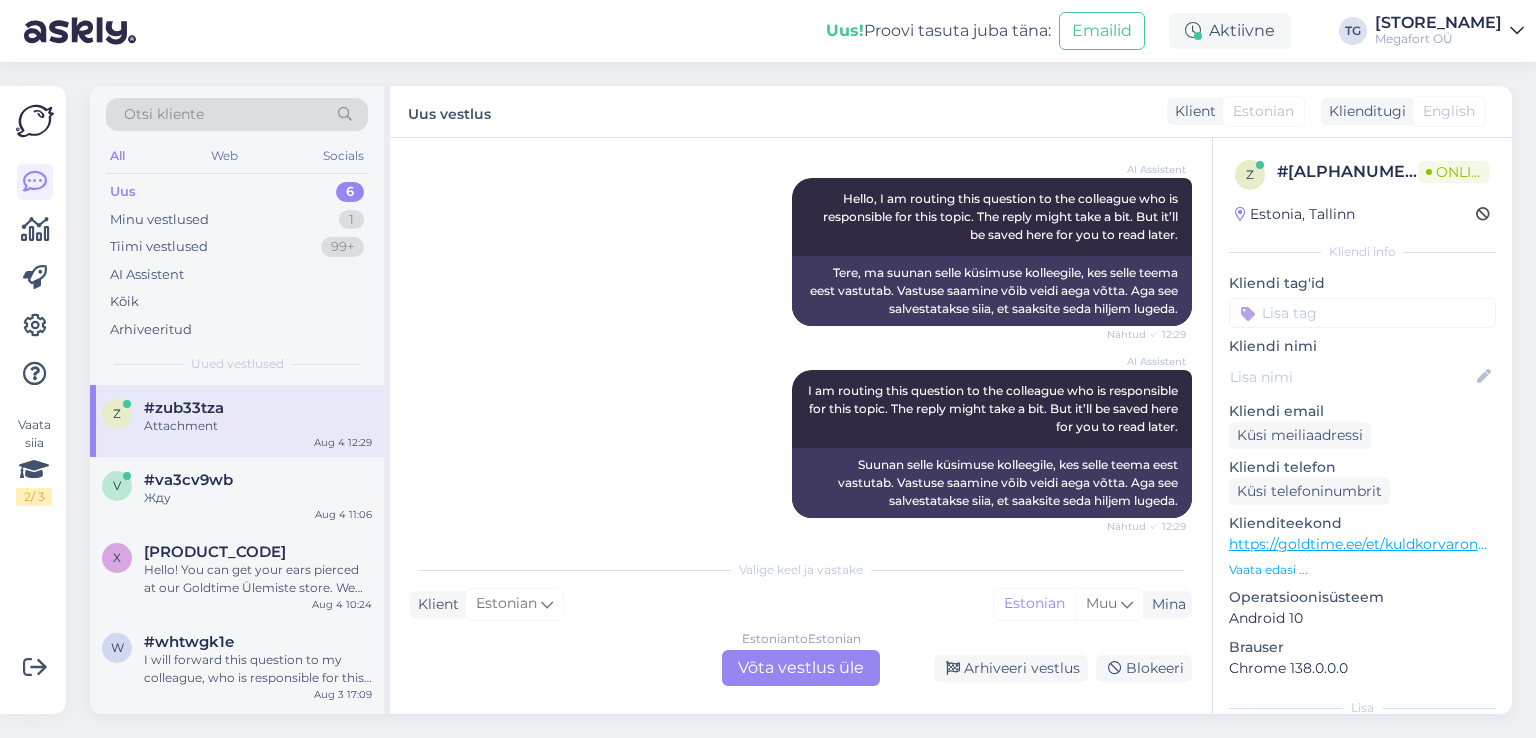 scroll, scrollTop: 479, scrollLeft: 0, axis: vertical 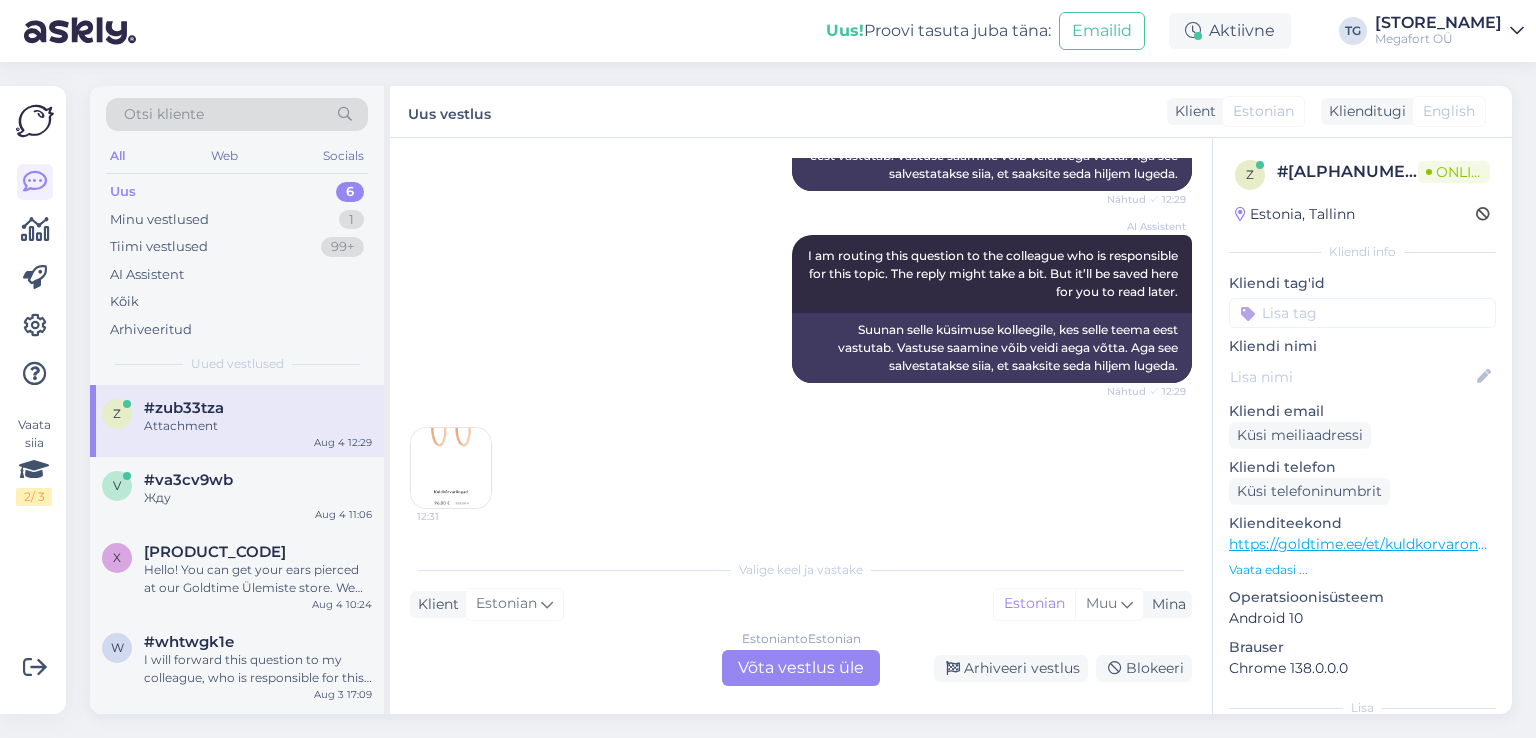 click at bounding box center [451, 468] 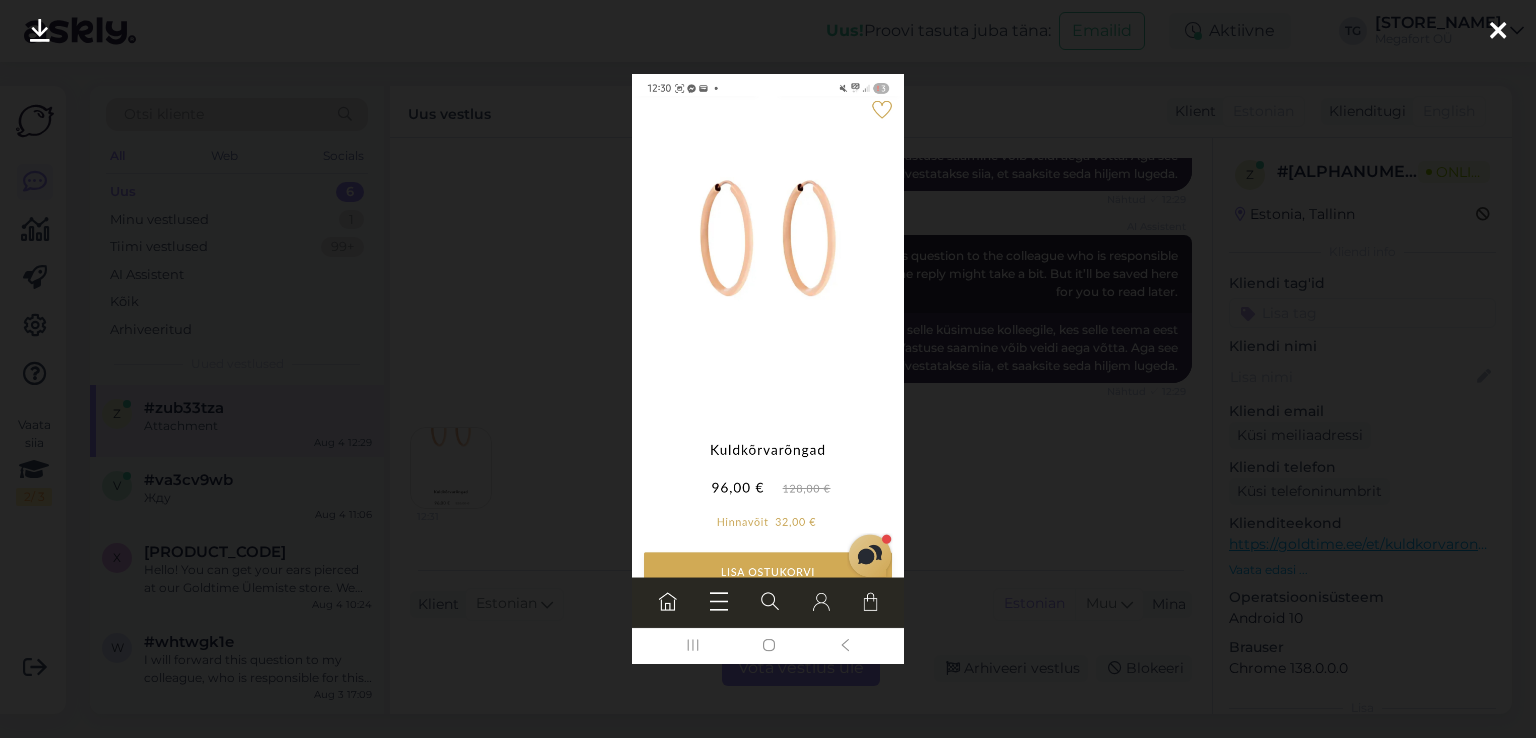 click at bounding box center (768, 369) 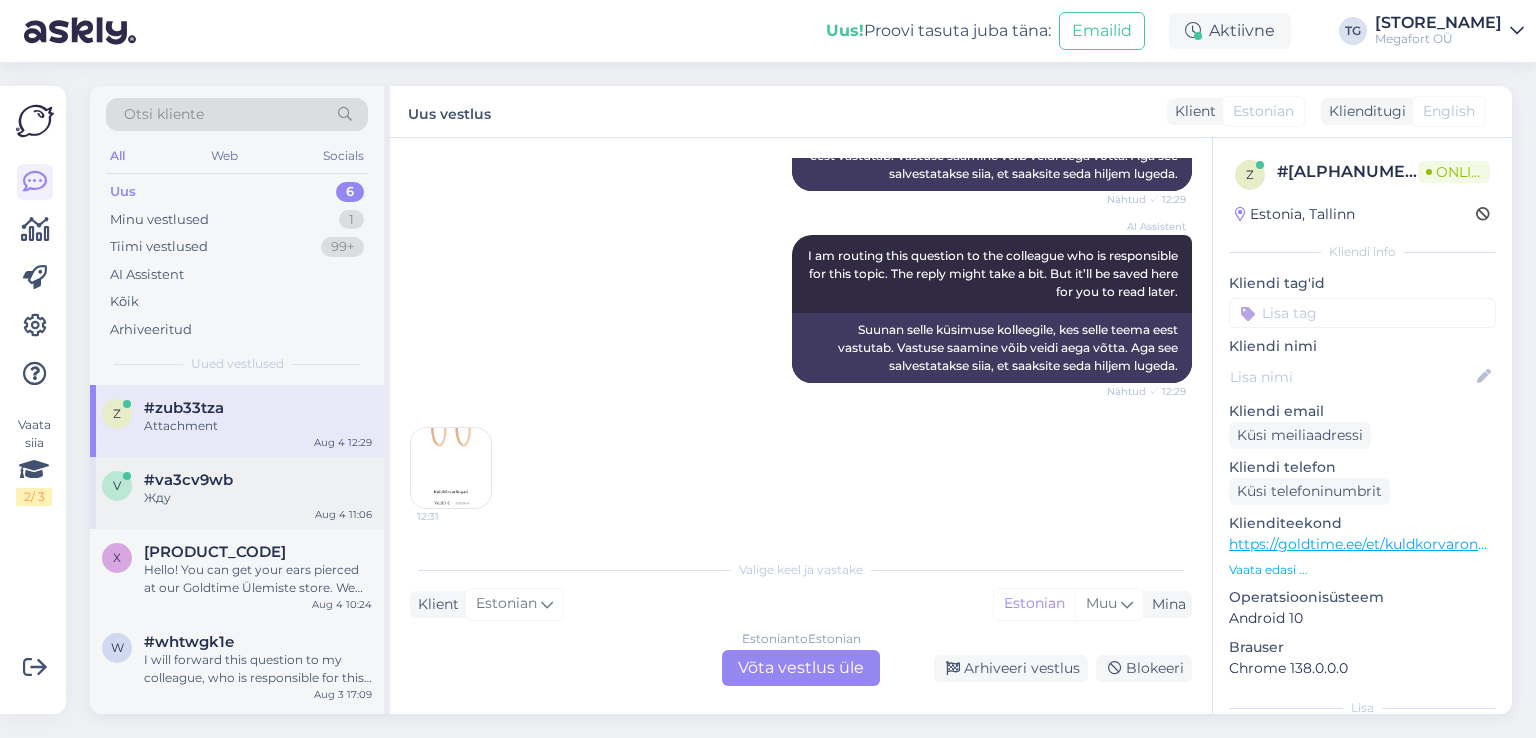 click on "#va3cv9wb" at bounding box center [258, 480] 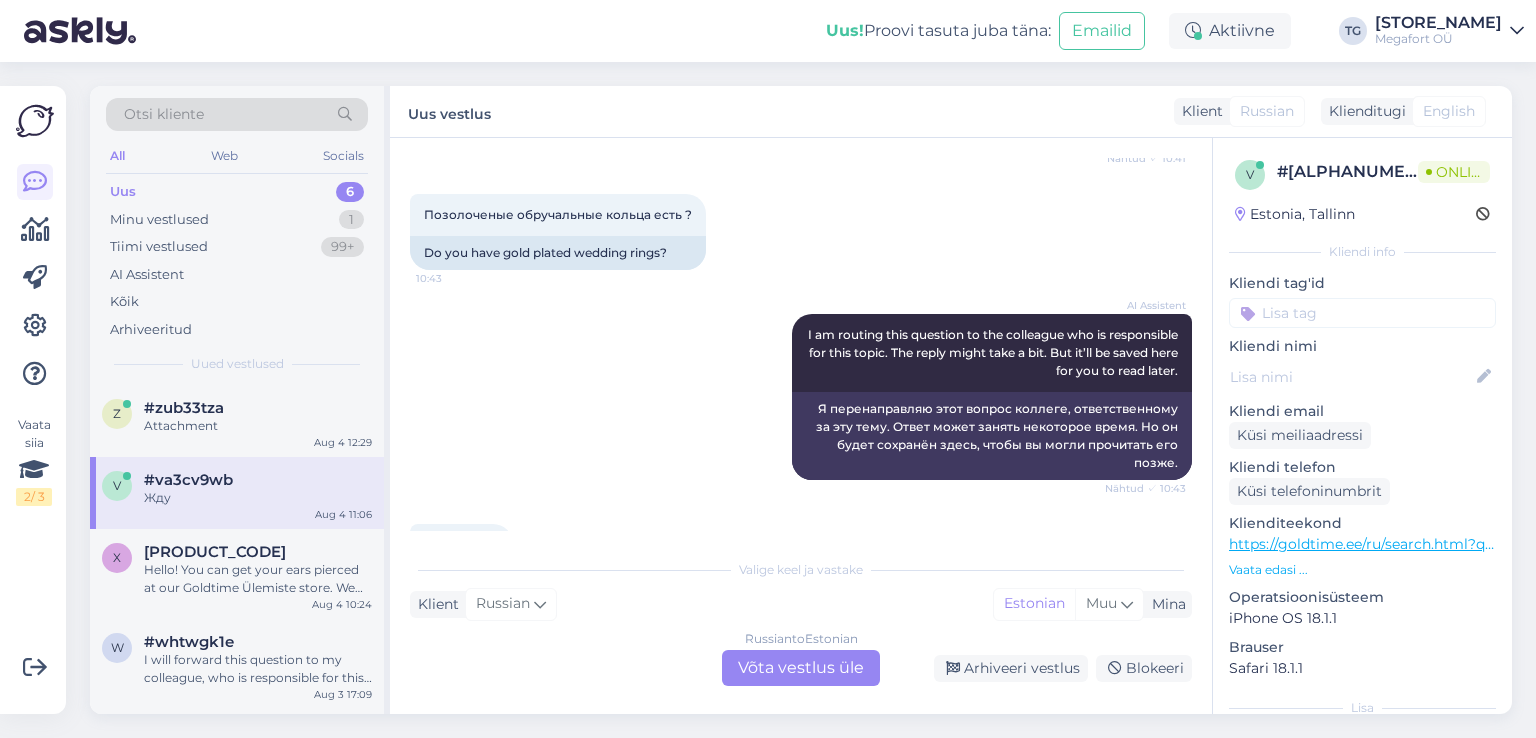 scroll, scrollTop: 371, scrollLeft: 0, axis: vertical 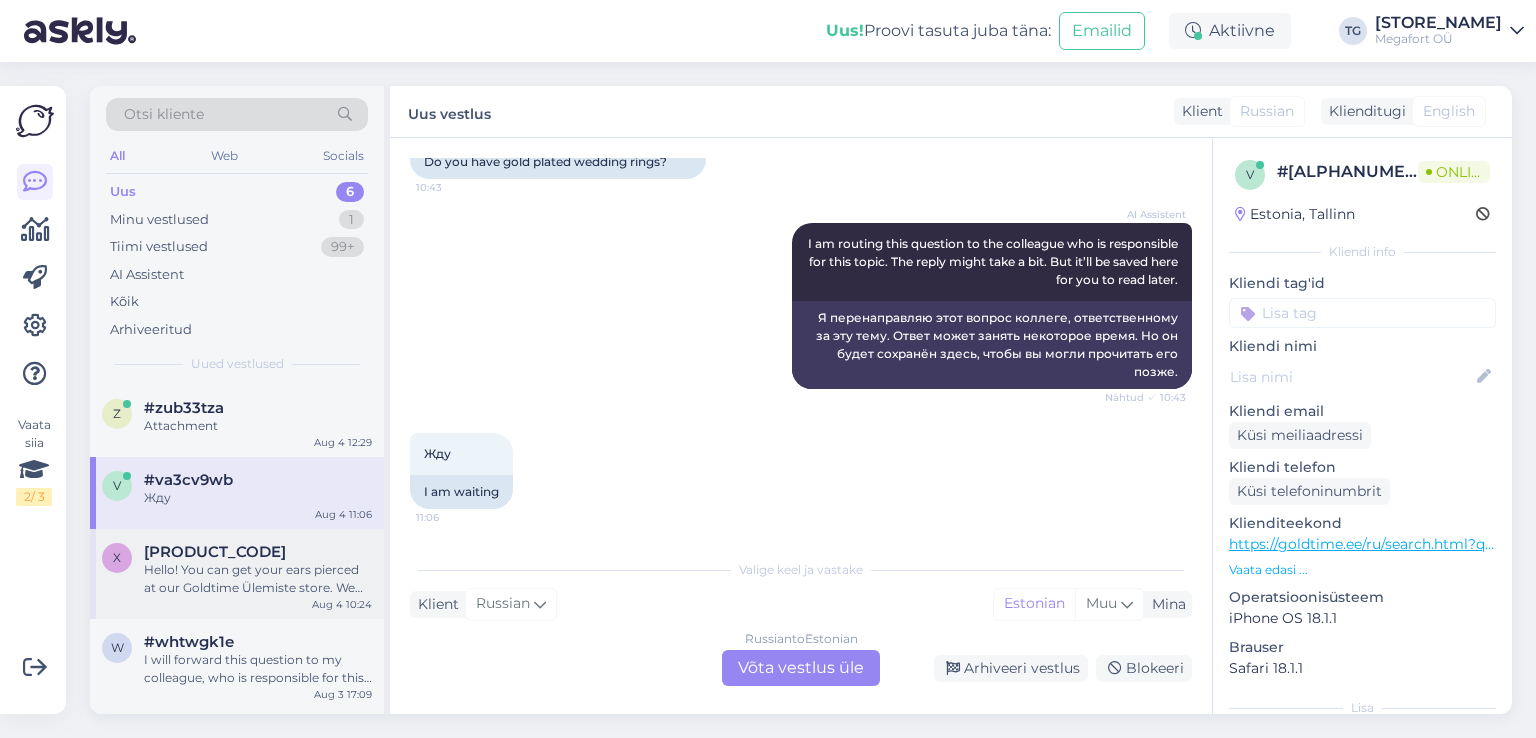 click on "Hello! You can get your ears pierced at our Goldtime Ülemiste store. We are open Monday to Saturday from 10 am to 9 pm, and on Sunday from 10 am to 7 pm. The cost is 35 euros, and it includes the first earrings from the Studex selection. [MONTH] [DAY] [TIME]" at bounding box center (237, 574) 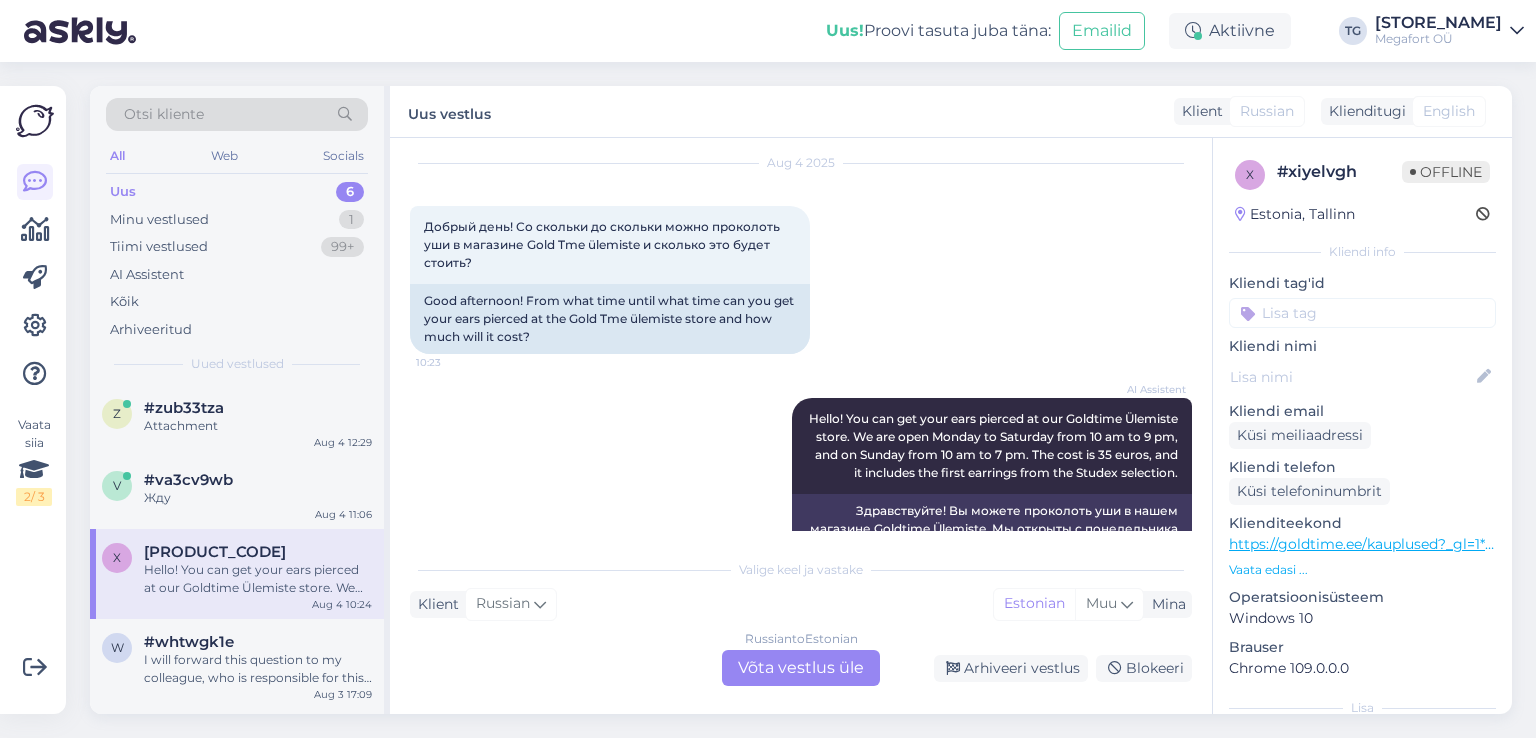 scroll, scrollTop: 0, scrollLeft: 0, axis: both 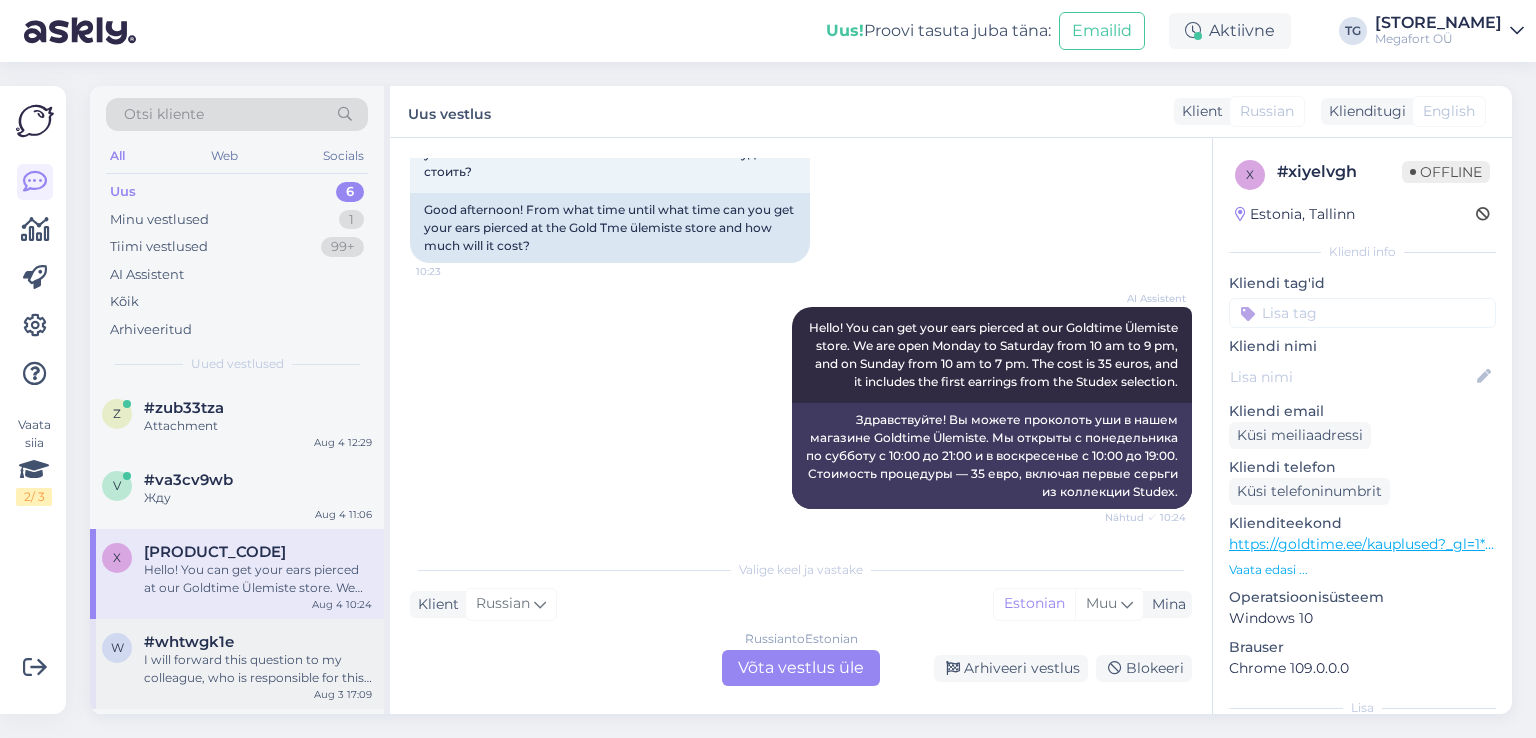 click on "#whtwgk1e" at bounding box center [189, 642] 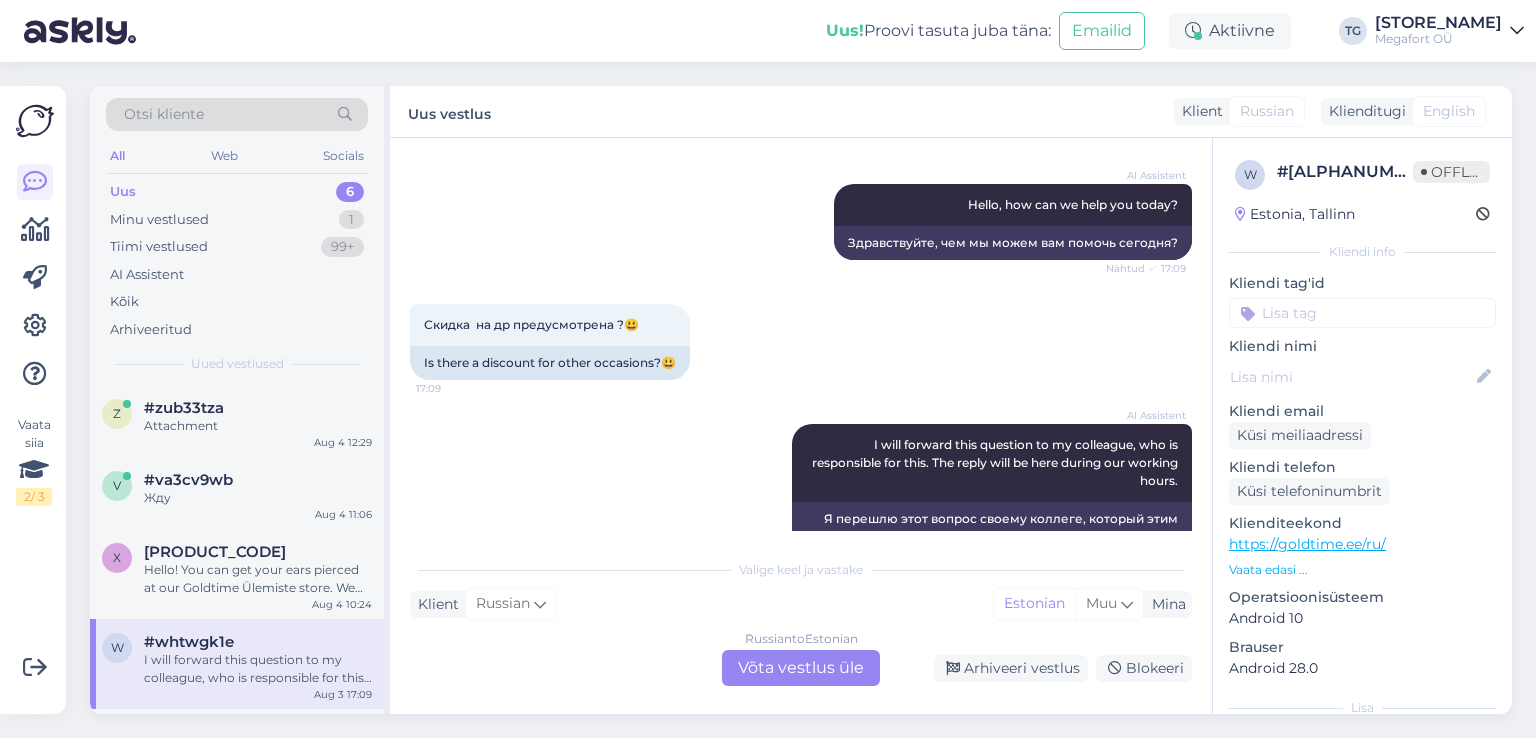 scroll, scrollTop: 245, scrollLeft: 0, axis: vertical 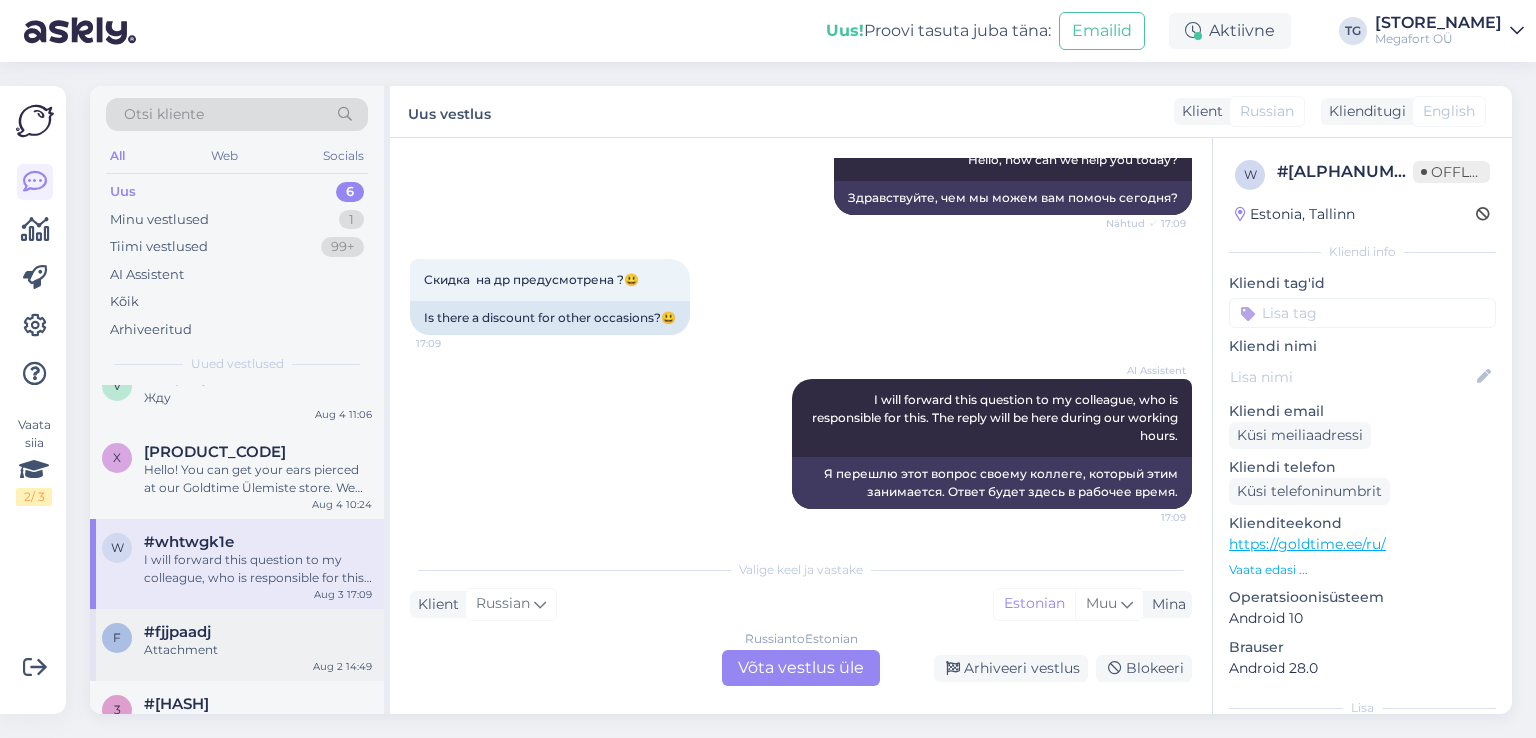 click on "Attachment" at bounding box center (258, 650) 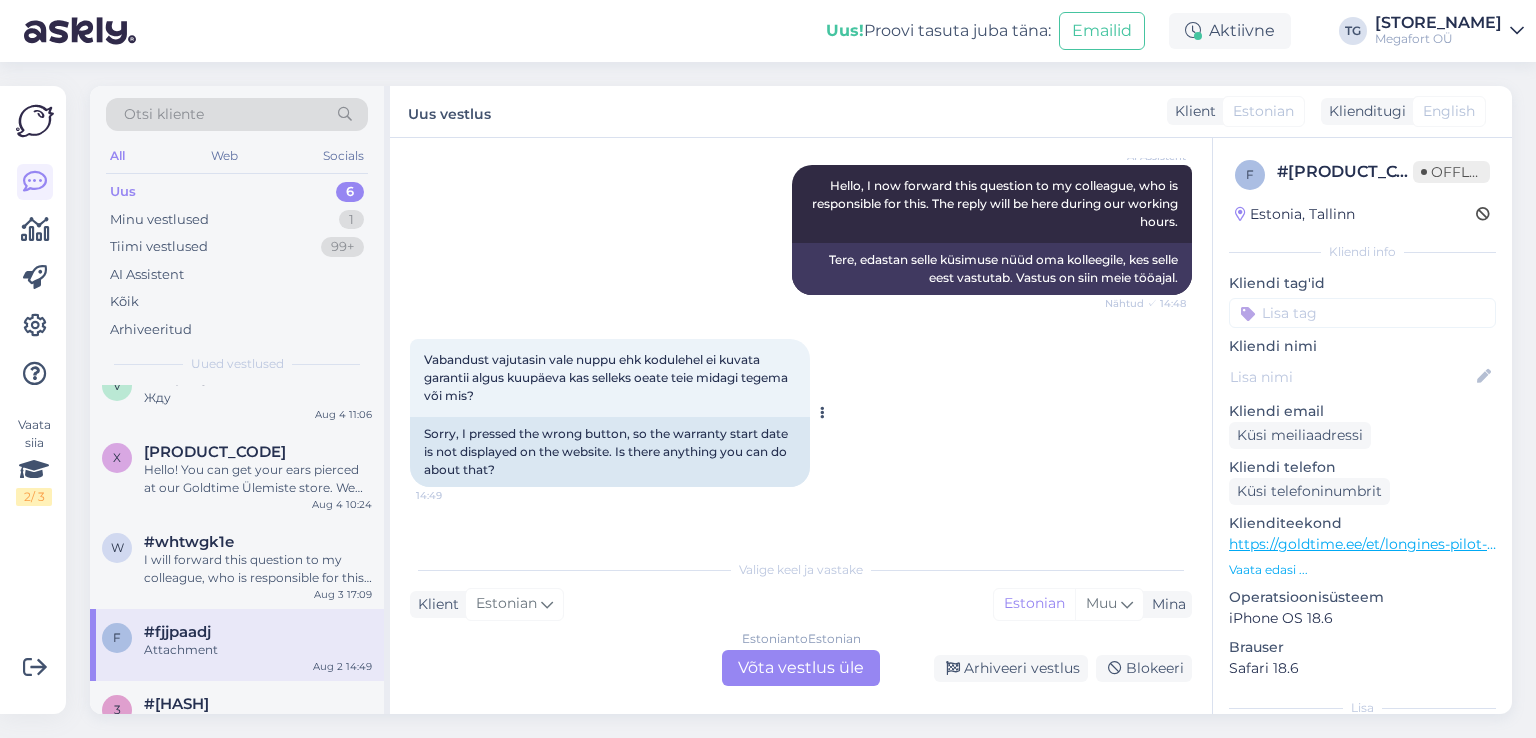 scroll, scrollTop: 400, scrollLeft: 0, axis: vertical 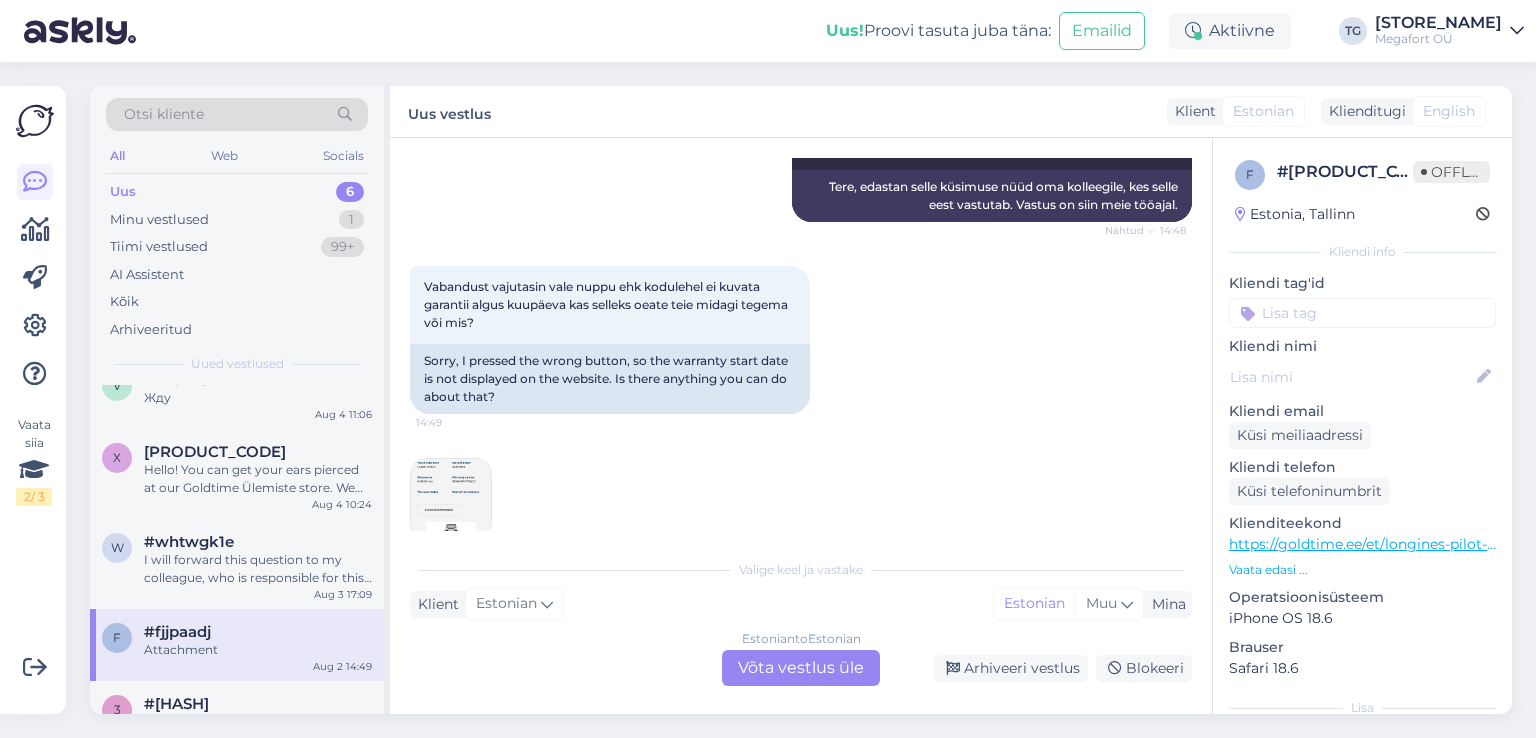 click at bounding box center [451, 499] 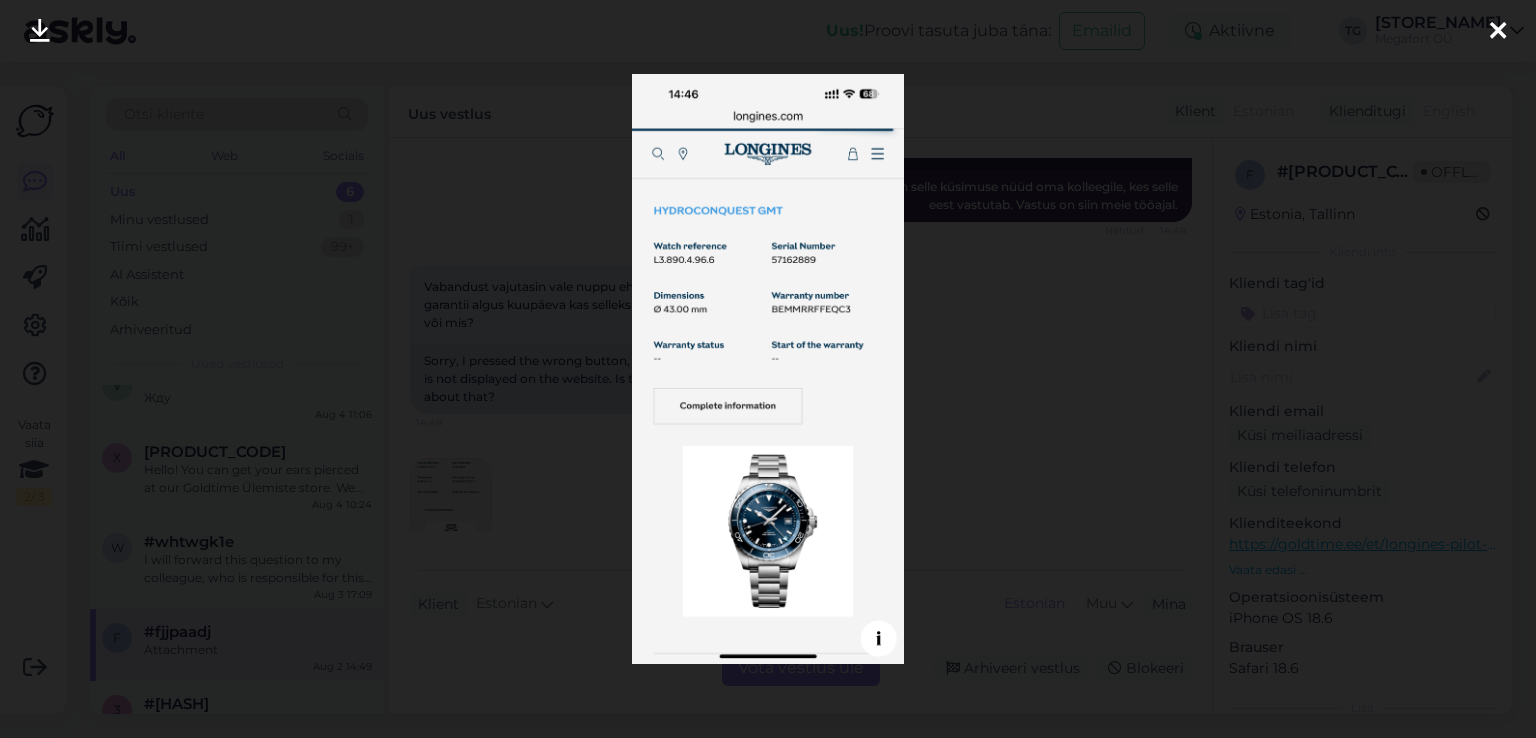 click at bounding box center [768, 369] 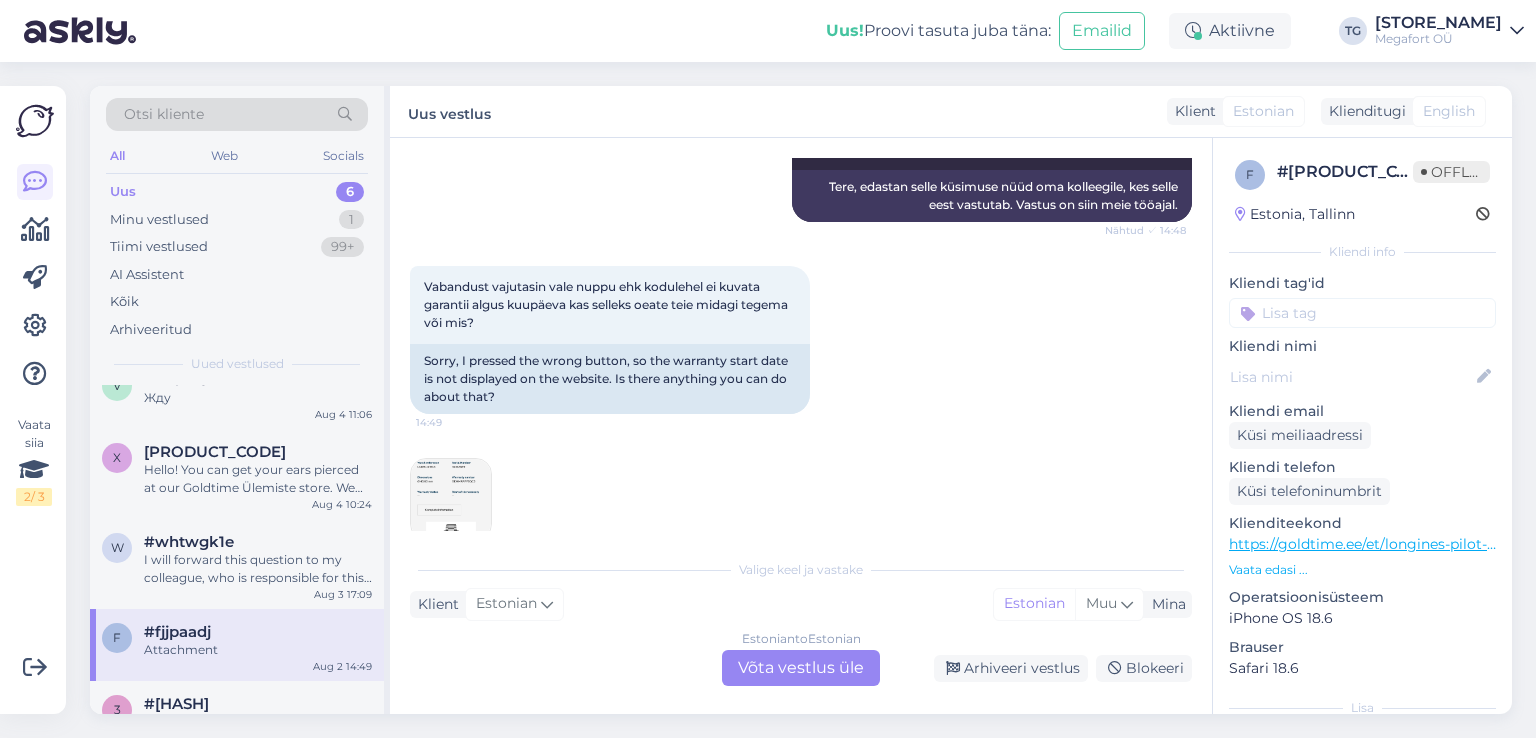scroll, scrollTop: 431, scrollLeft: 0, axis: vertical 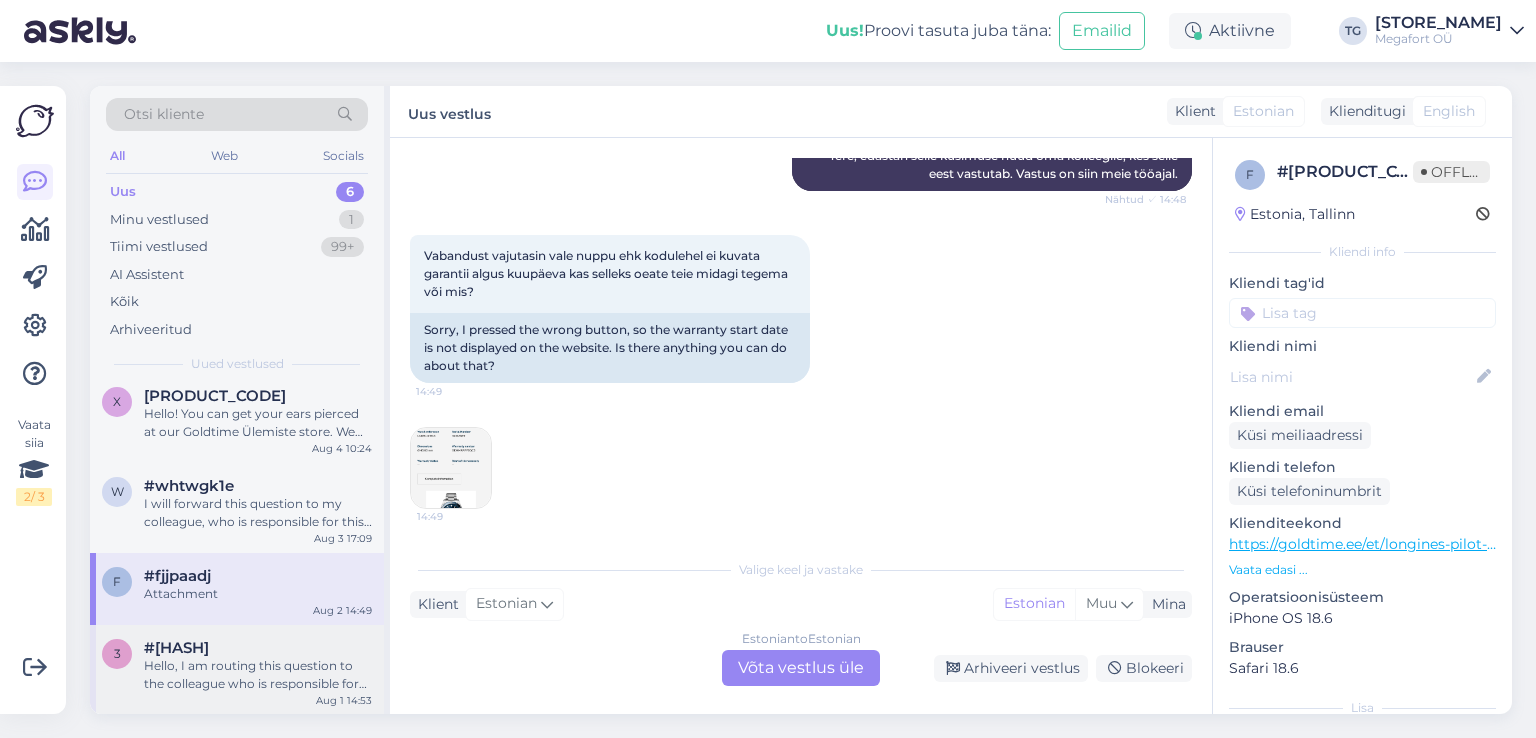 click on "#[HASH]" at bounding box center [258, 648] 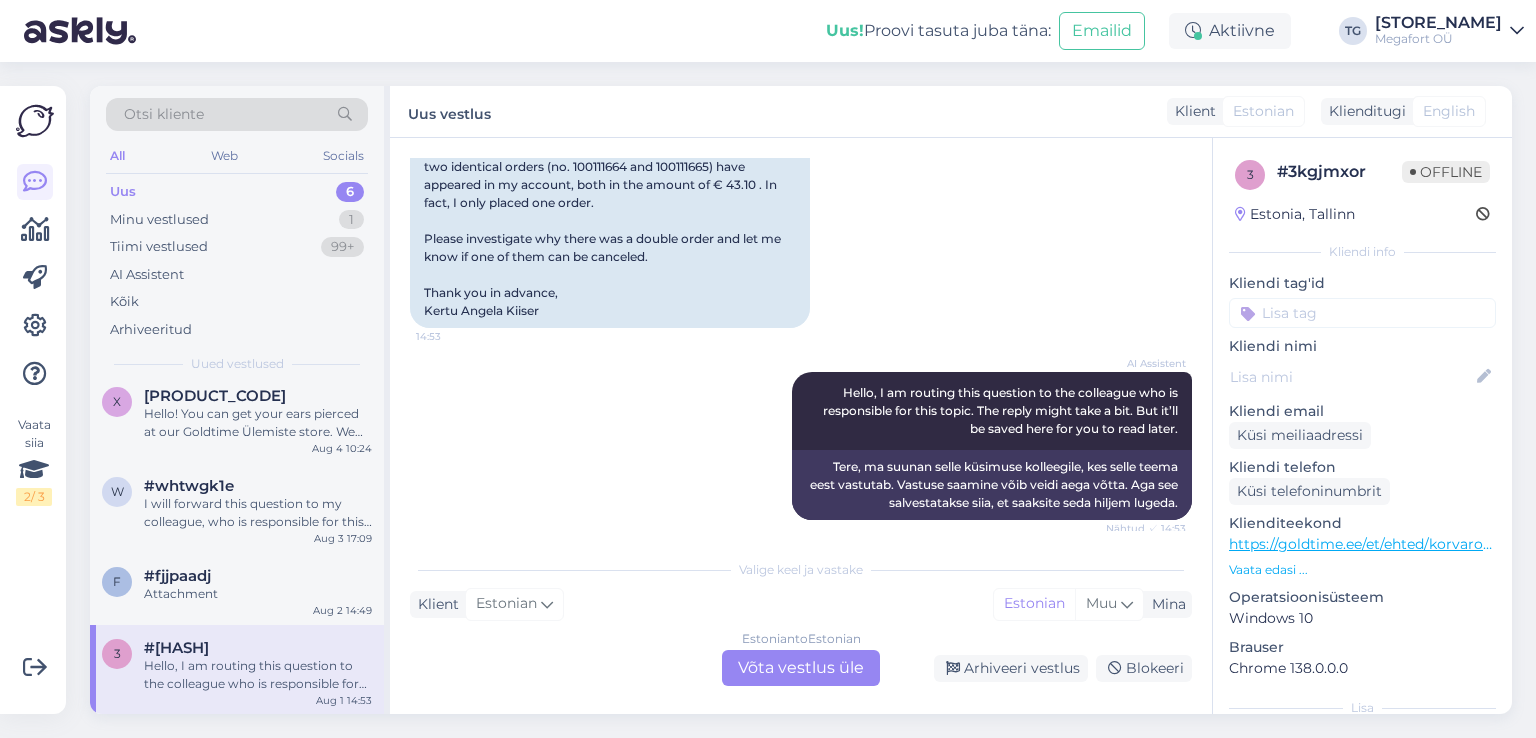 scroll, scrollTop: 419, scrollLeft: 0, axis: vertical 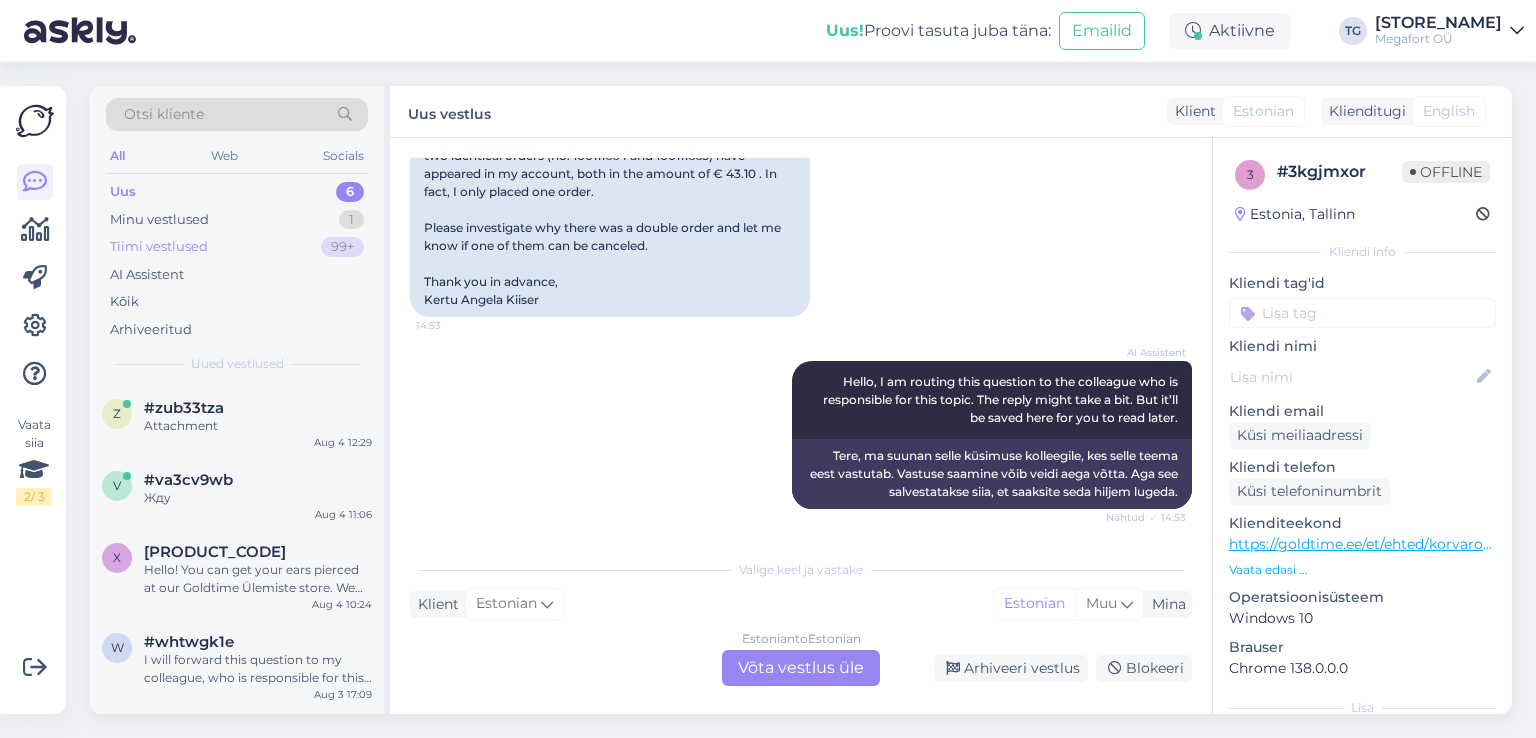 click on "99+" at bounding box center (342, 247) 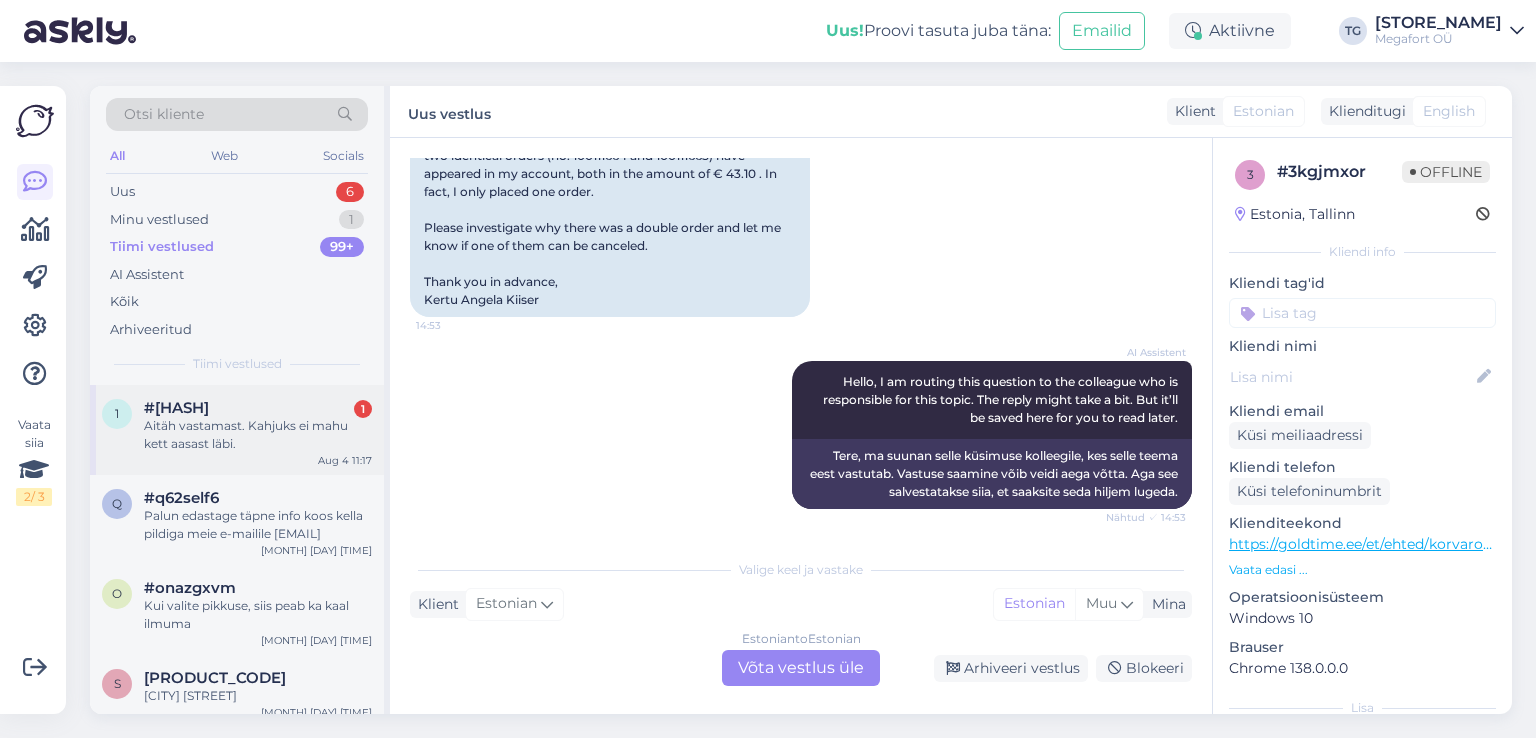 click on "#1dsfg00d 1" at bounding box center [258, 408] 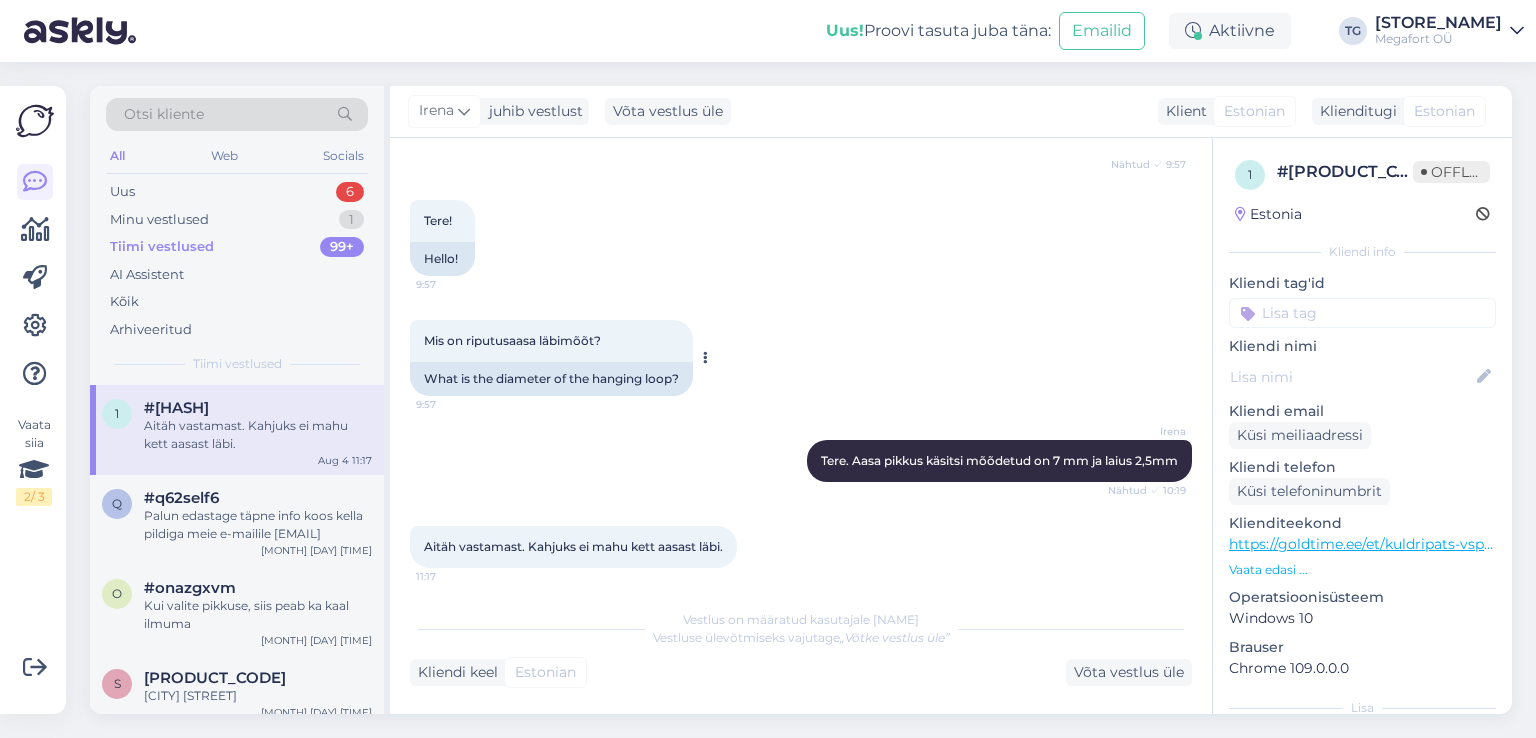 scroll, scrollTop: 367, scrollLeft: 0, axis: vertical 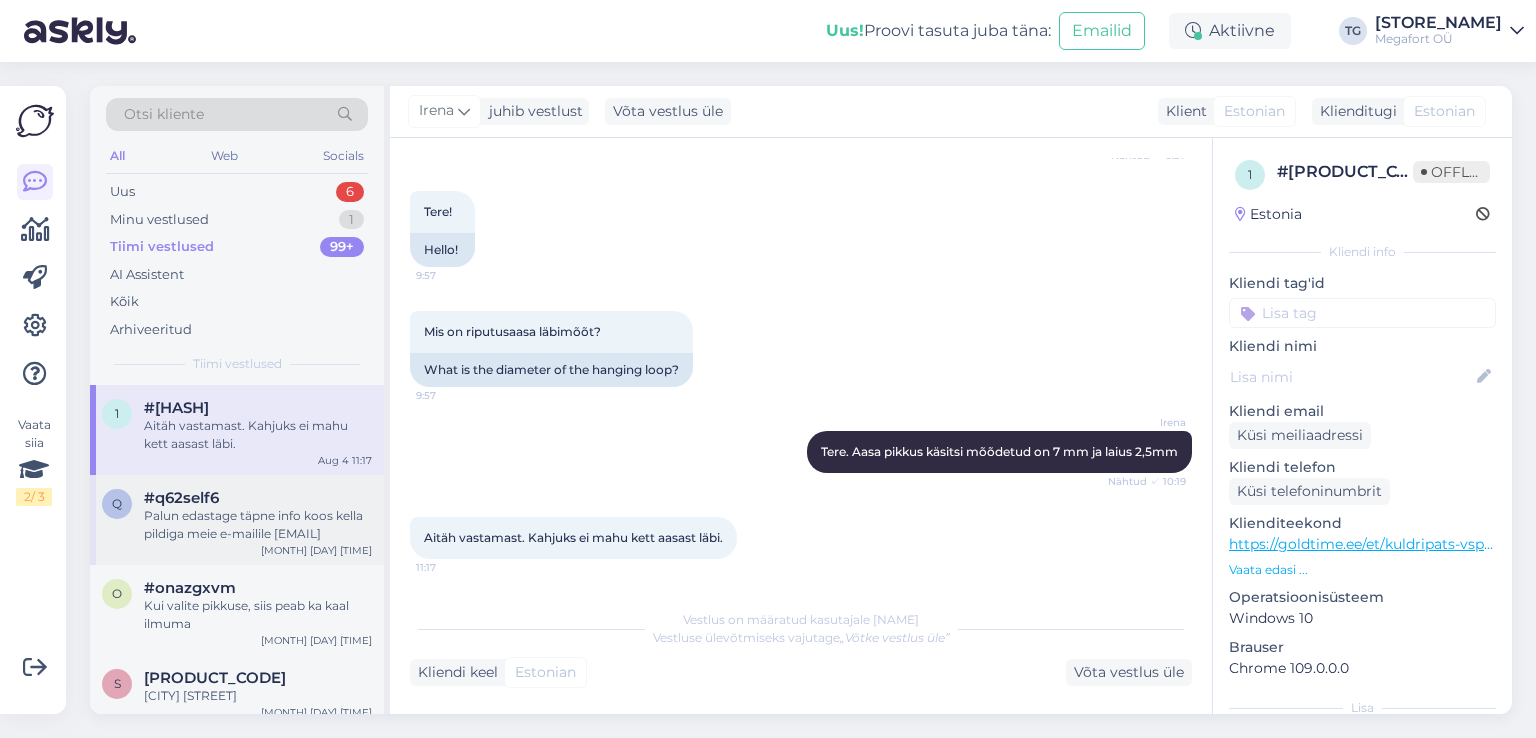 click on "Palun edastage täpne info koos kella pildiga meie e-mailile [EMAIL]" at bounding box center [258, 525] 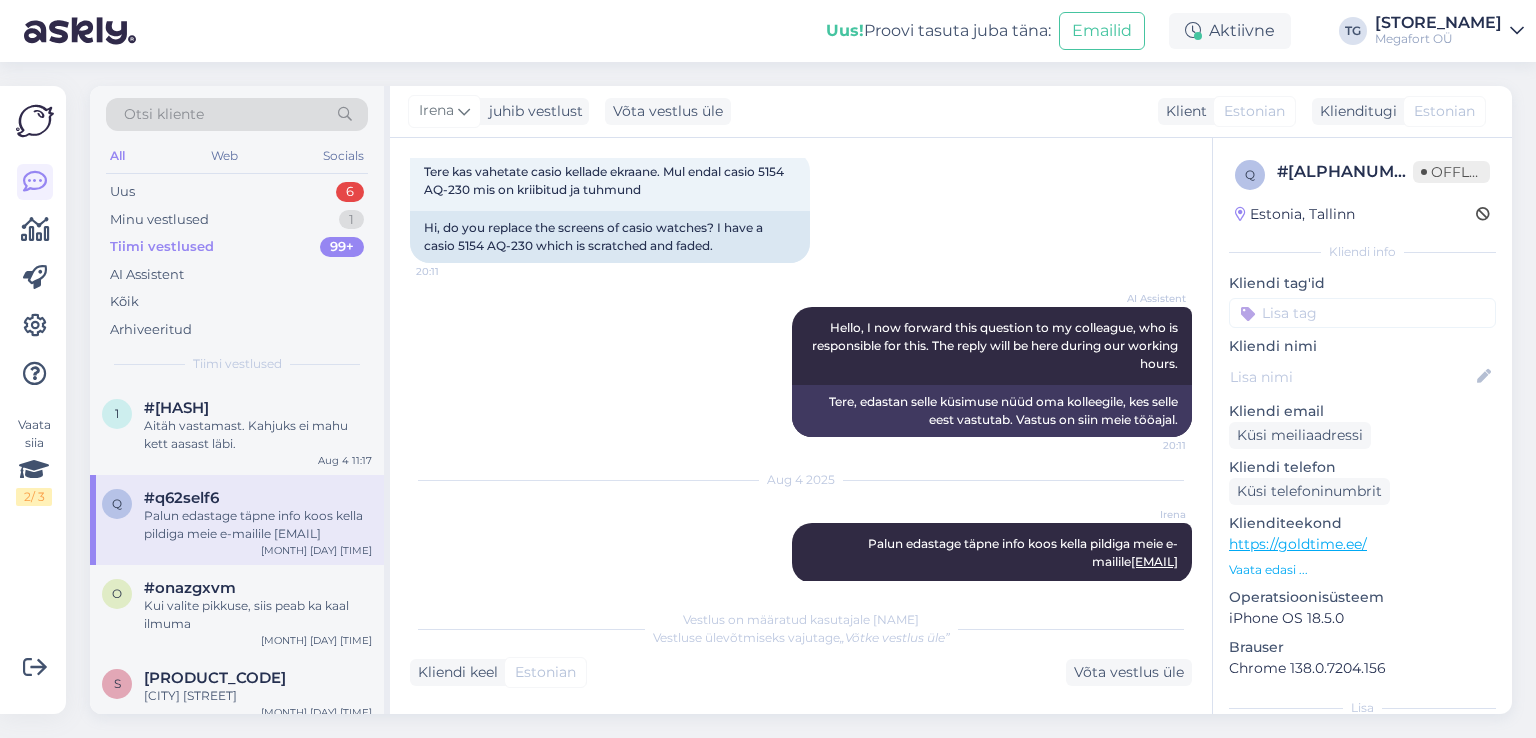 scroll, scrollTop: 137, scrollLeft: 0, axis: vertical 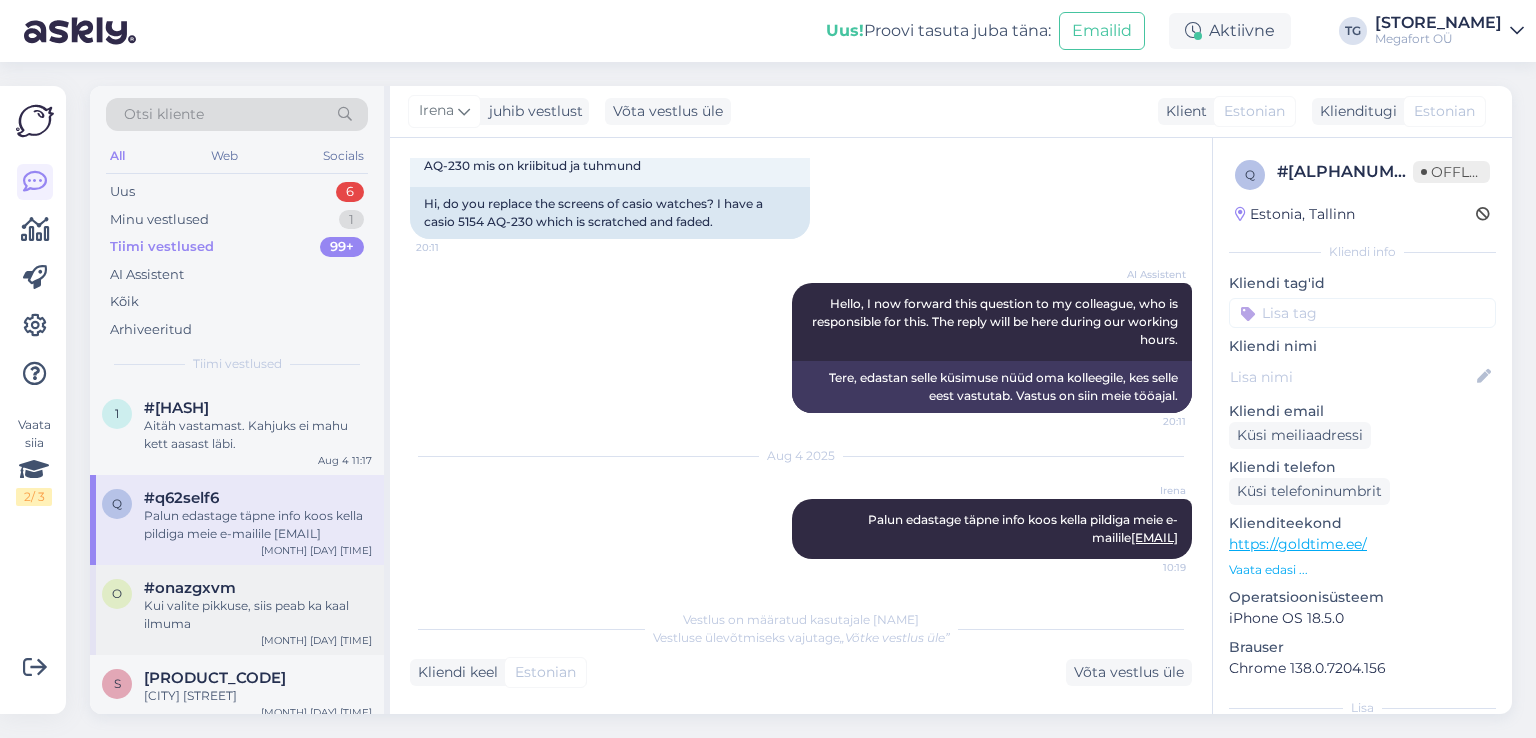 click on "#onazgxvm" at bounding box center (258, 588) 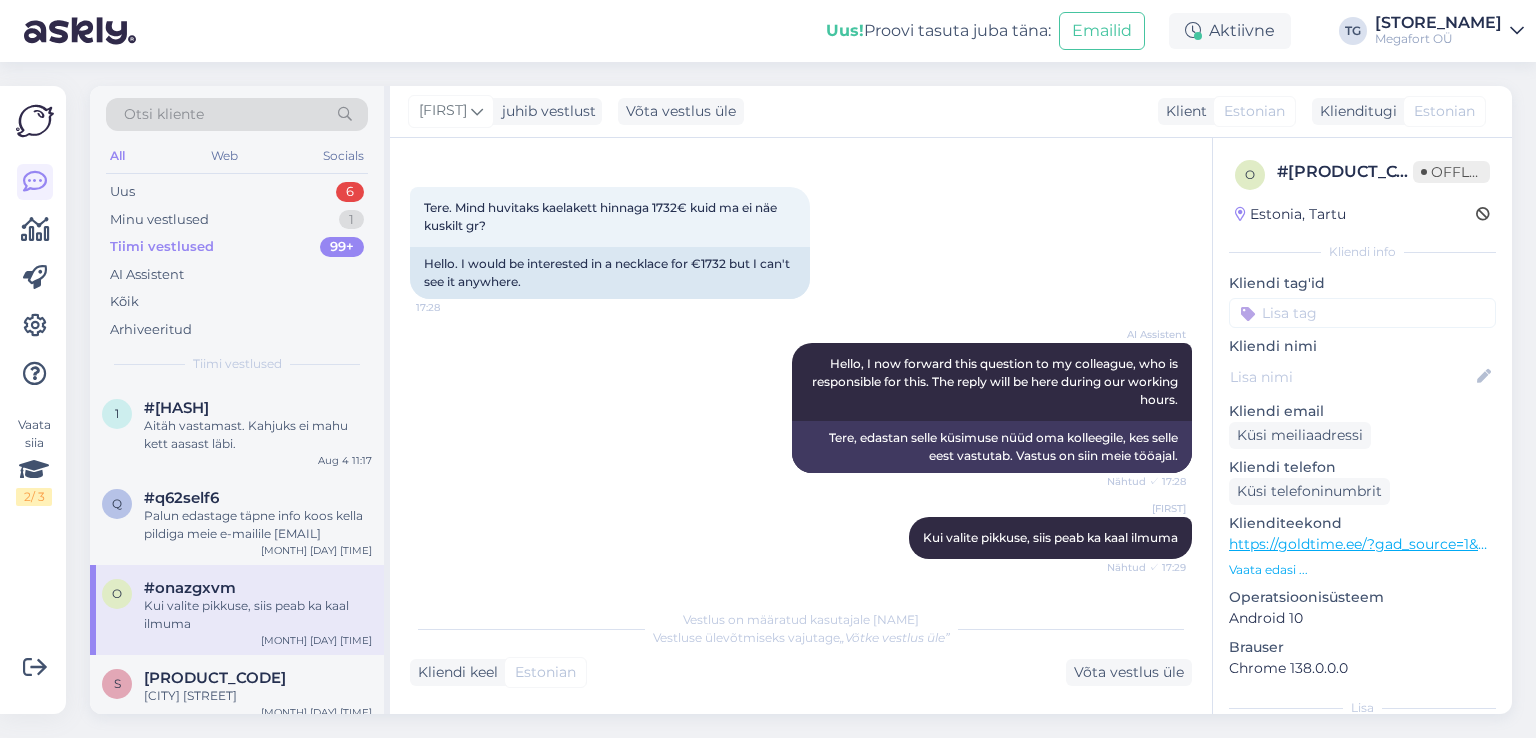 scroll, scrollTop: 27, scrollLeft: 0, axis: vertical 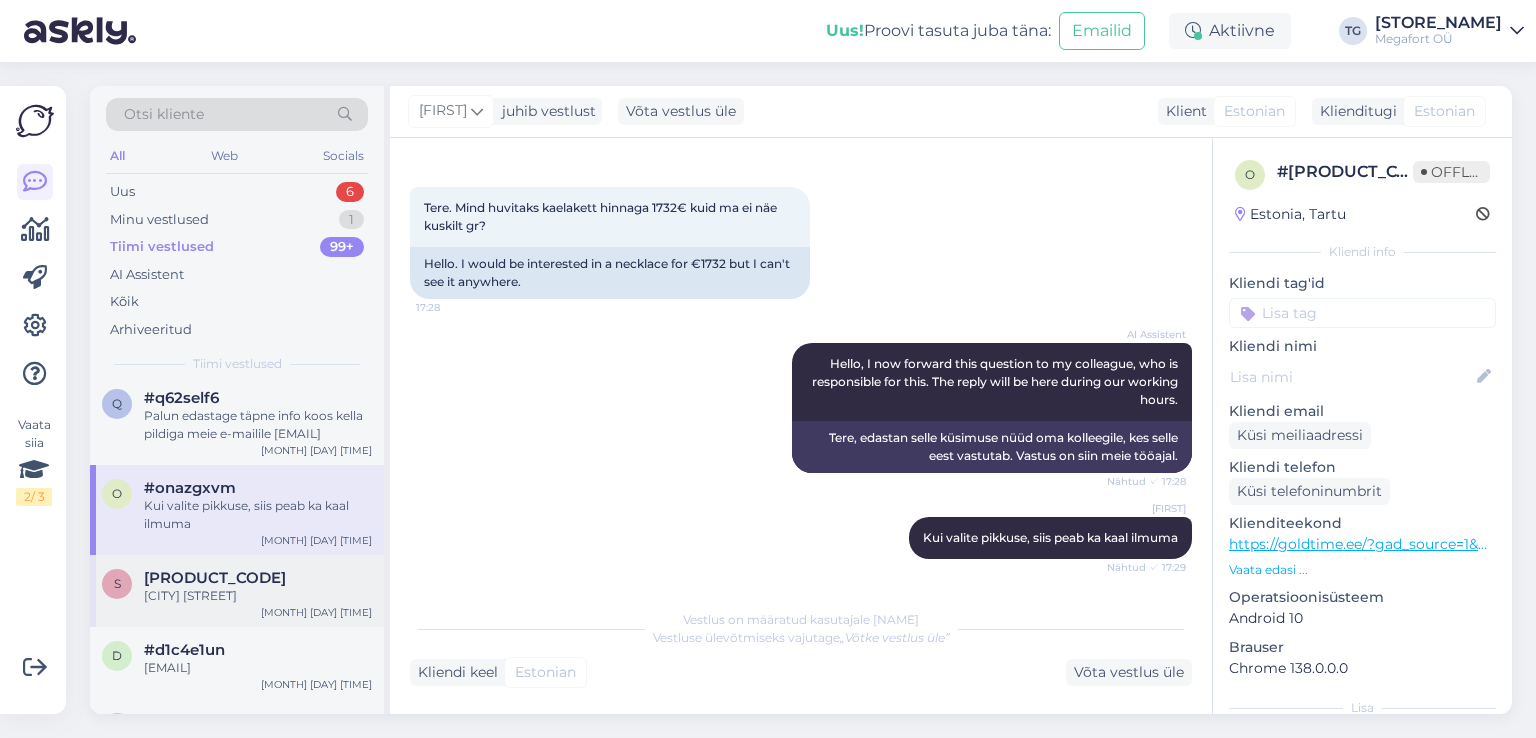 click on "[PRODUCT_CODE]" at bounding box center (258, 578) 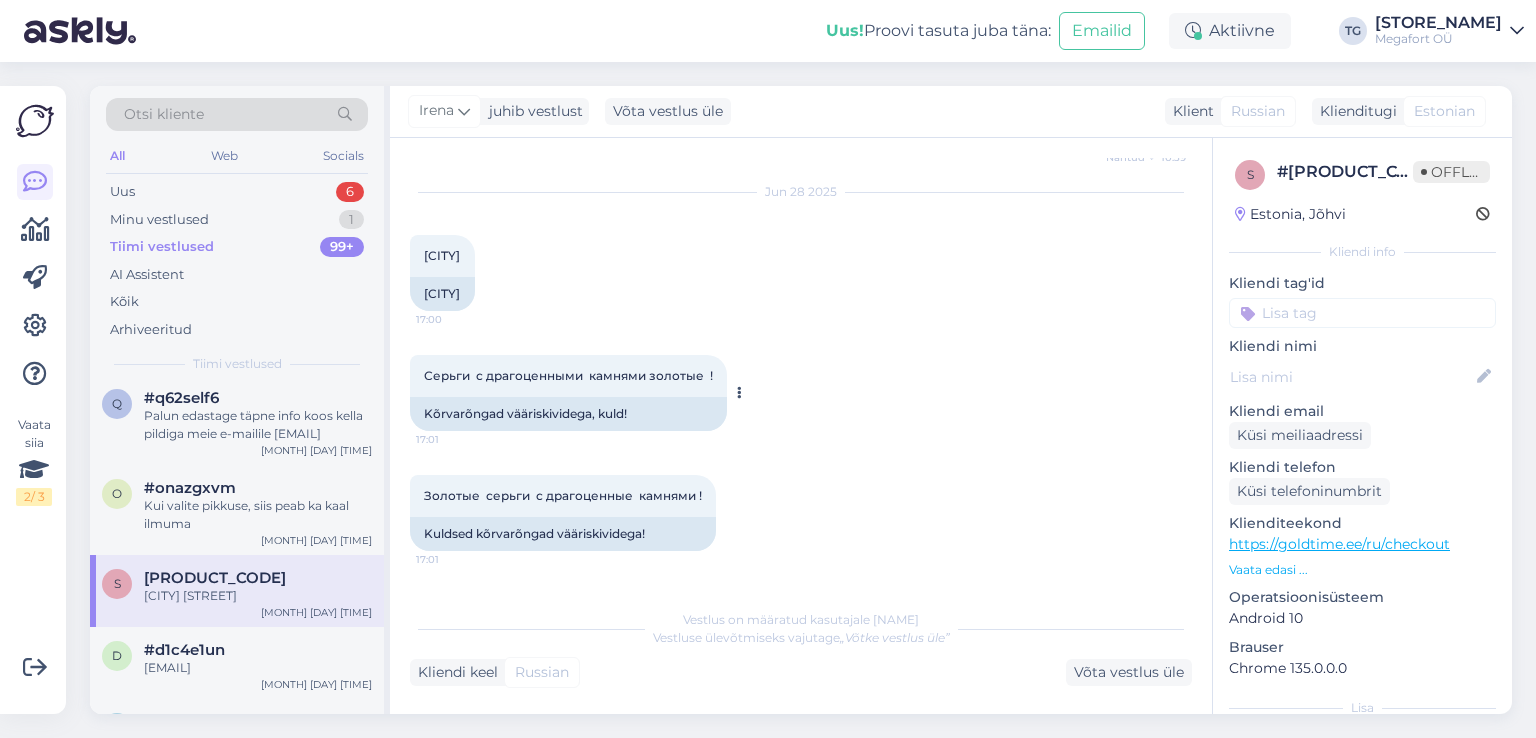 scroll, scrollTop: 963, scrollLeft: 0, axis: vertical 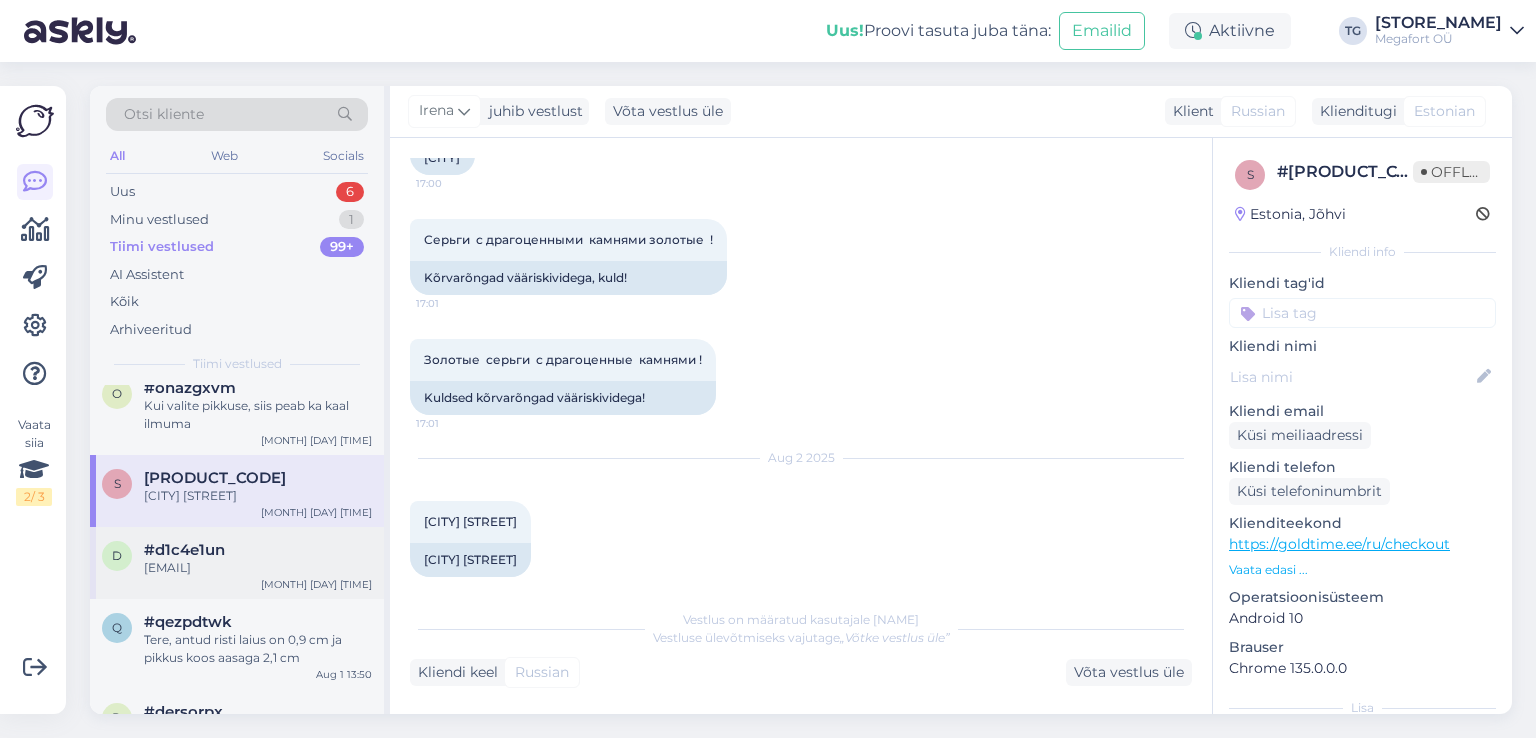 click on "#d1c4e1un" at bounding box center [258, 550] 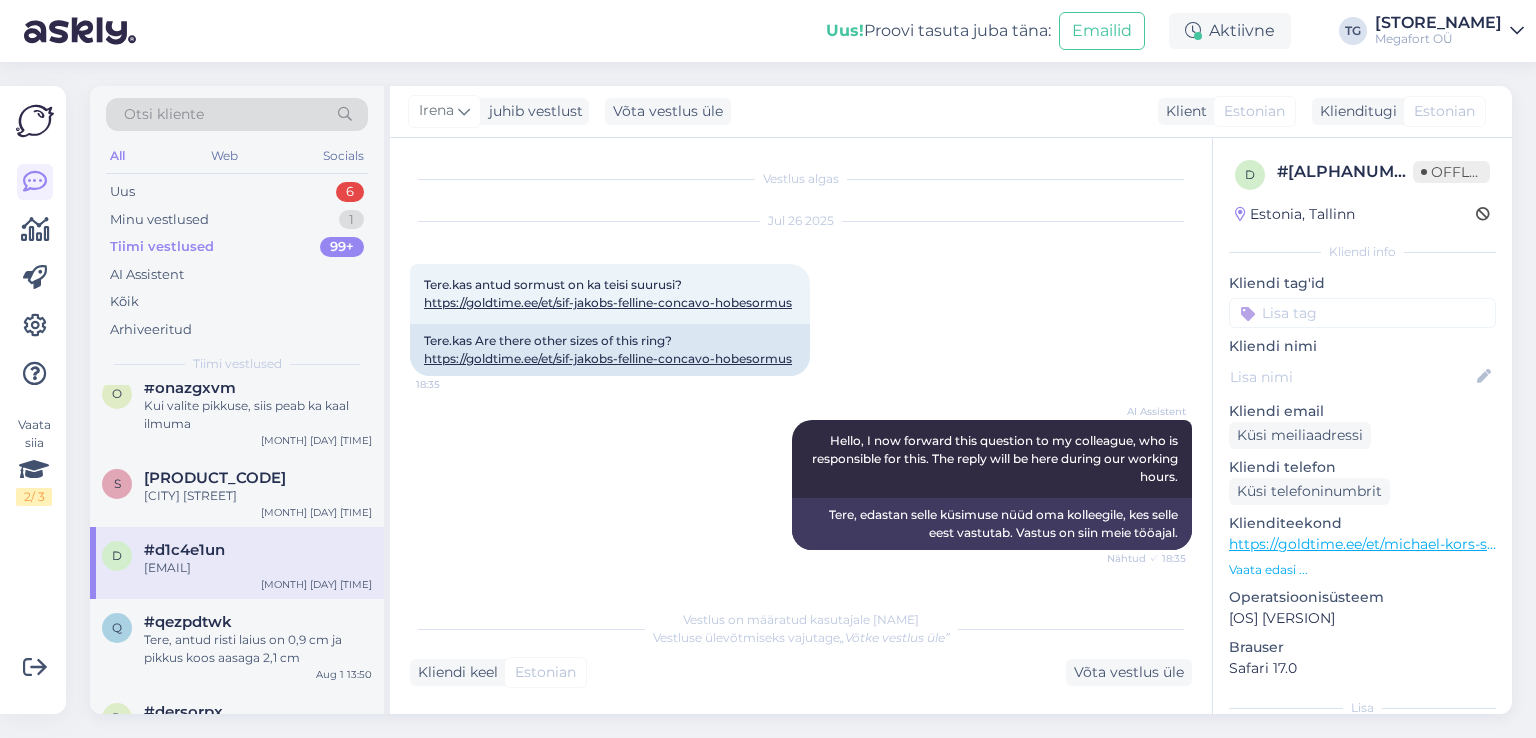 scroll, scrollTop: 0, scrollLeft: 0, axis: both 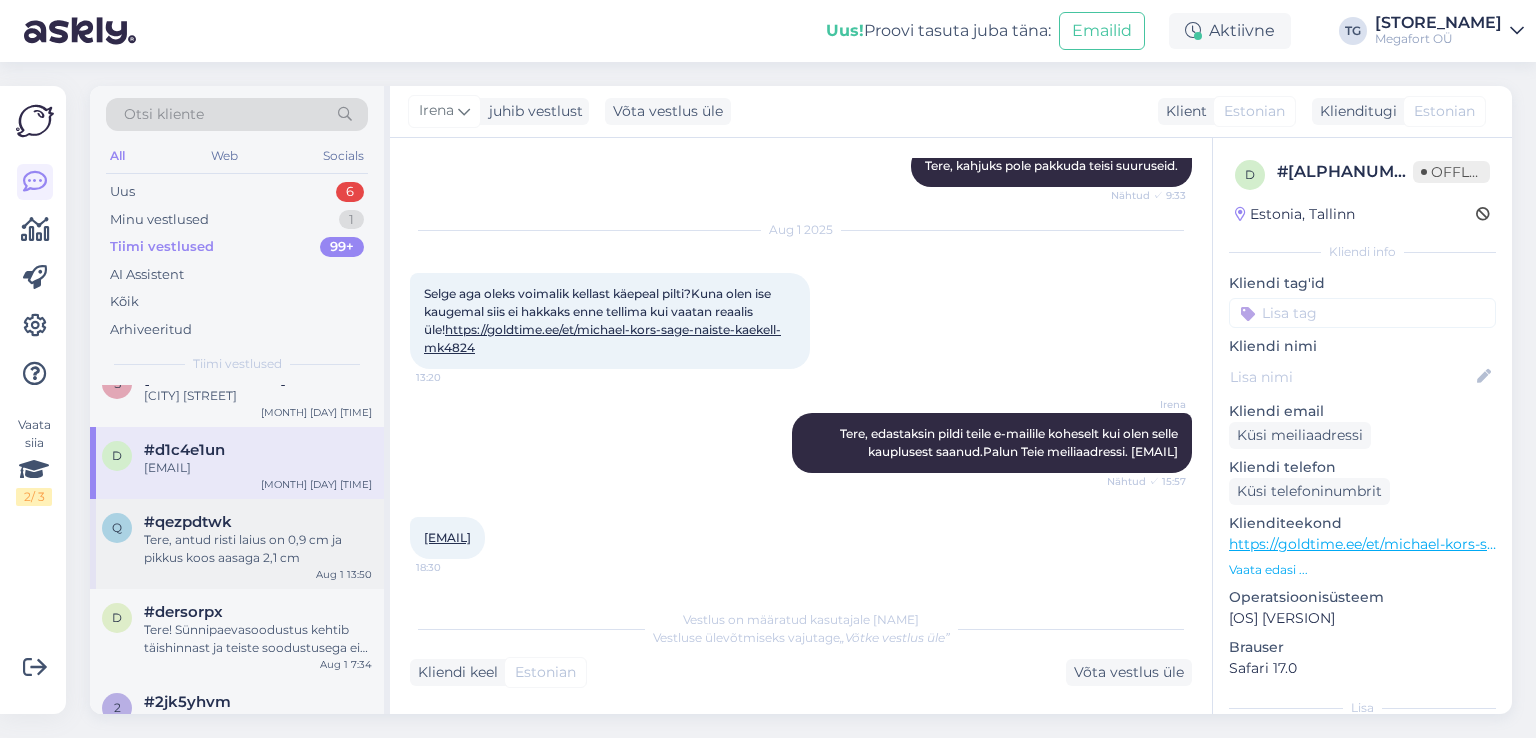 click on "Tere, antud risti laius on 0,9 cm ja pikkus koos aasaga 2,1 cm" at bounding box center (258, 549) 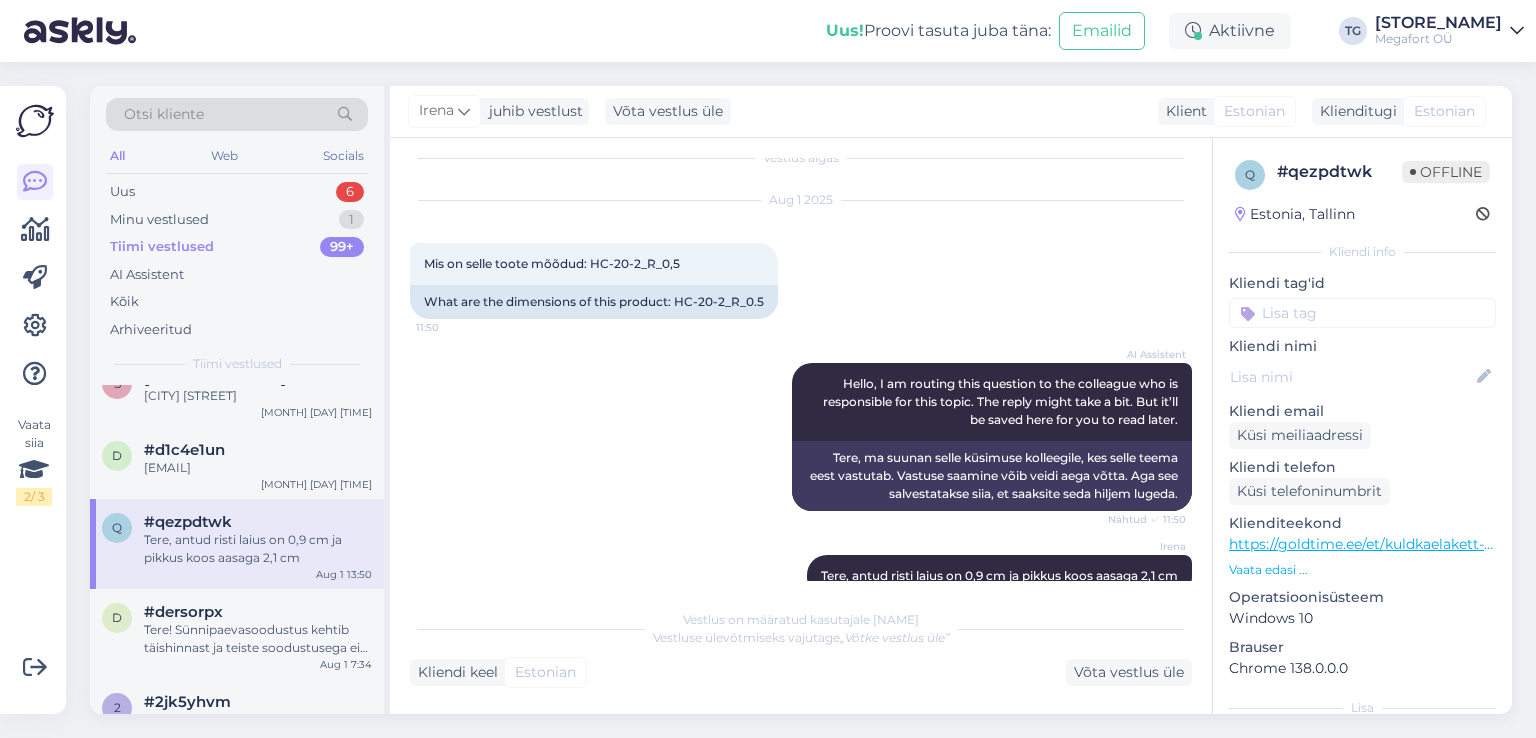 scroll, scrollTop: 0, scrollLeft: 0, axis: both 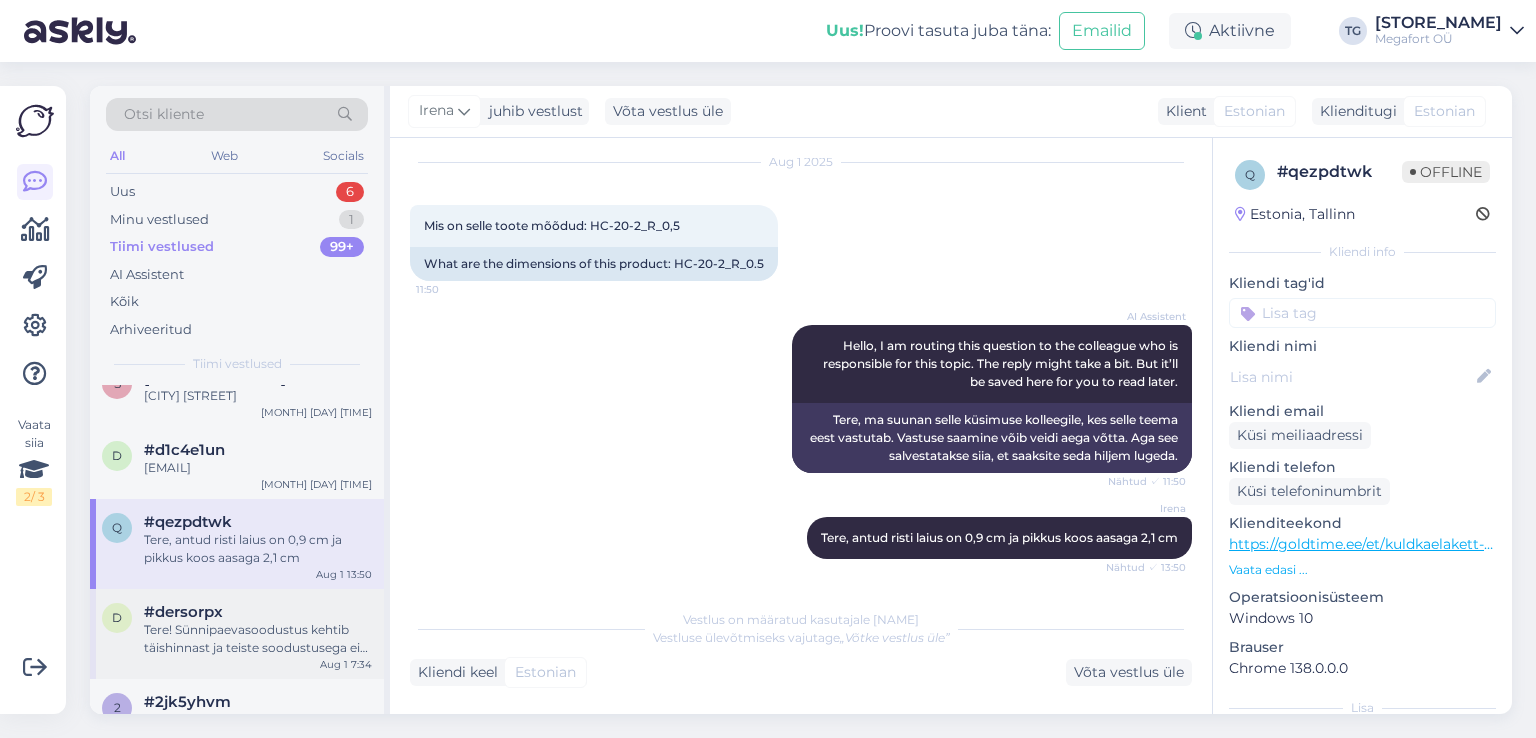 click on "Tere!
Sünnipaevasoodustus kehtib täishinnast ja teiste soodustusega ei summeeritakse" at bounding box center [258, 639] 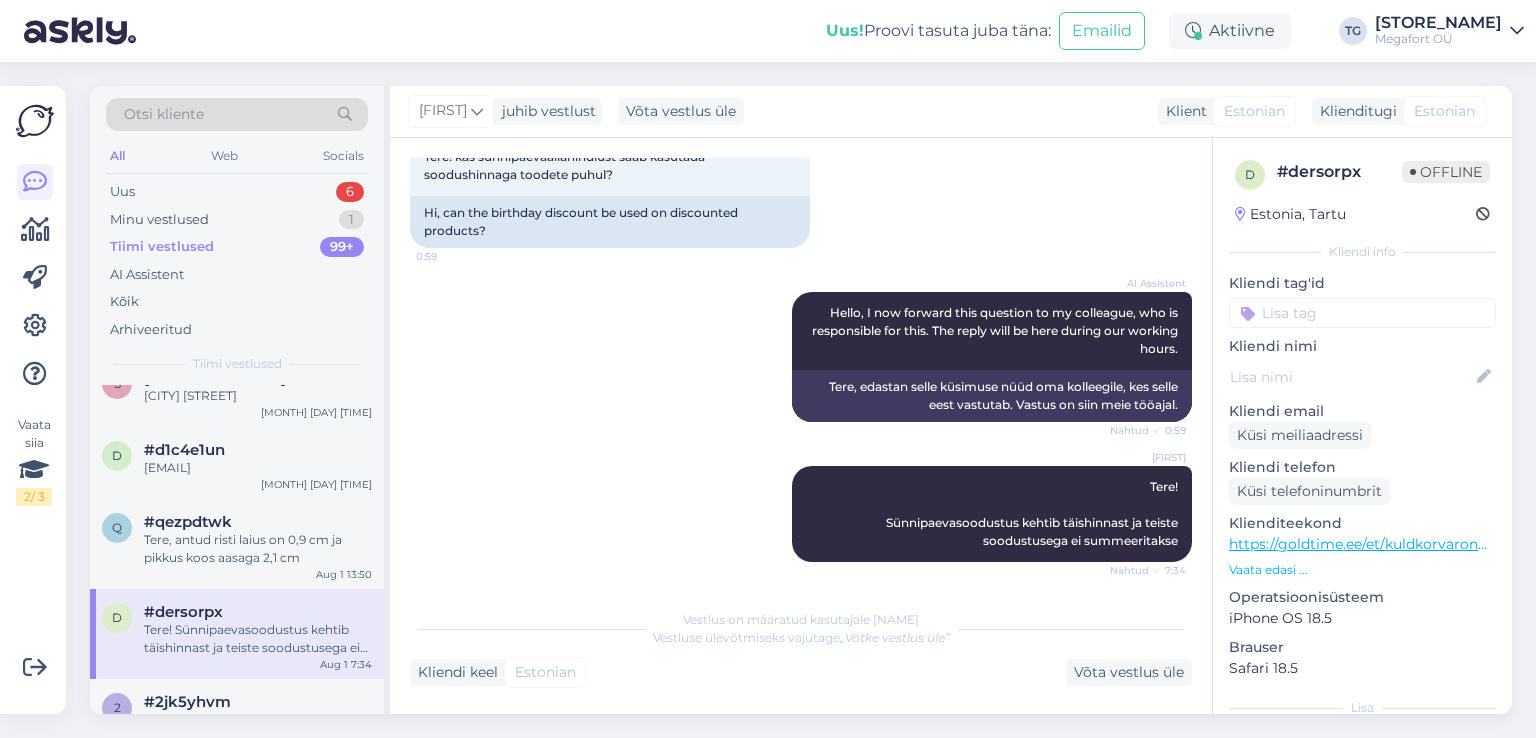 scroll, scrollTop: 131, scrollLeft: 0, axis: vertical 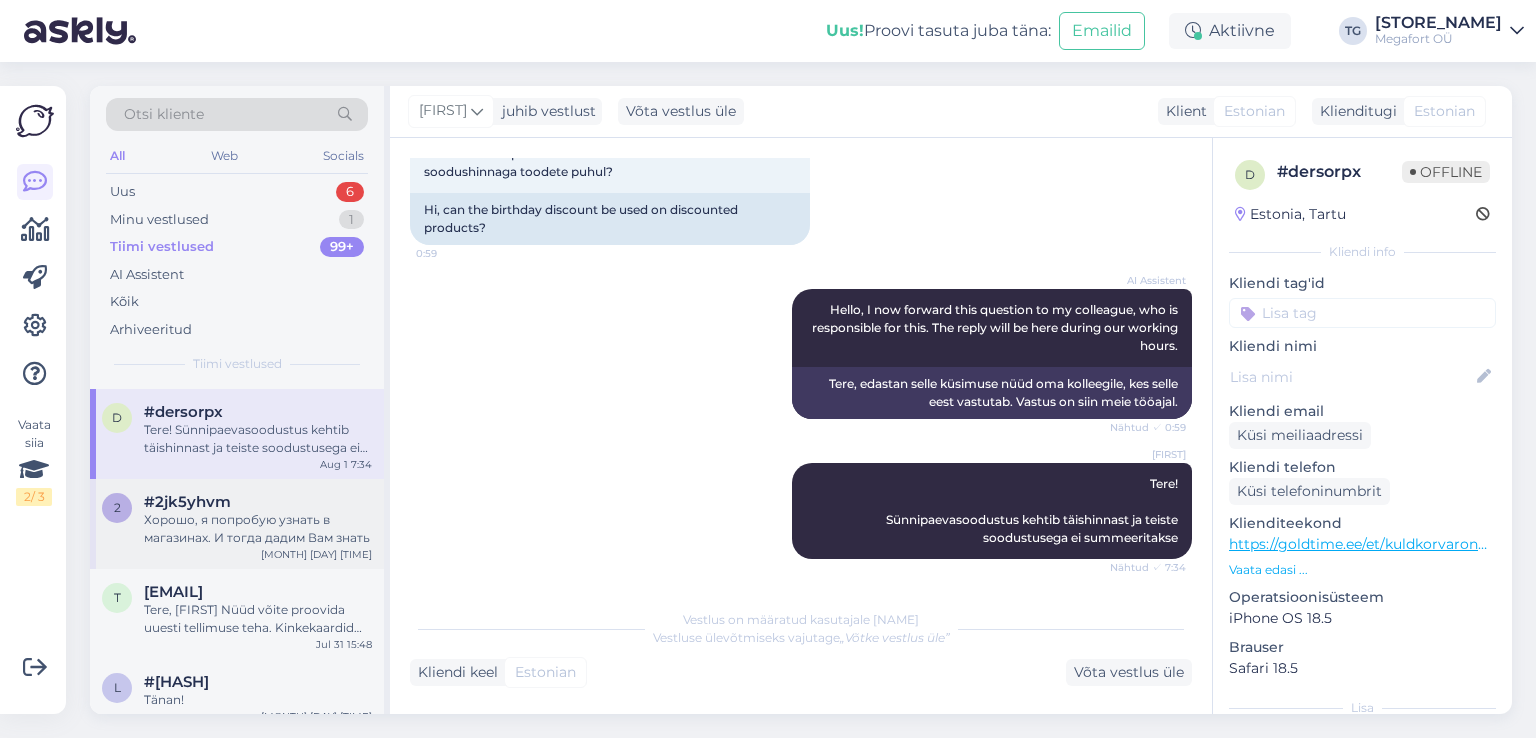 click on "Хорошо, я попробую узнать в магазинах. И тогда дадим Вам знать" at bounding box center [258, 529] 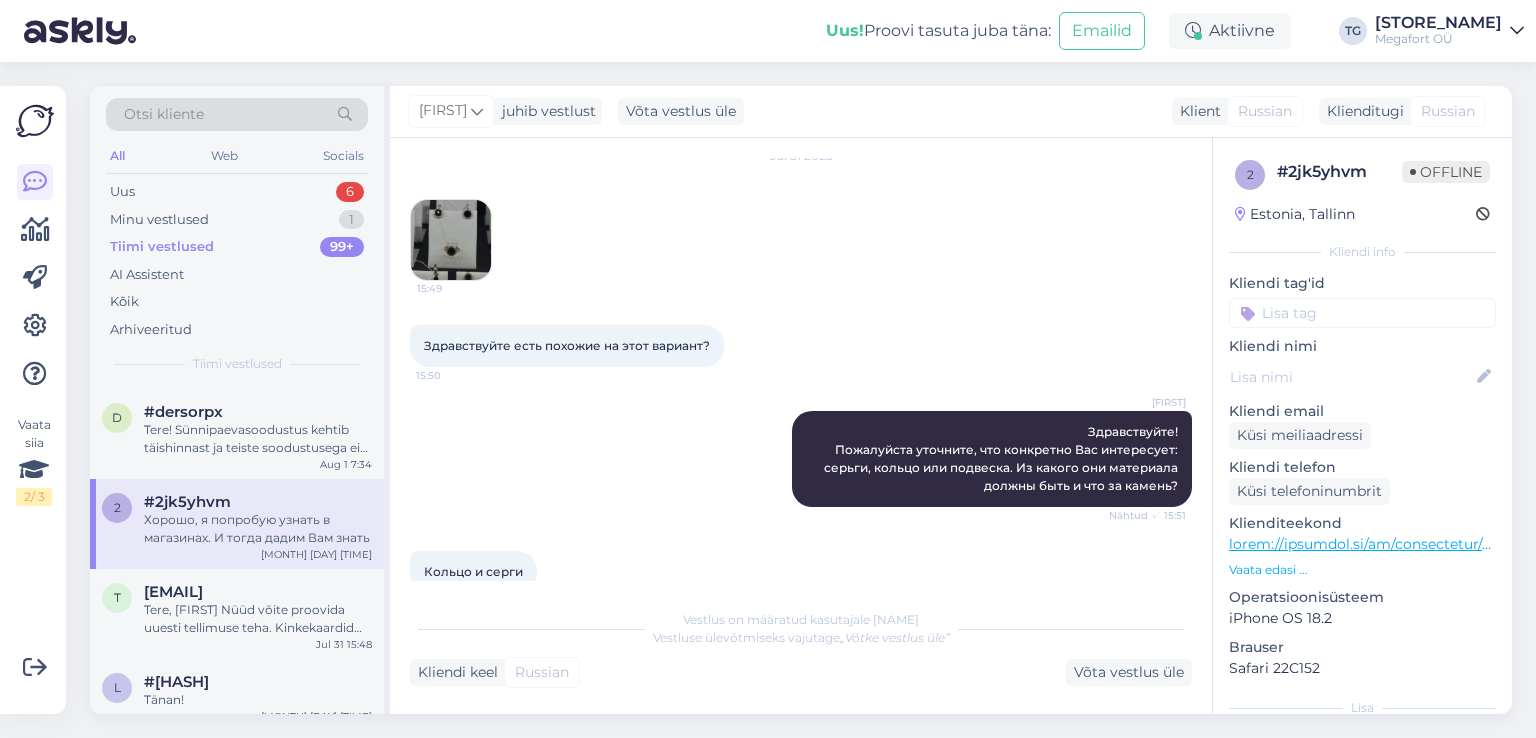 scroll, scrollTop: 0, scrollLeft: 0, axis: both 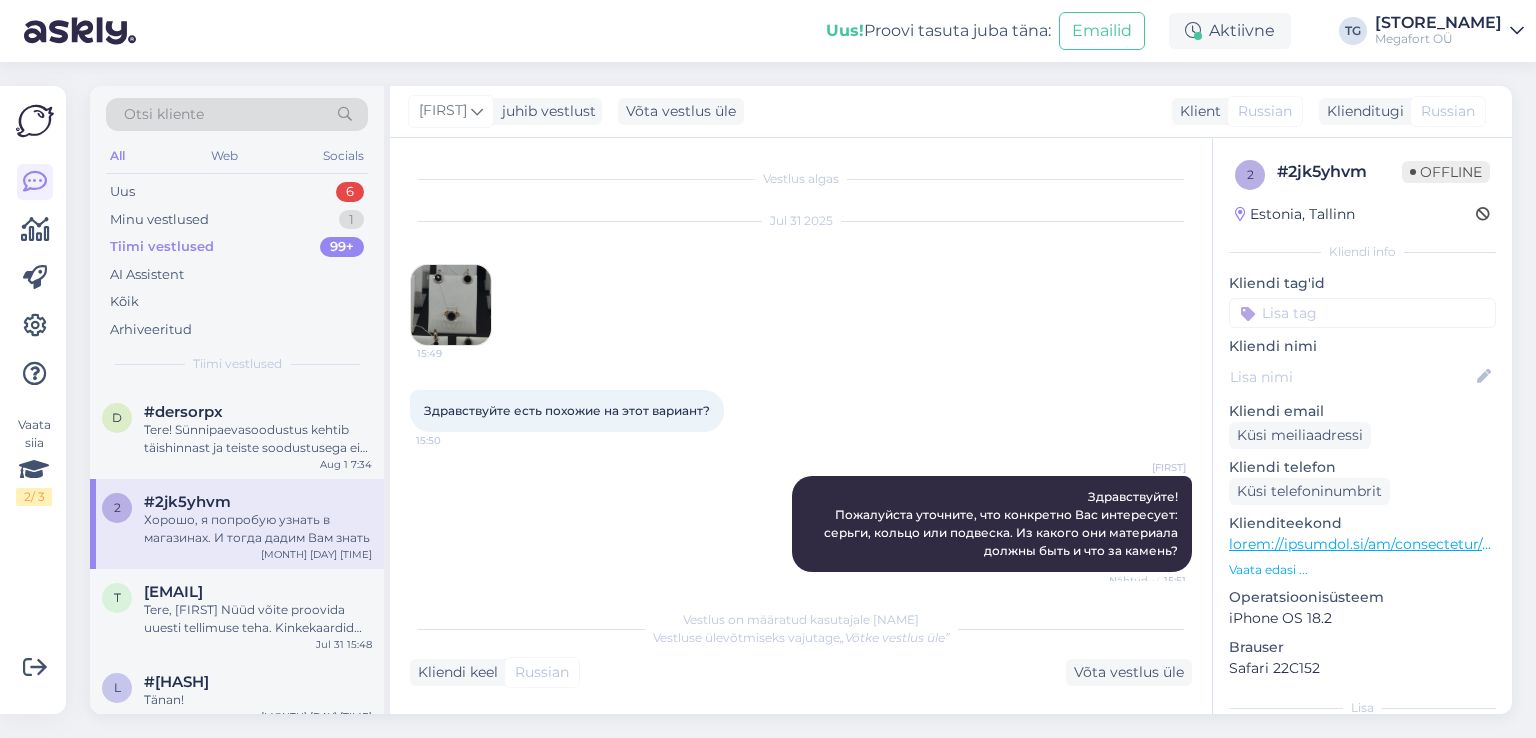 click at bounding box center [451, 305] 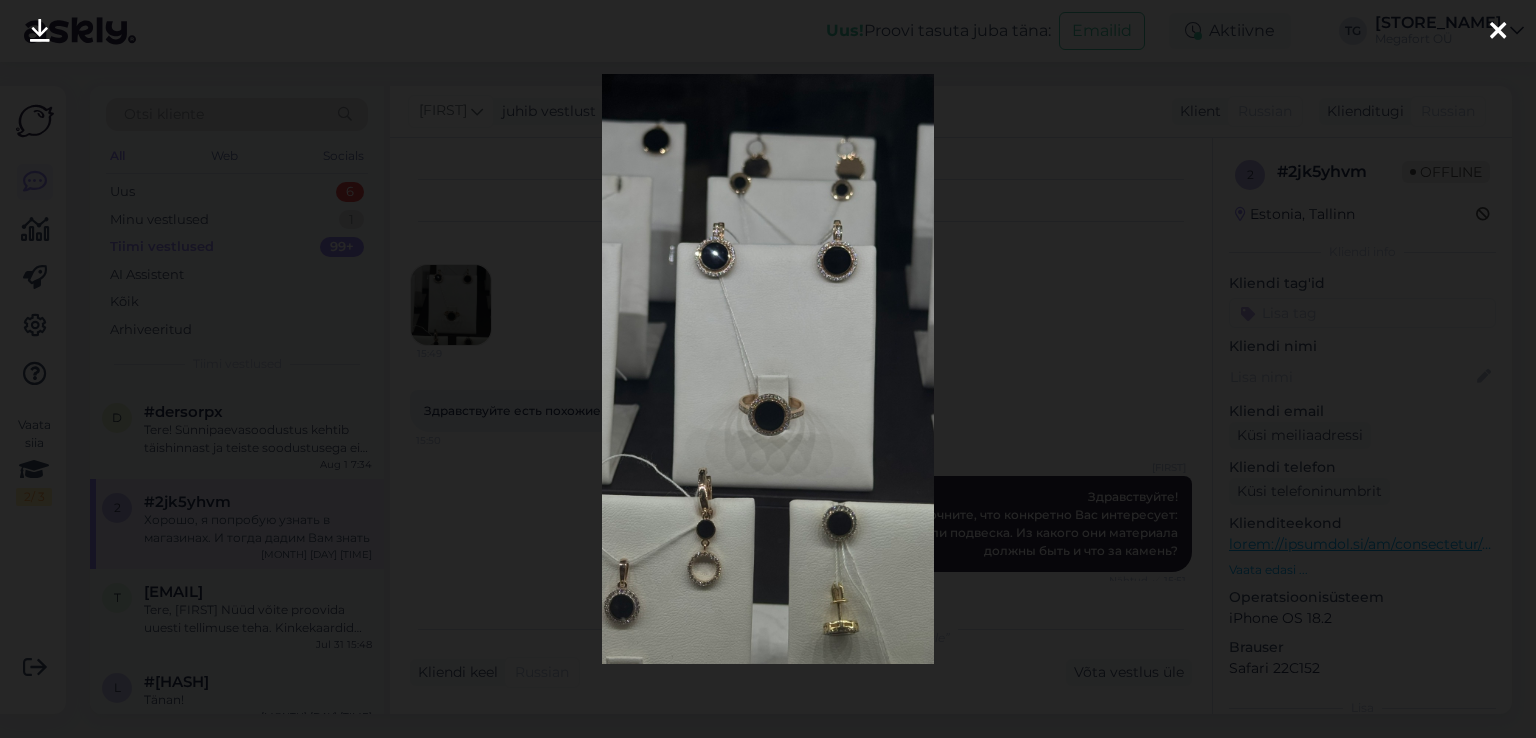 click at bounding box center [768, 369] 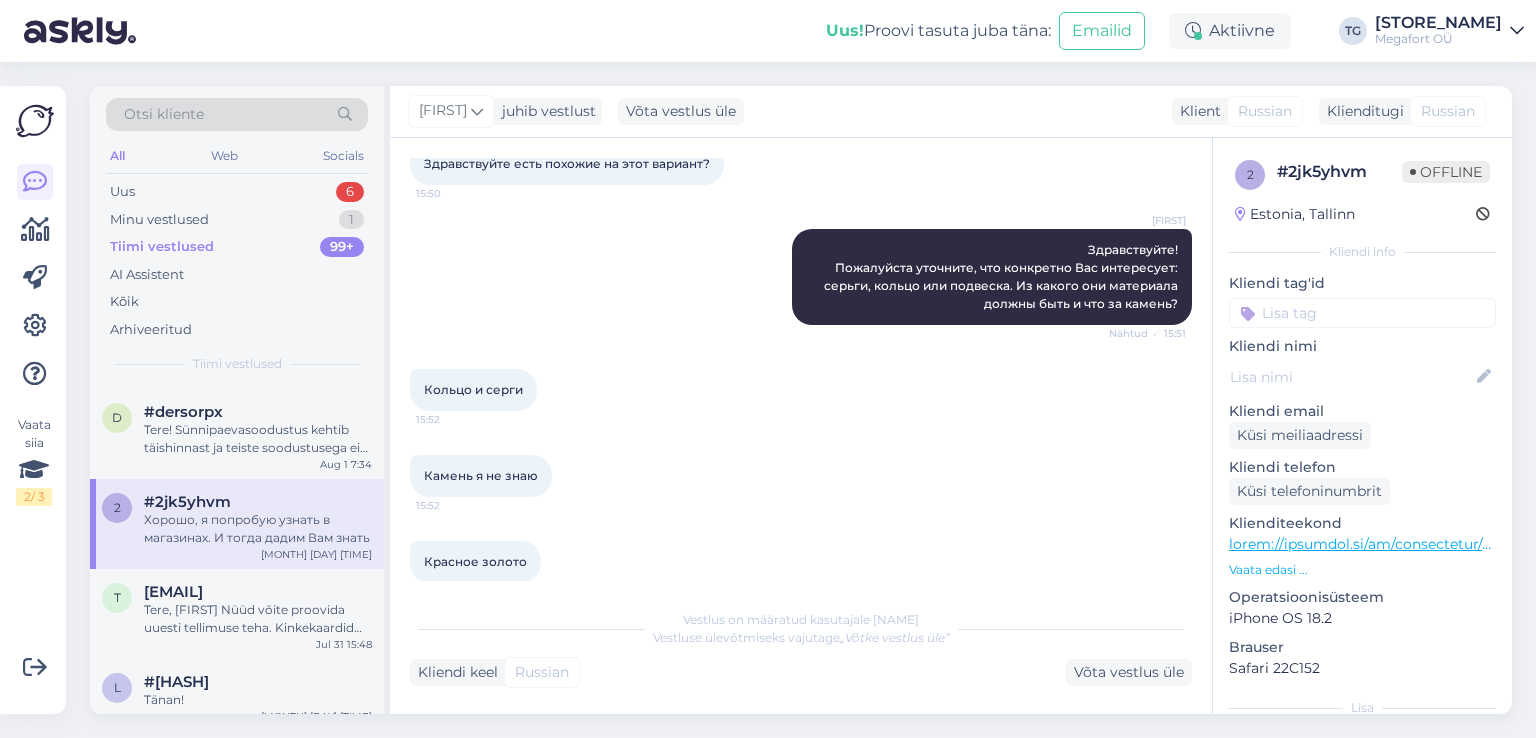 scroll, scrollTop: 0, scrollLeft: 0, axis: both 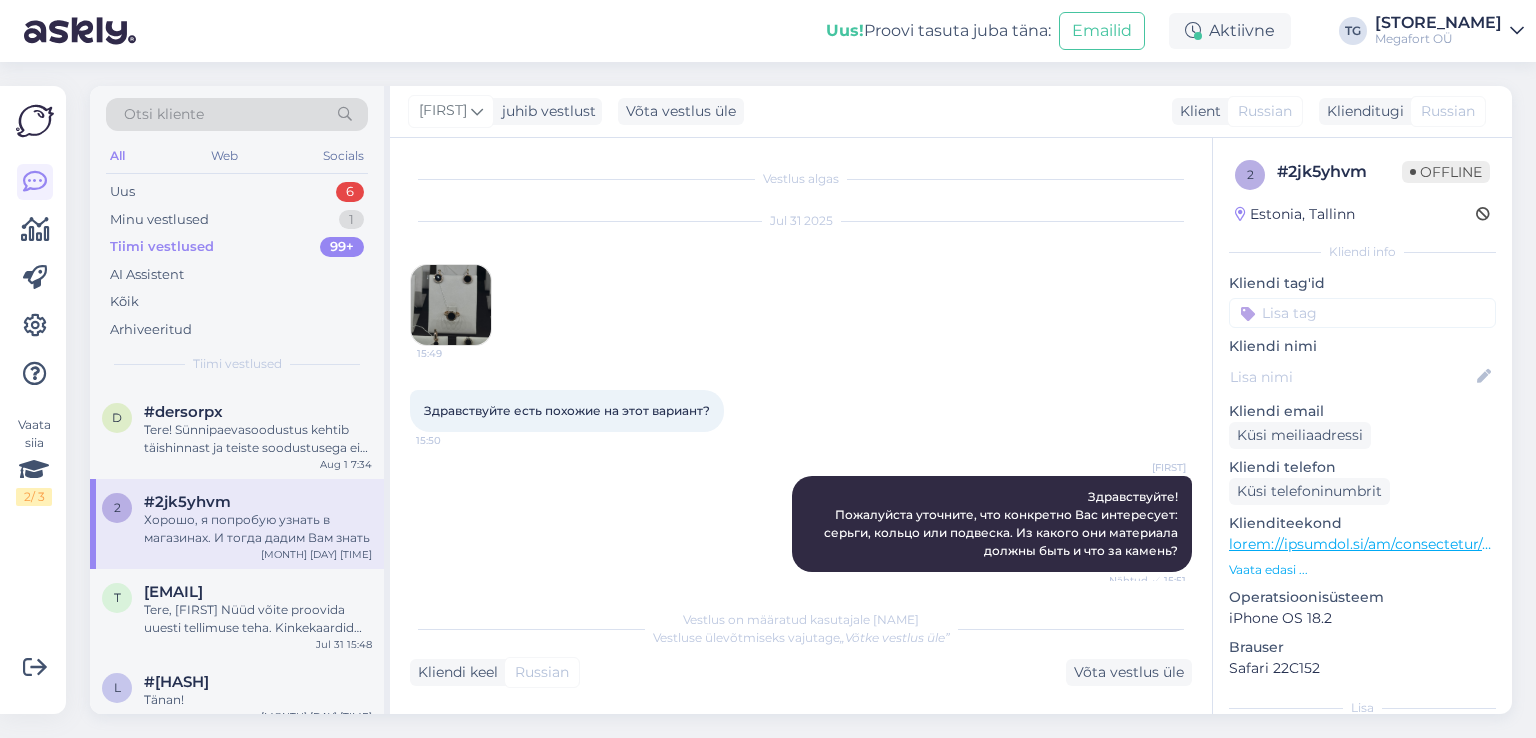 click at bounding box center (451, 305) 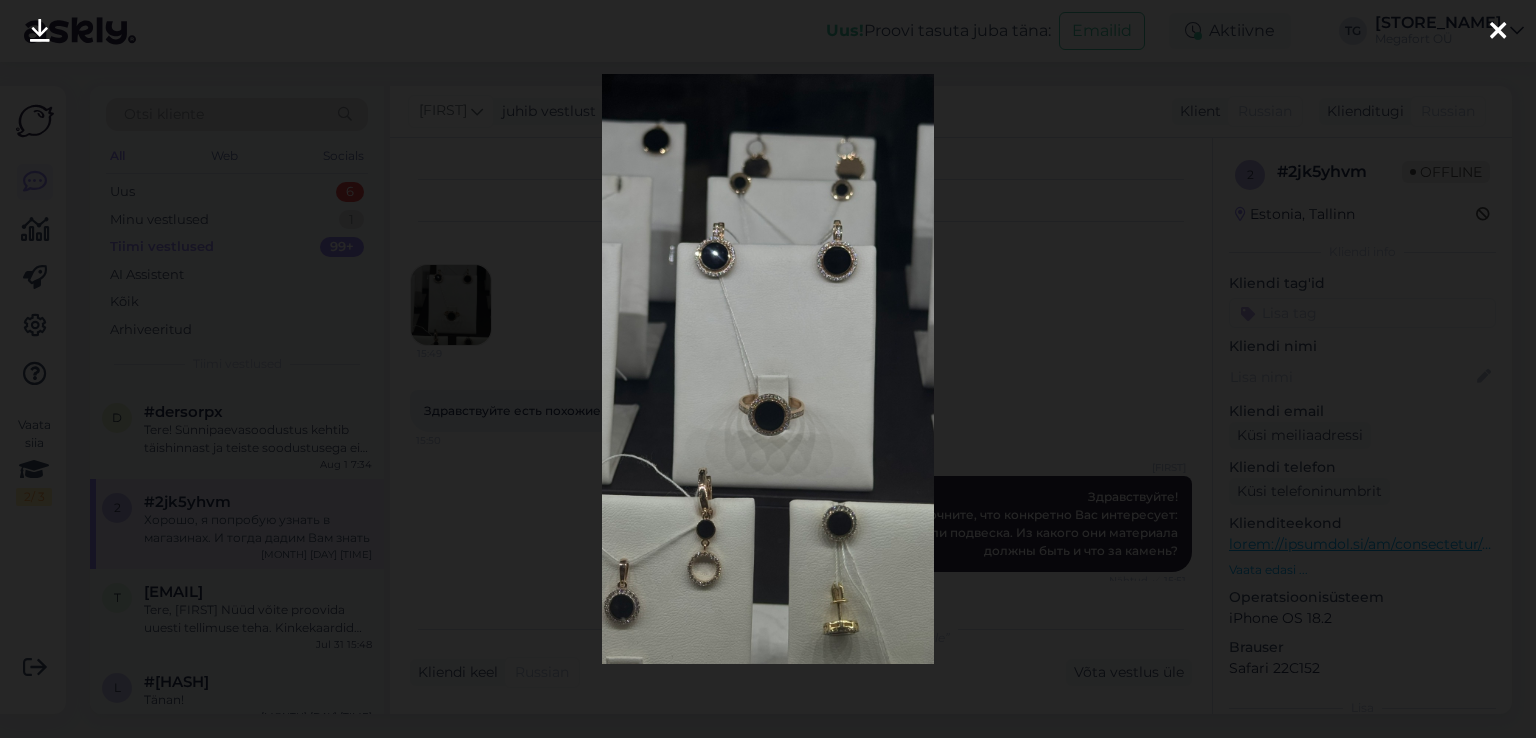 click at bounding box center (768, 369) 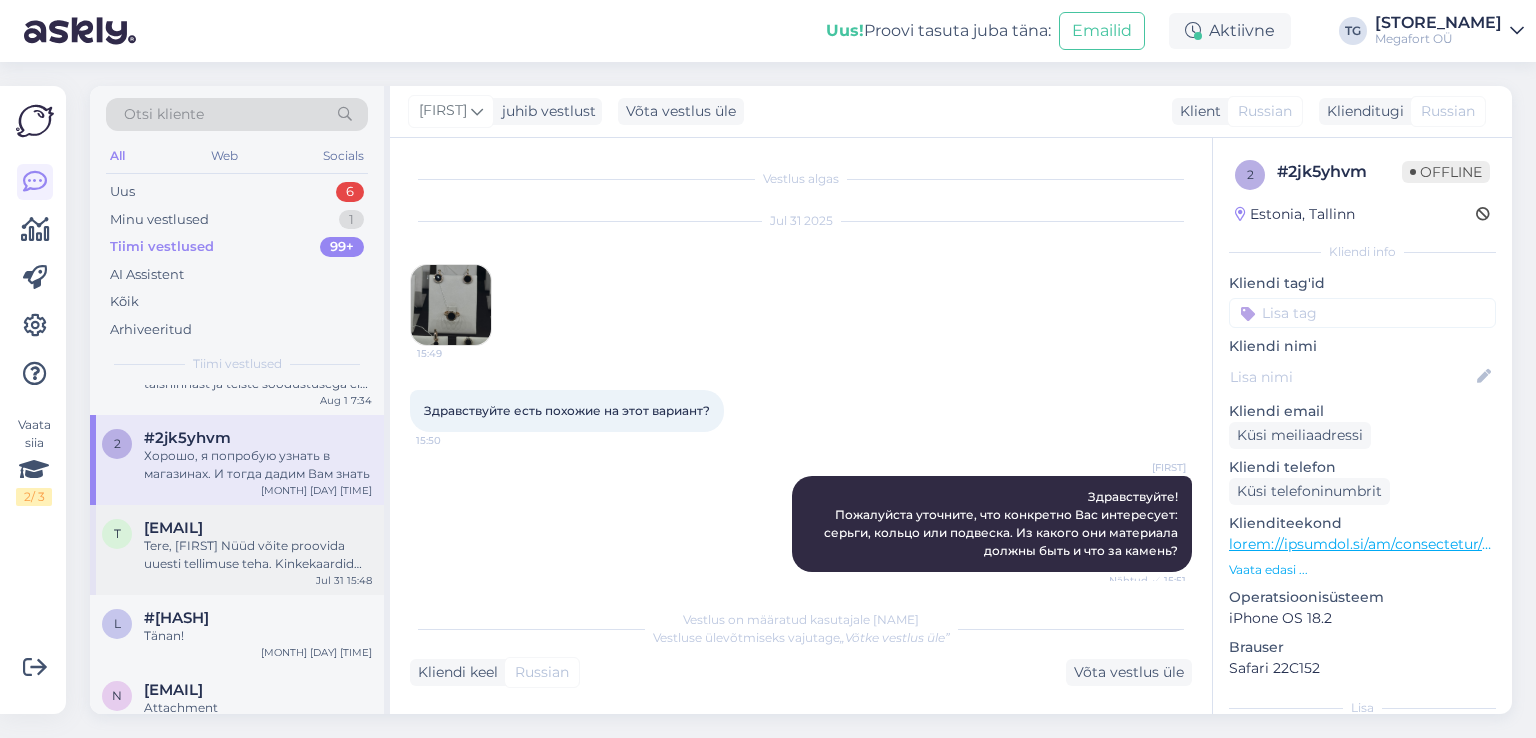 scroll, scrollTop: 600, scrollLeft: 0, axis: vertical 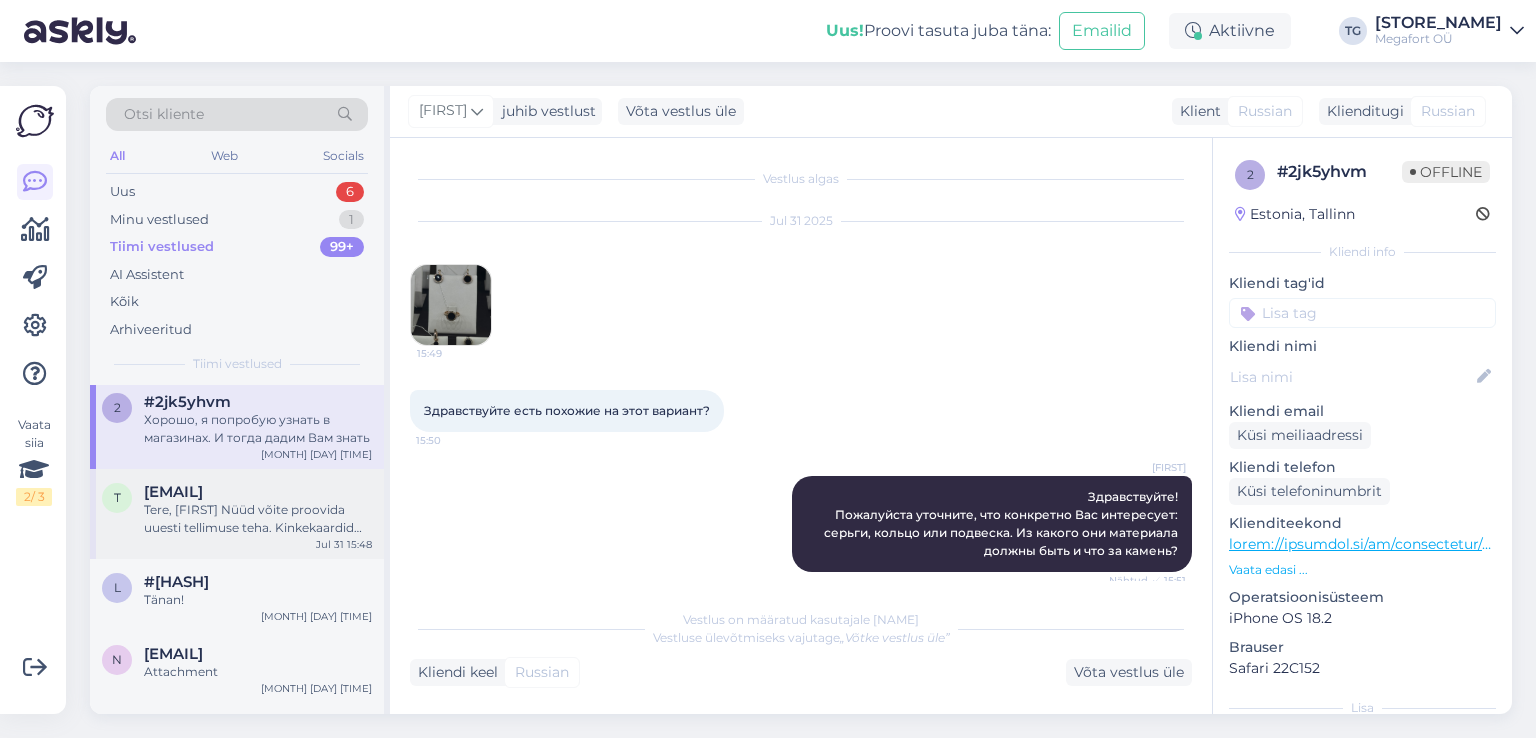 click on "[EMAIL]" at bounding box center [173, 492] 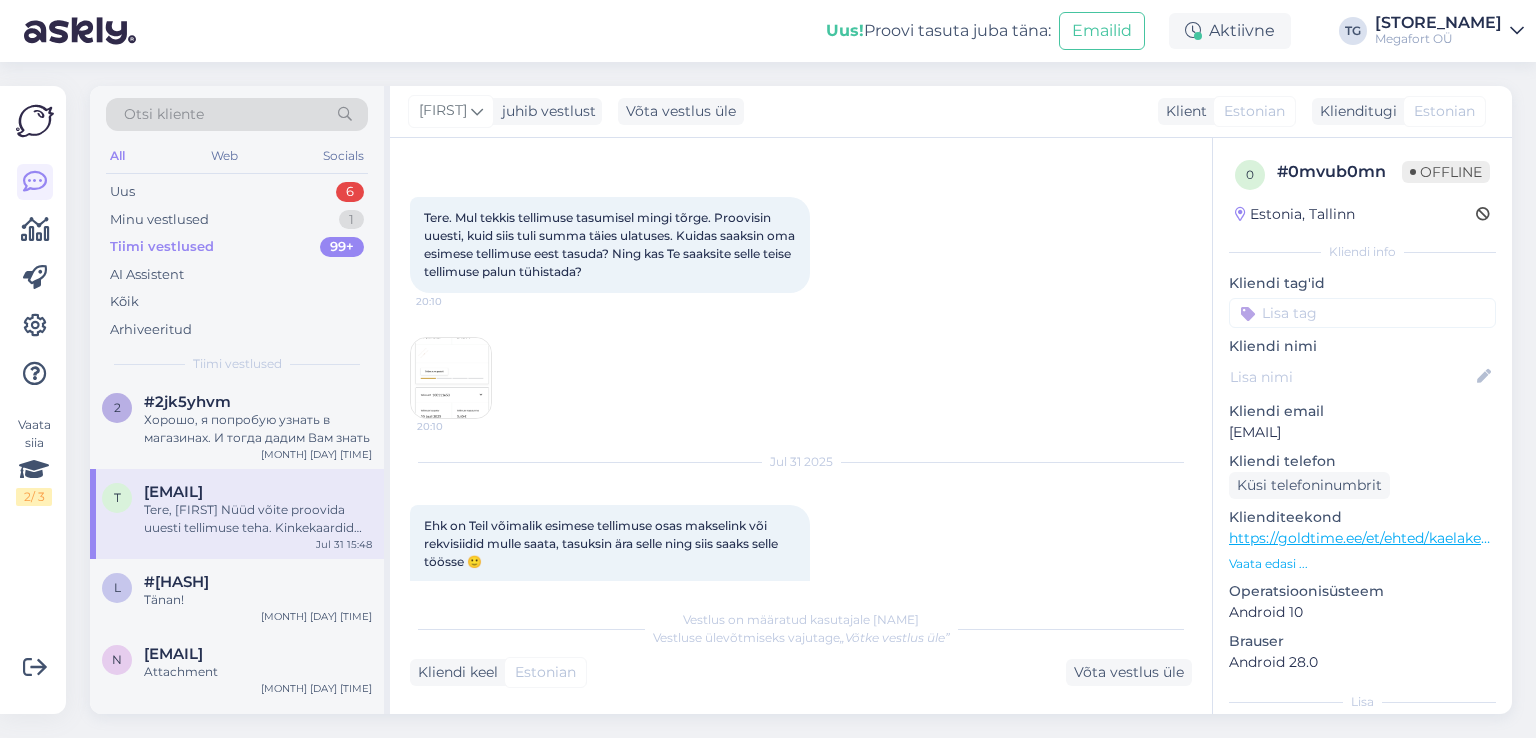 scroll, scrollTop: 0, scrollLeft: 0, axis: both 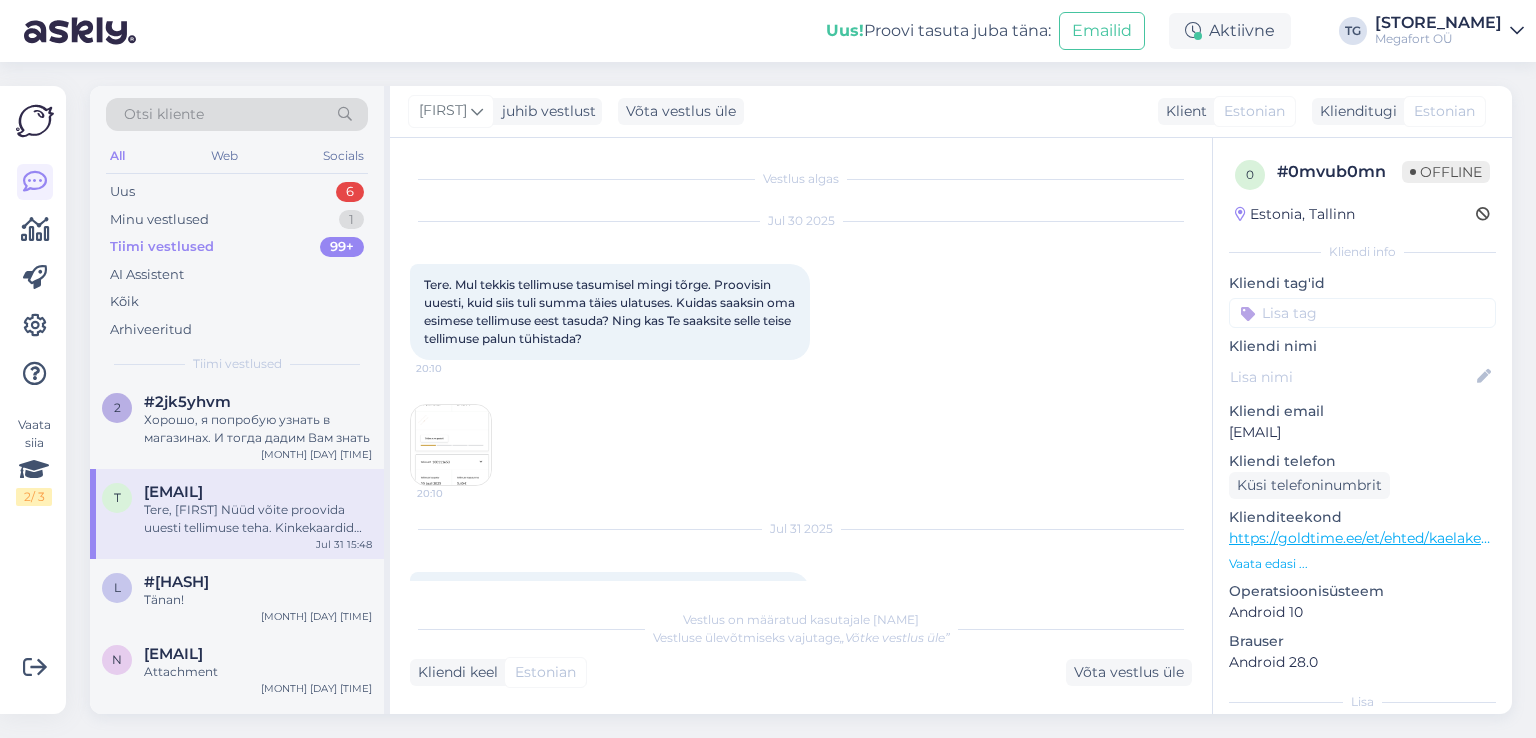 click at bounding box center [451, 445] 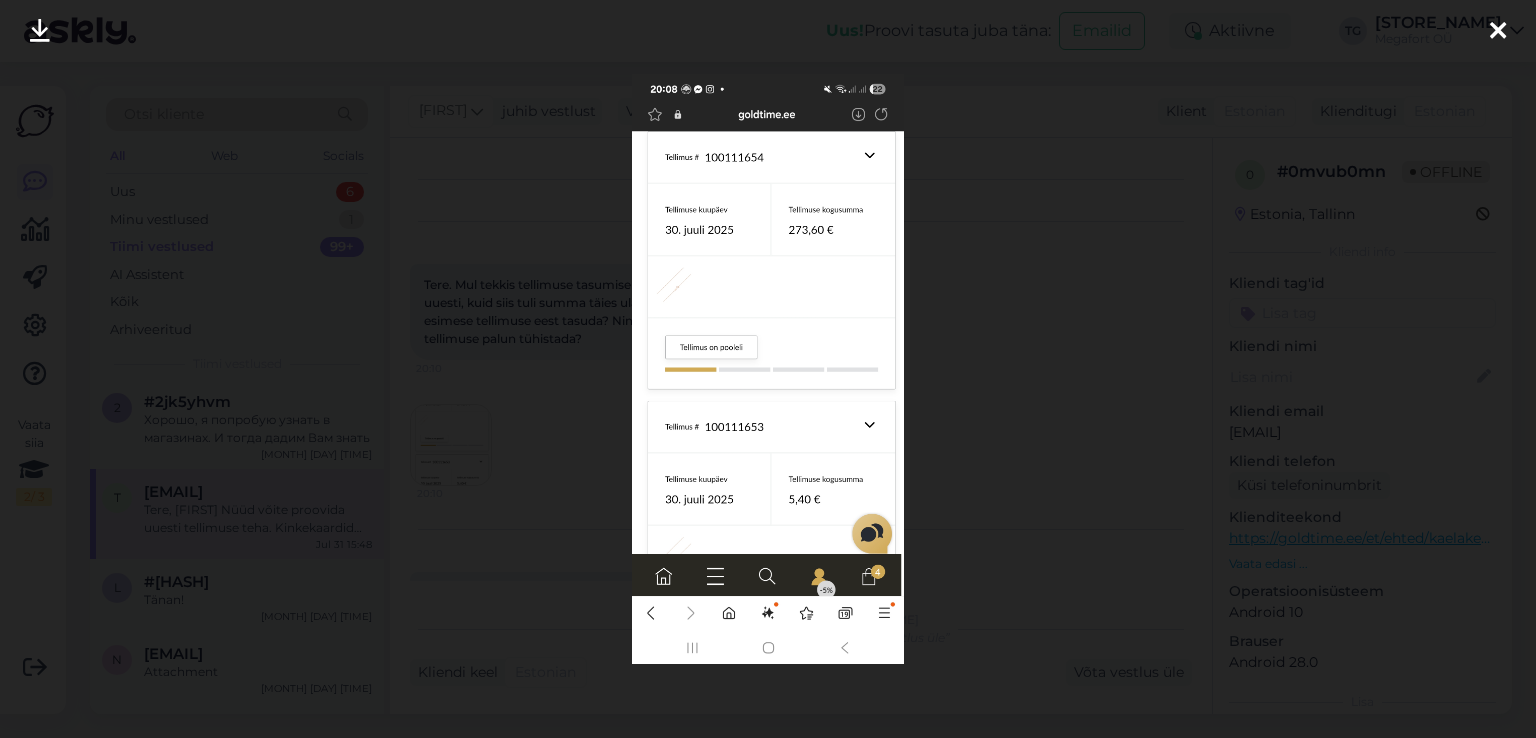 click at bounding box center (768, 369) 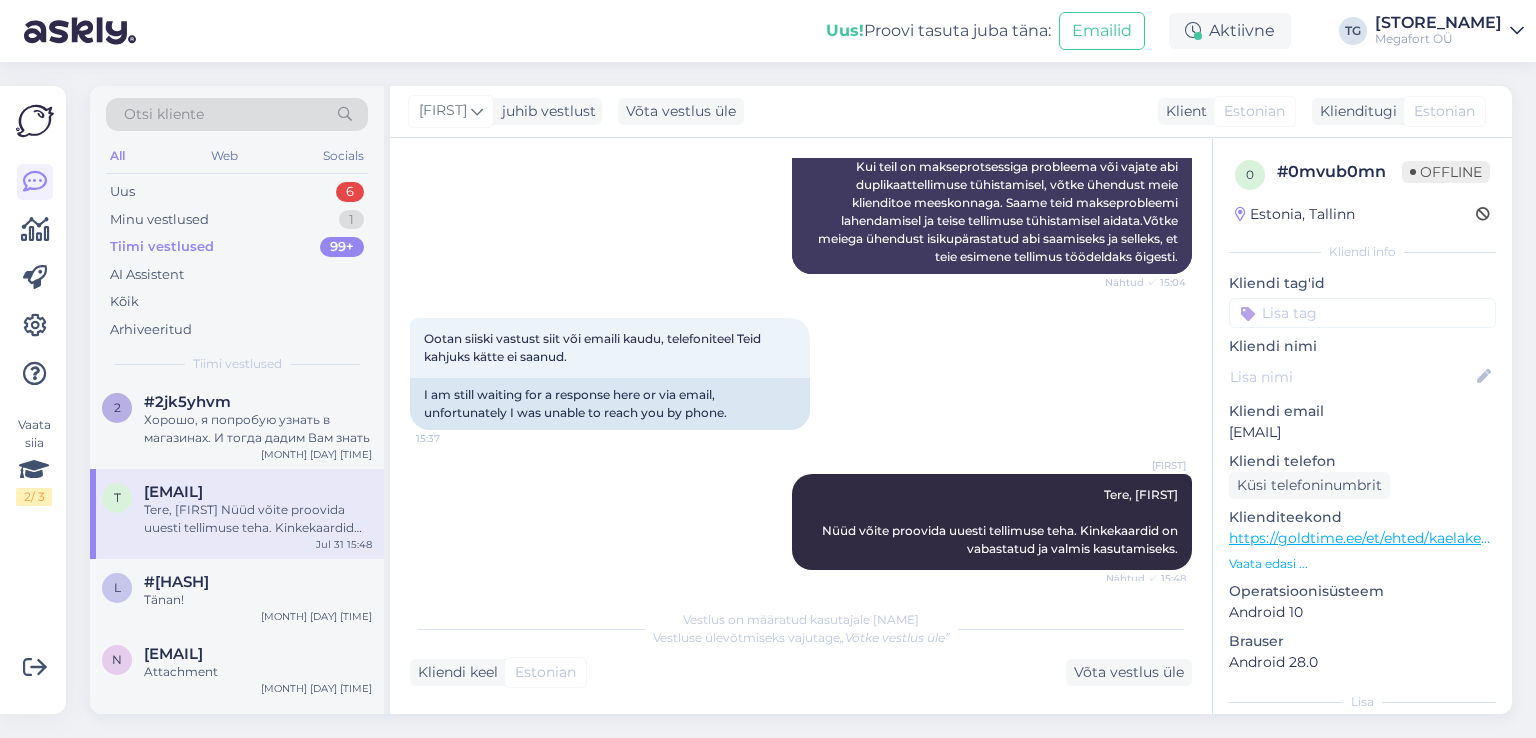 scroll, scrollTop: 756, scrollLeft: 0, axis: vertical 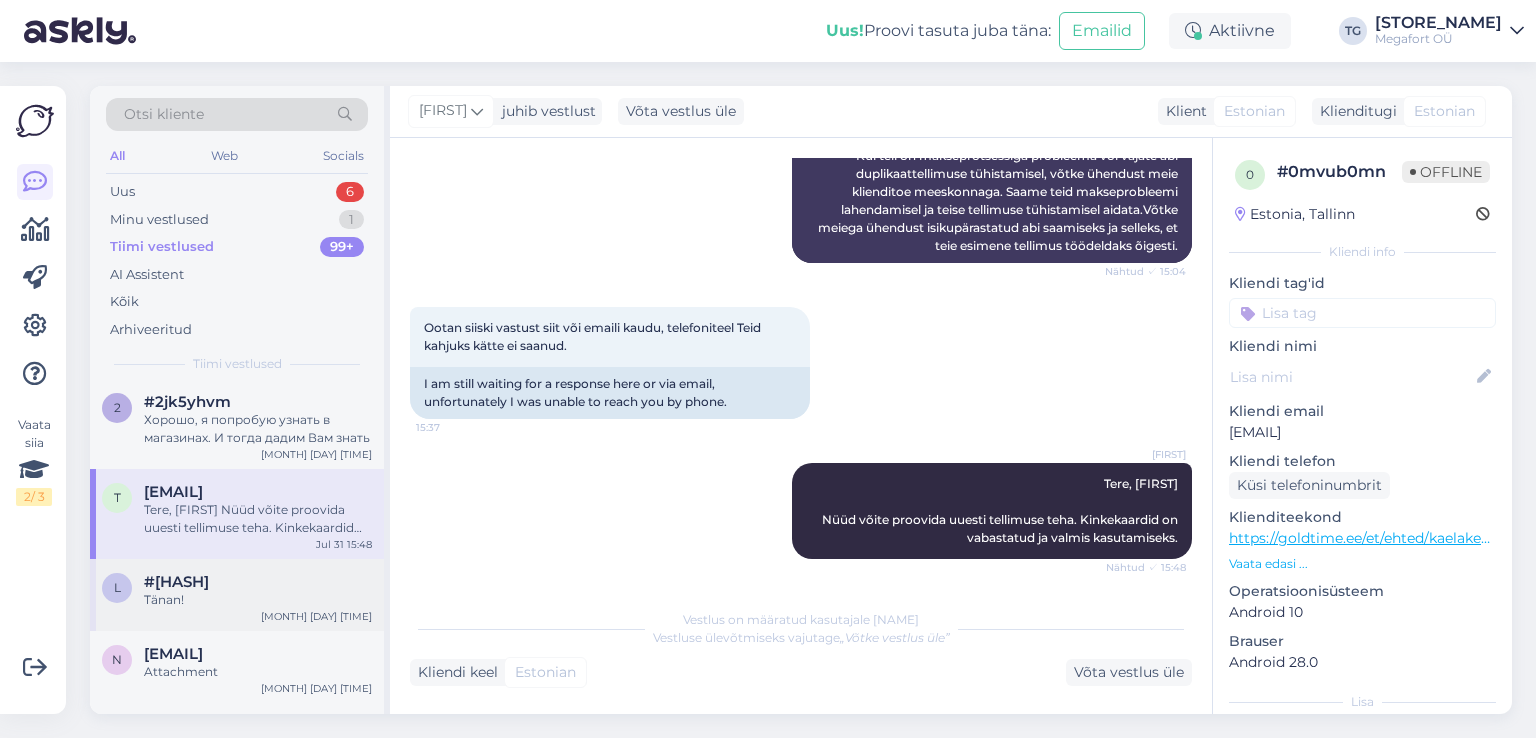 click on "l #[HASH] Tänan! [MONTH] [DAY] [TIME]" at bounding box center (237, 595) 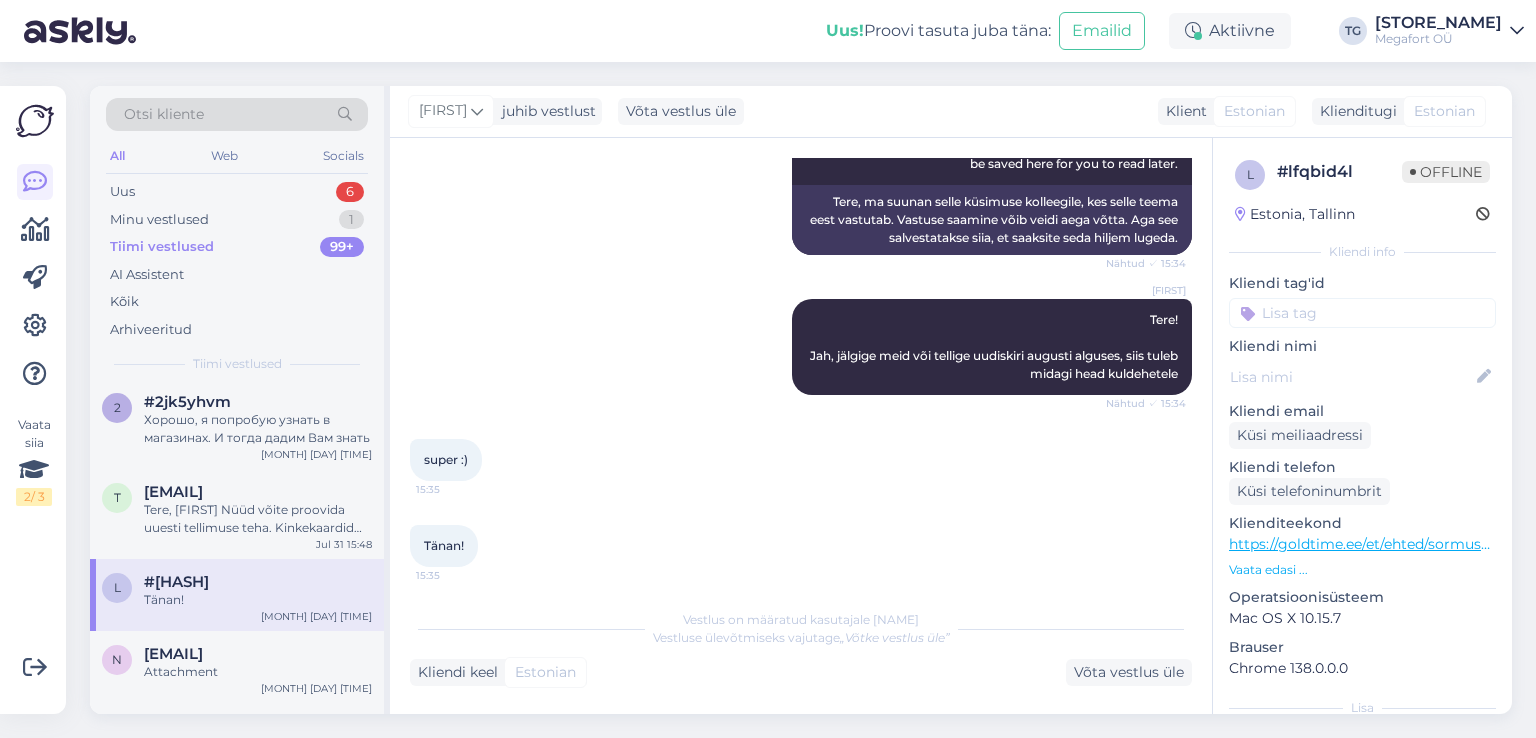scroll, scrollTop: 285, scrollLeft: 0, axis: vertical 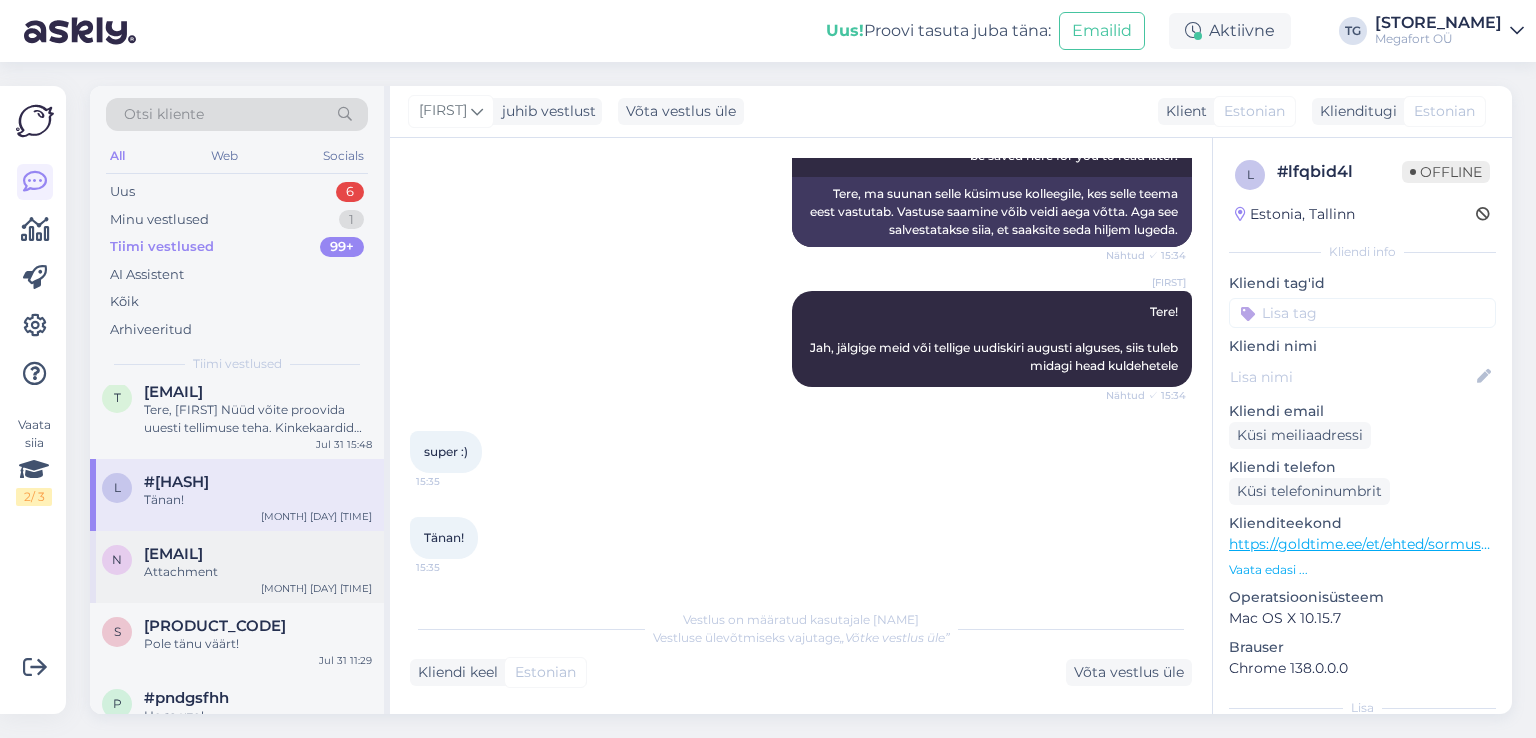 click on "[MONTH] [NAME] Attachment [MONTH] [DAY] [TIME]" at bounding box center [237, 567] 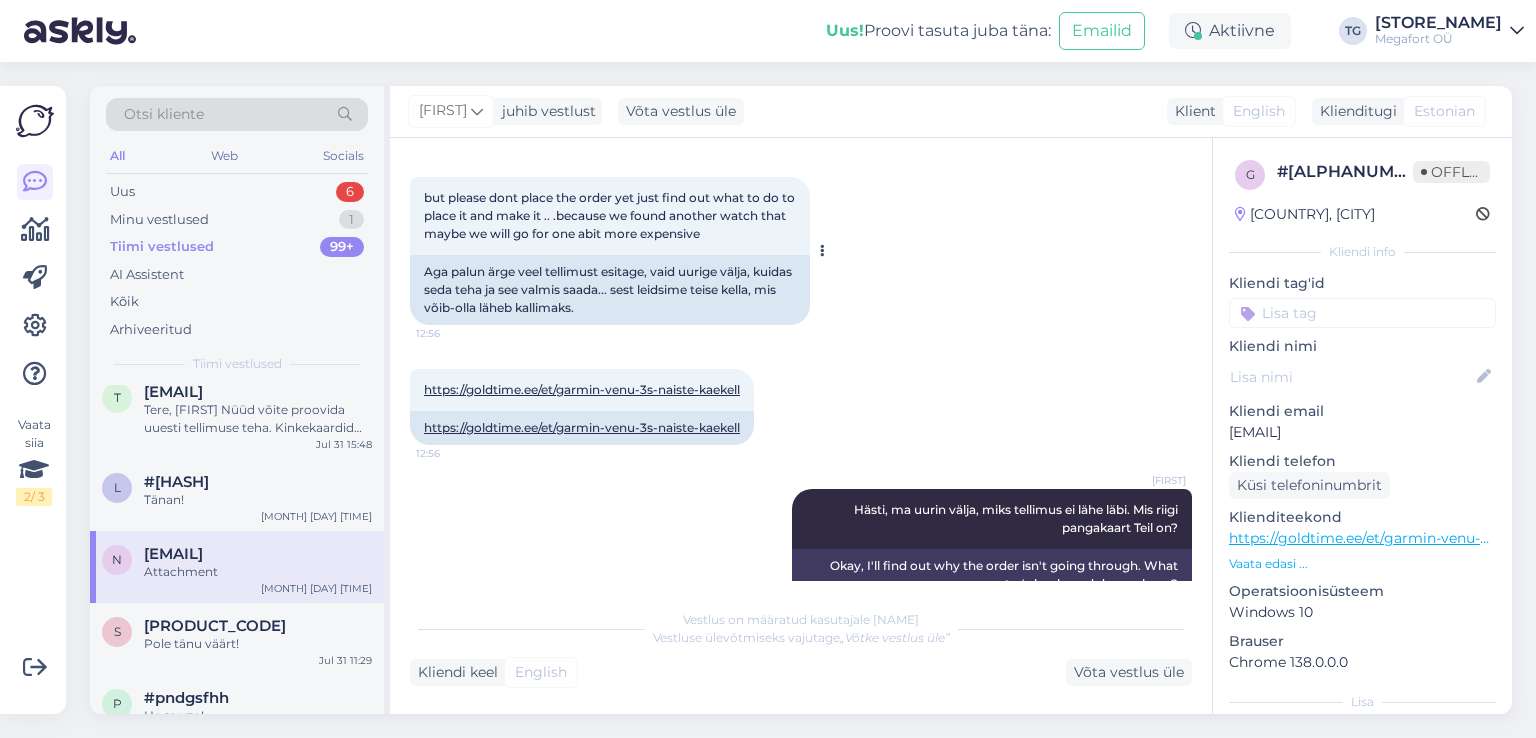 scroll, scrollTop: 1100, scrollLeft: 0, axis: vertical 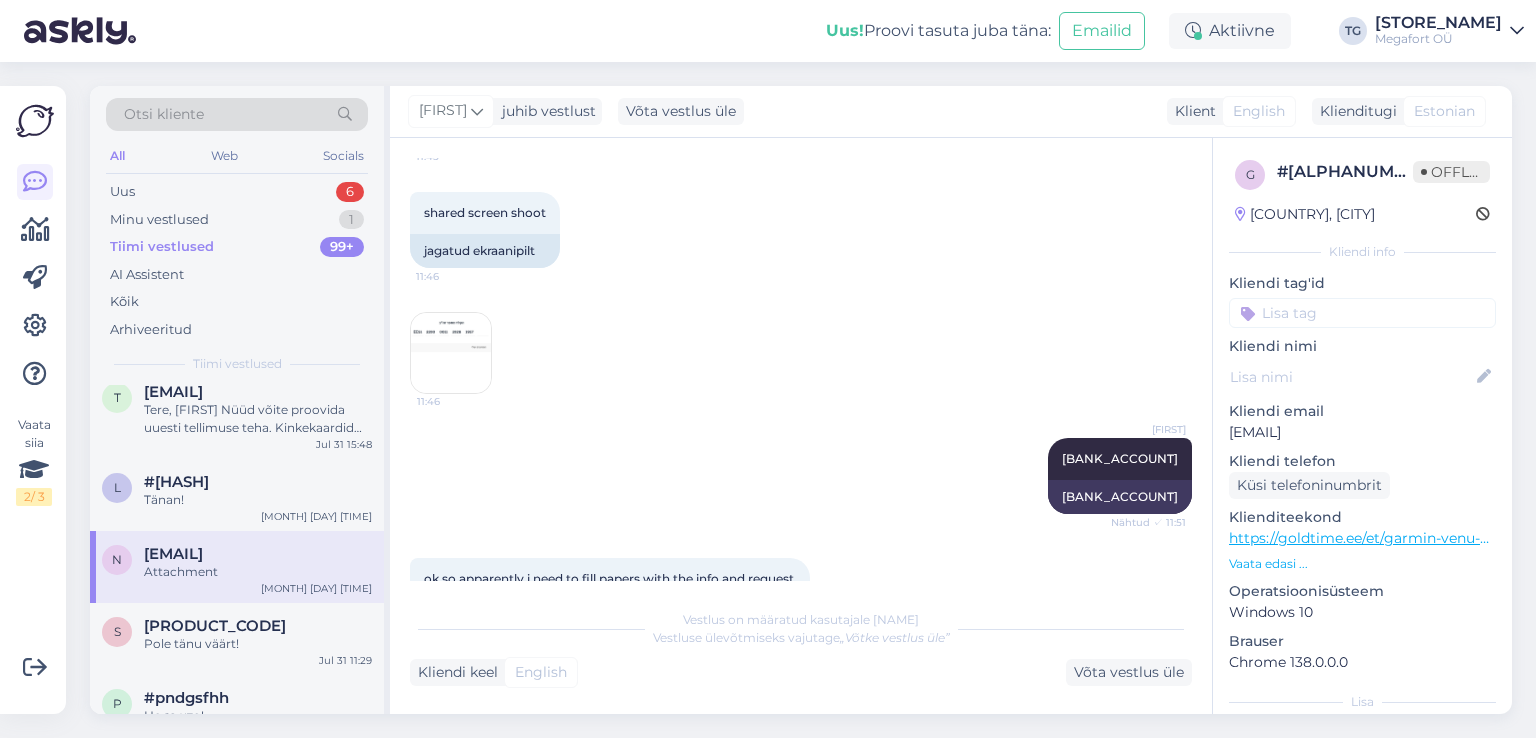 click at bounding box center [451, 353] 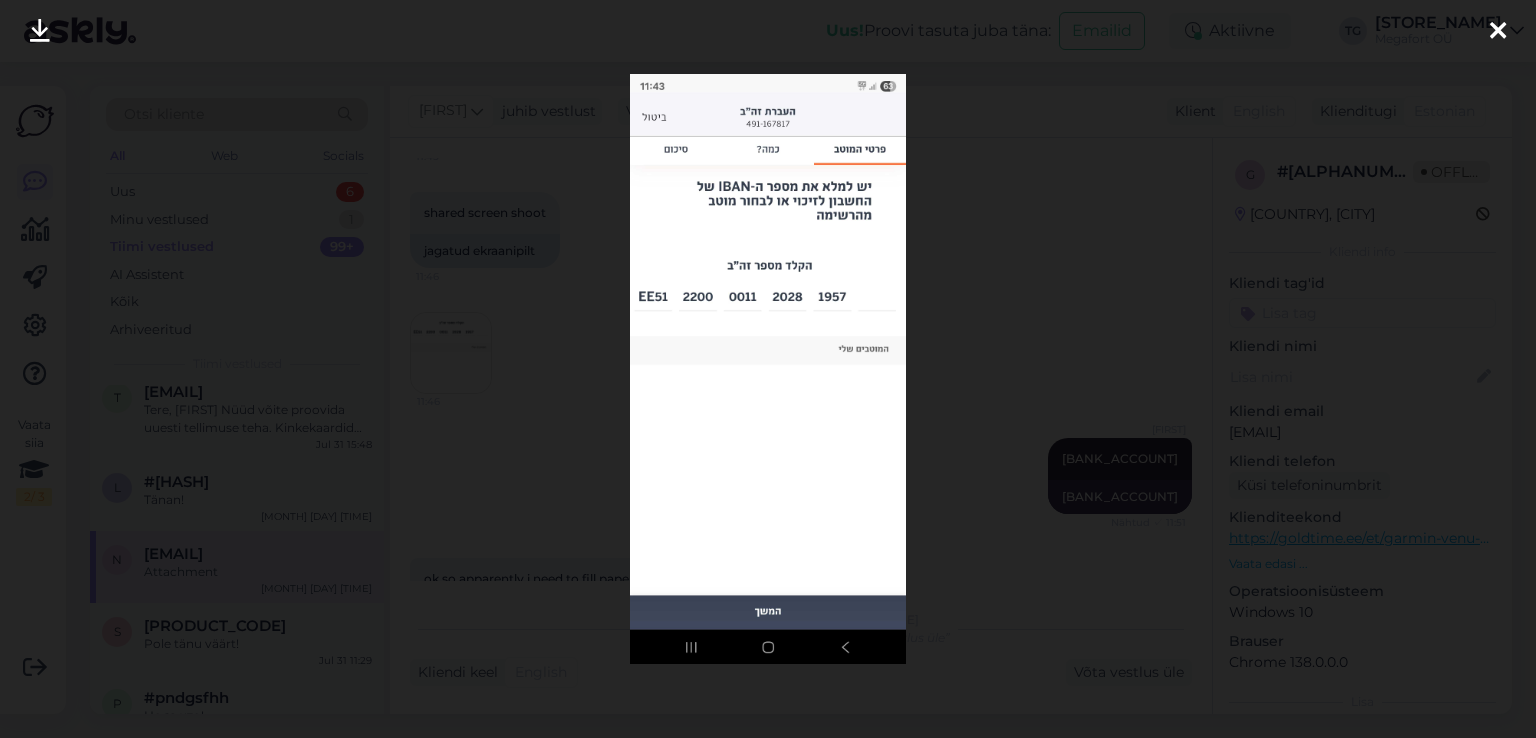 click at bounding box center (768, 369) 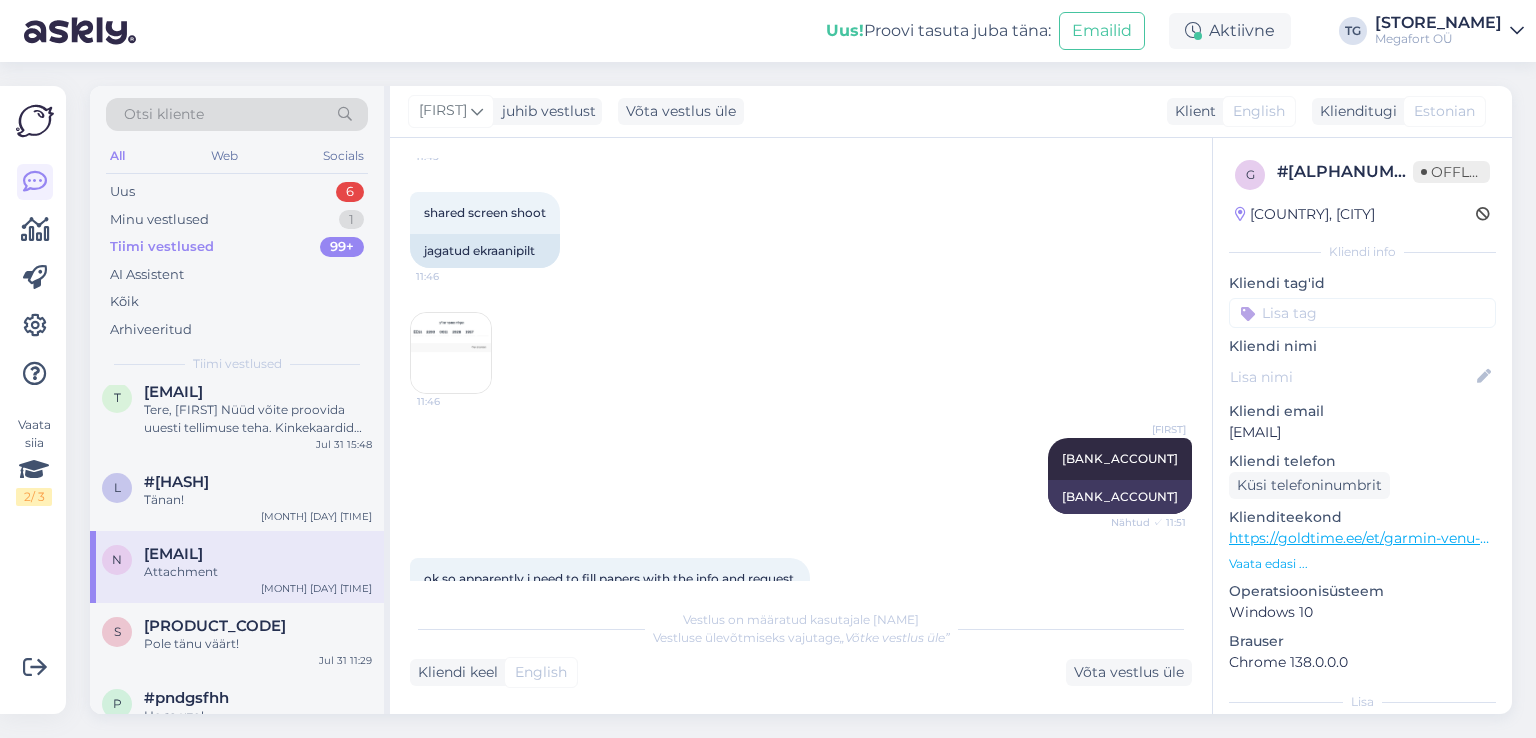 scroll, scrollTop: 12700, scrollLeft: 0, axis: vertical 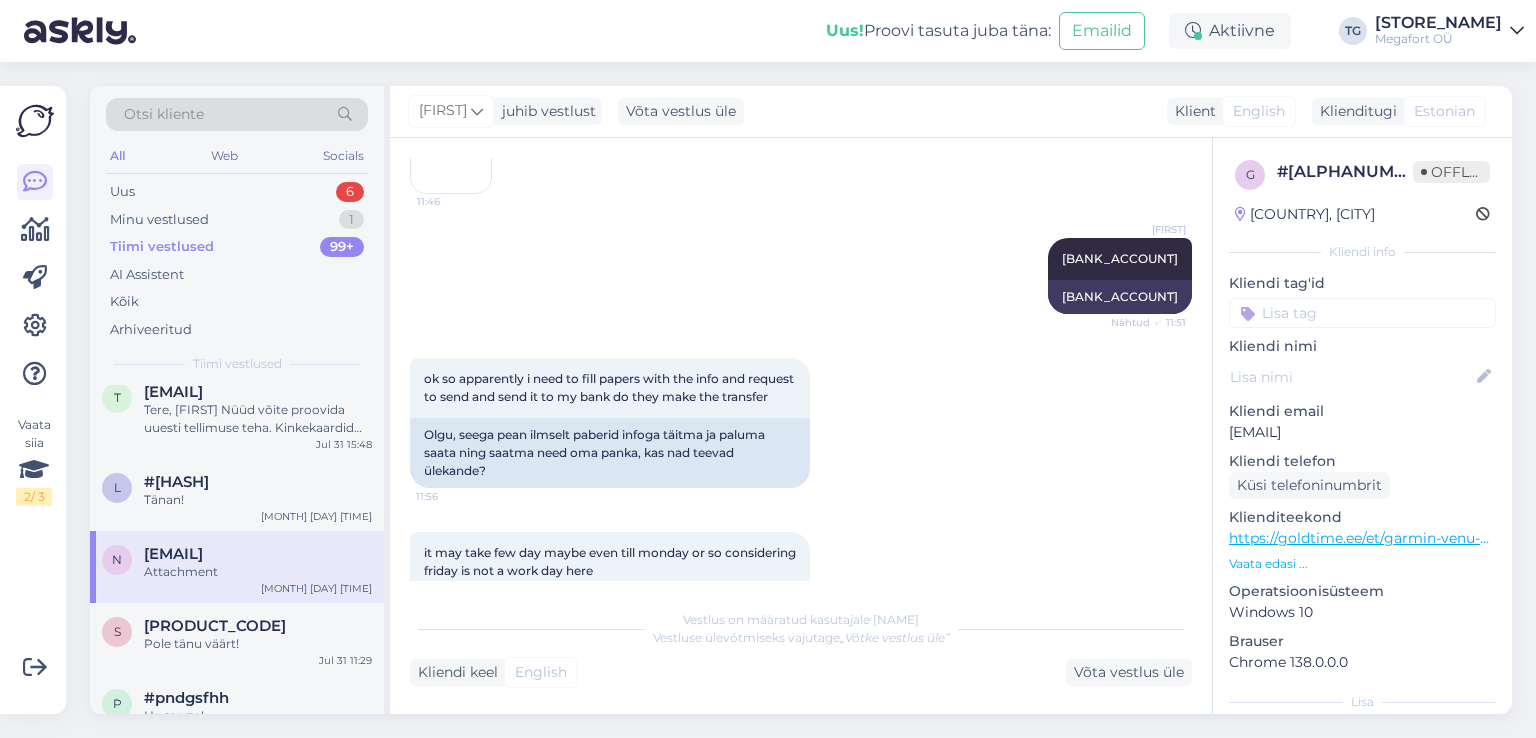 click at bounding box center (451, 153) 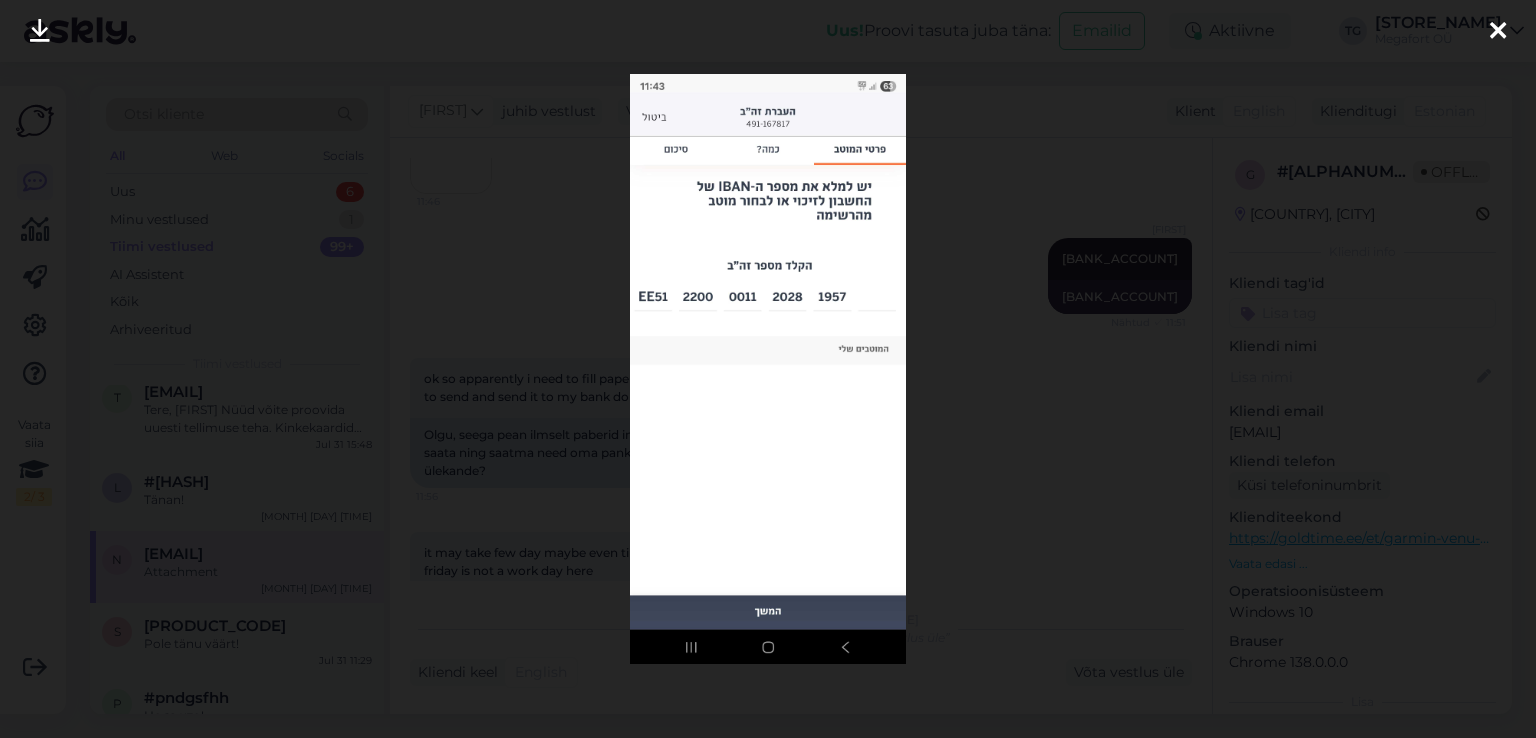 click at bounding box center [768, 369] 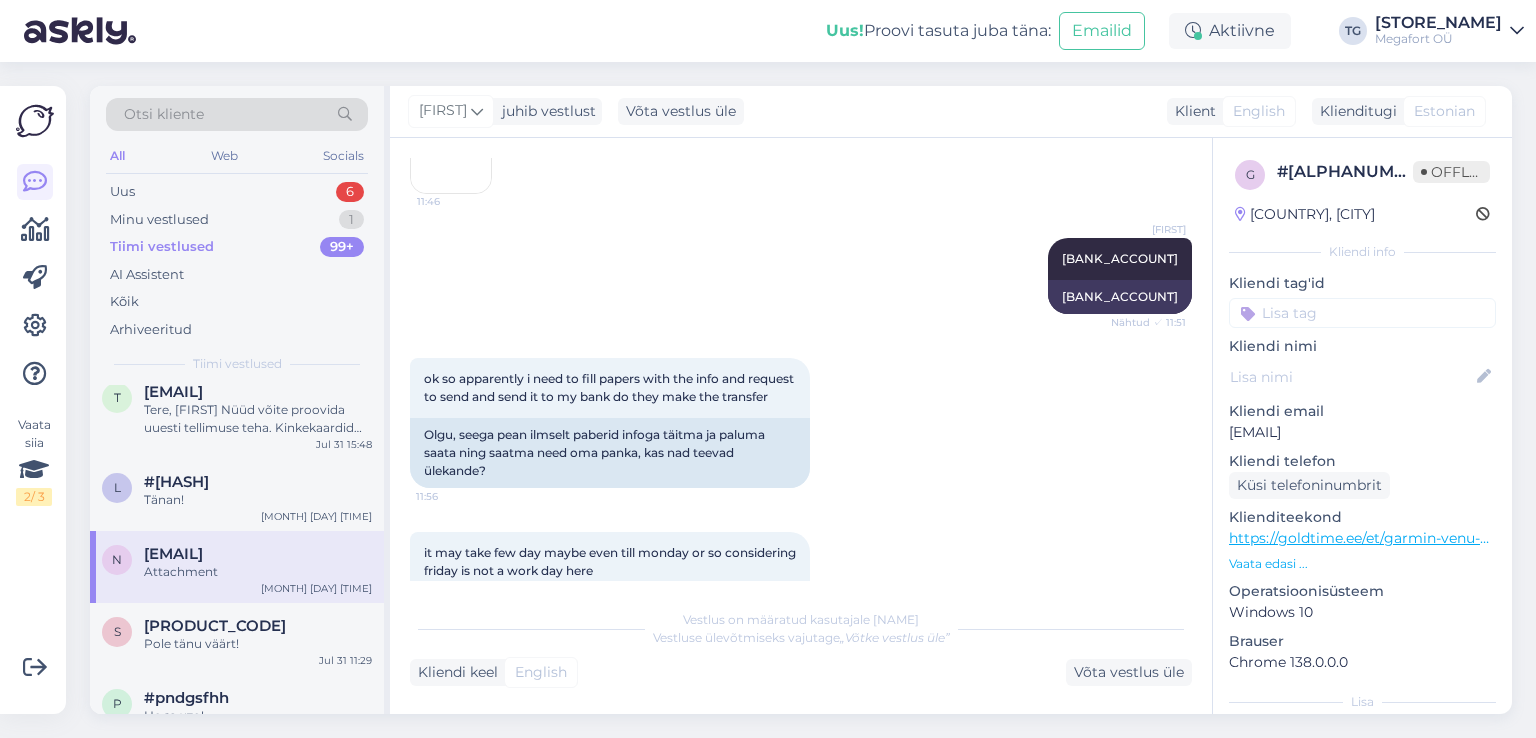click at bounding box center [451, 153] 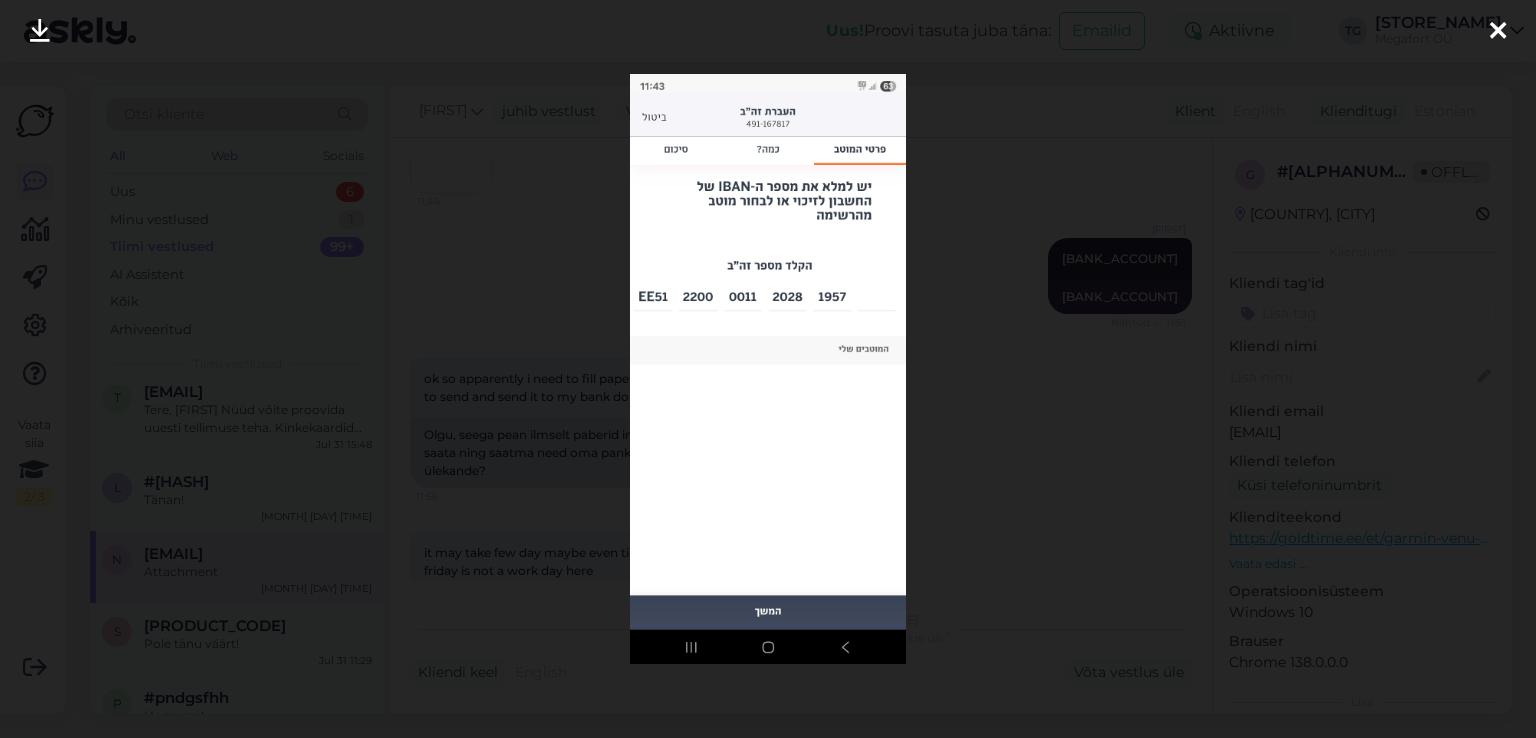 click at bounding box center [768, 369] 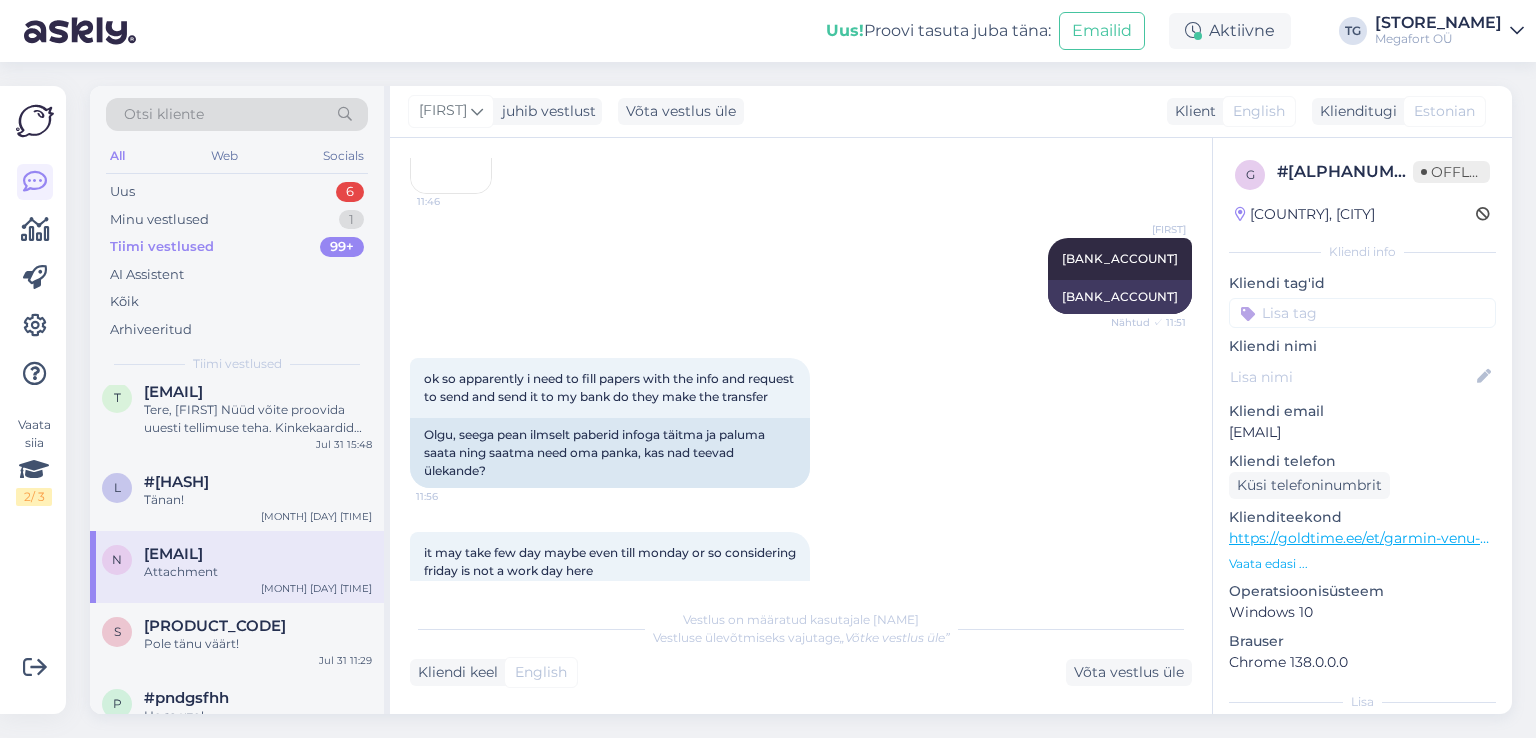 click at bounding box center [451, 153] 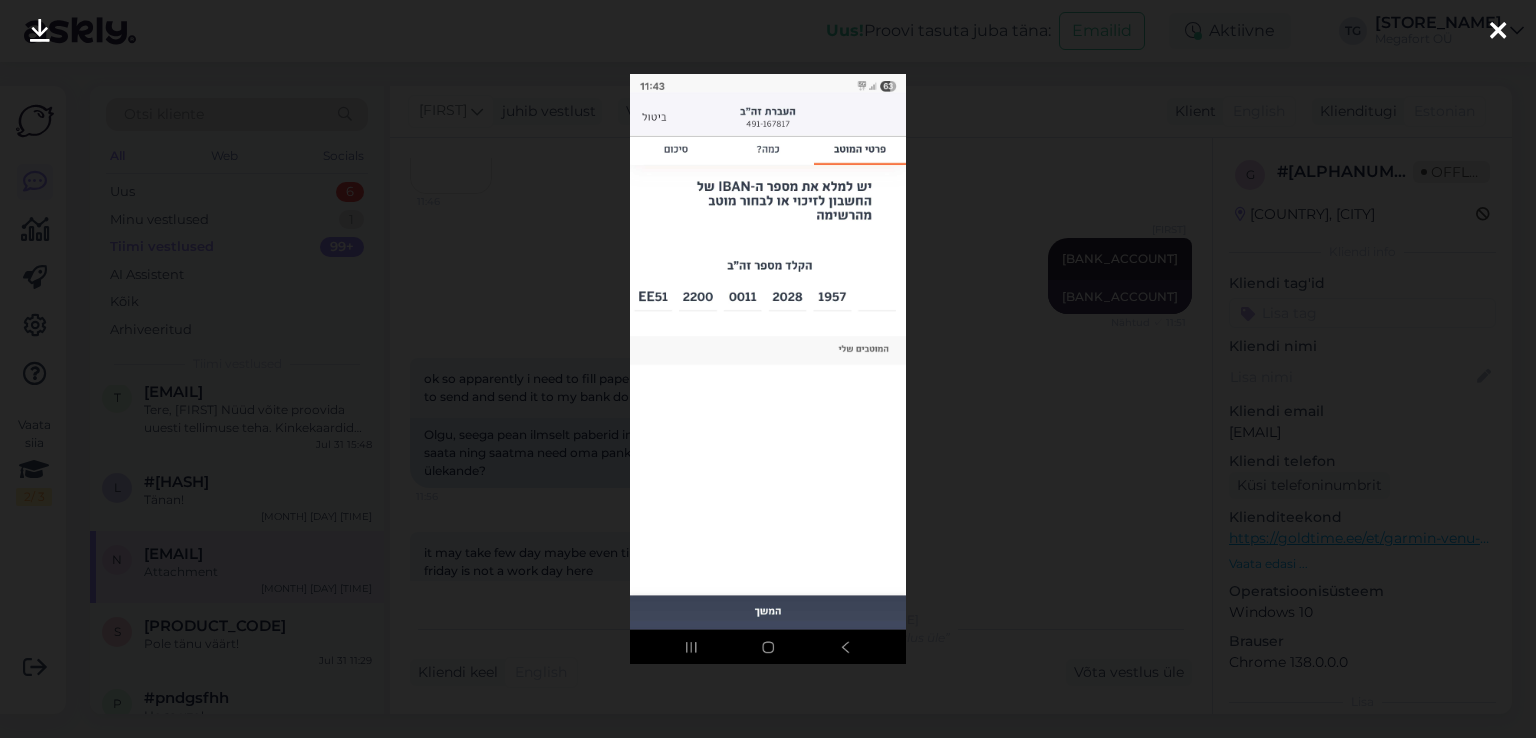 click at bounding box center (768, 369) 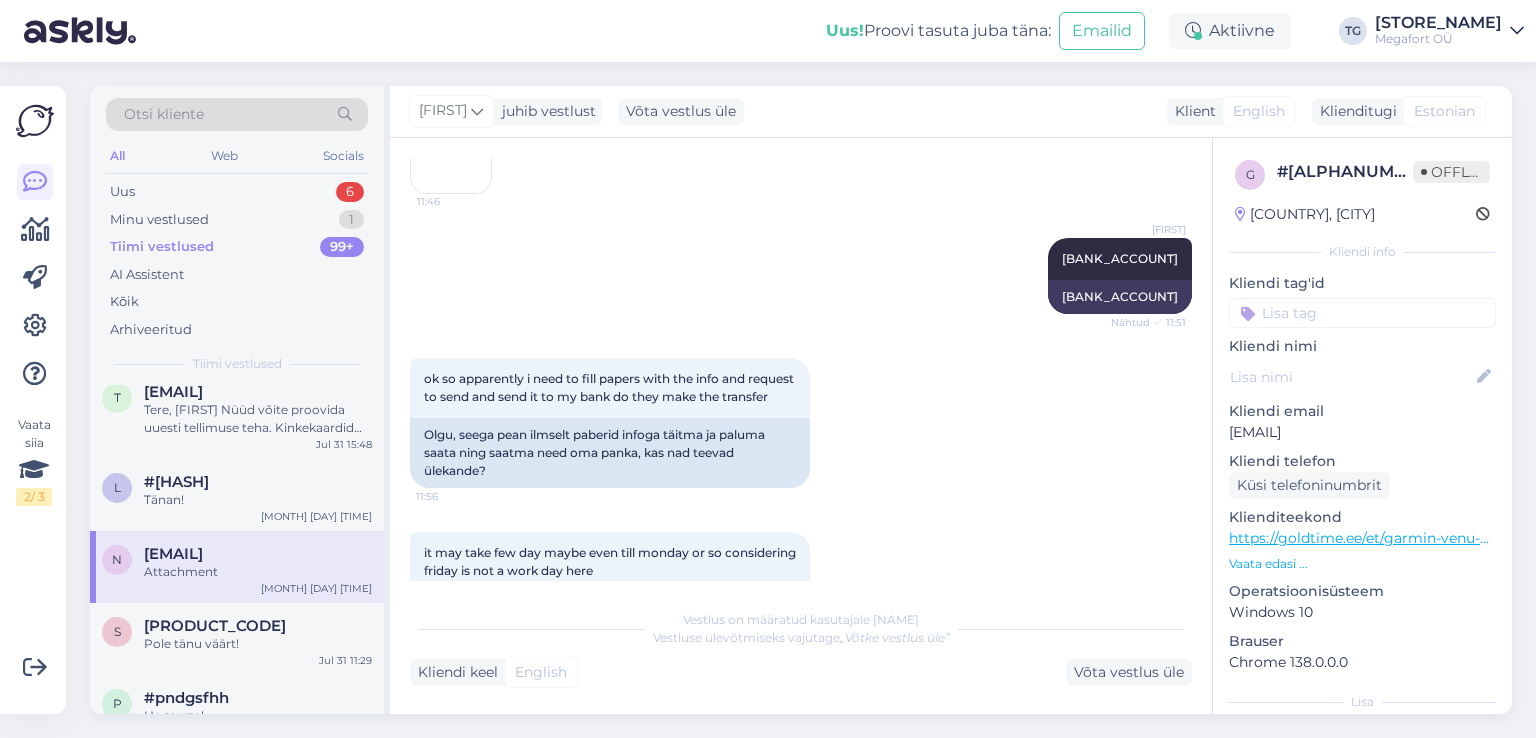 click at bounding box center [451, 153] 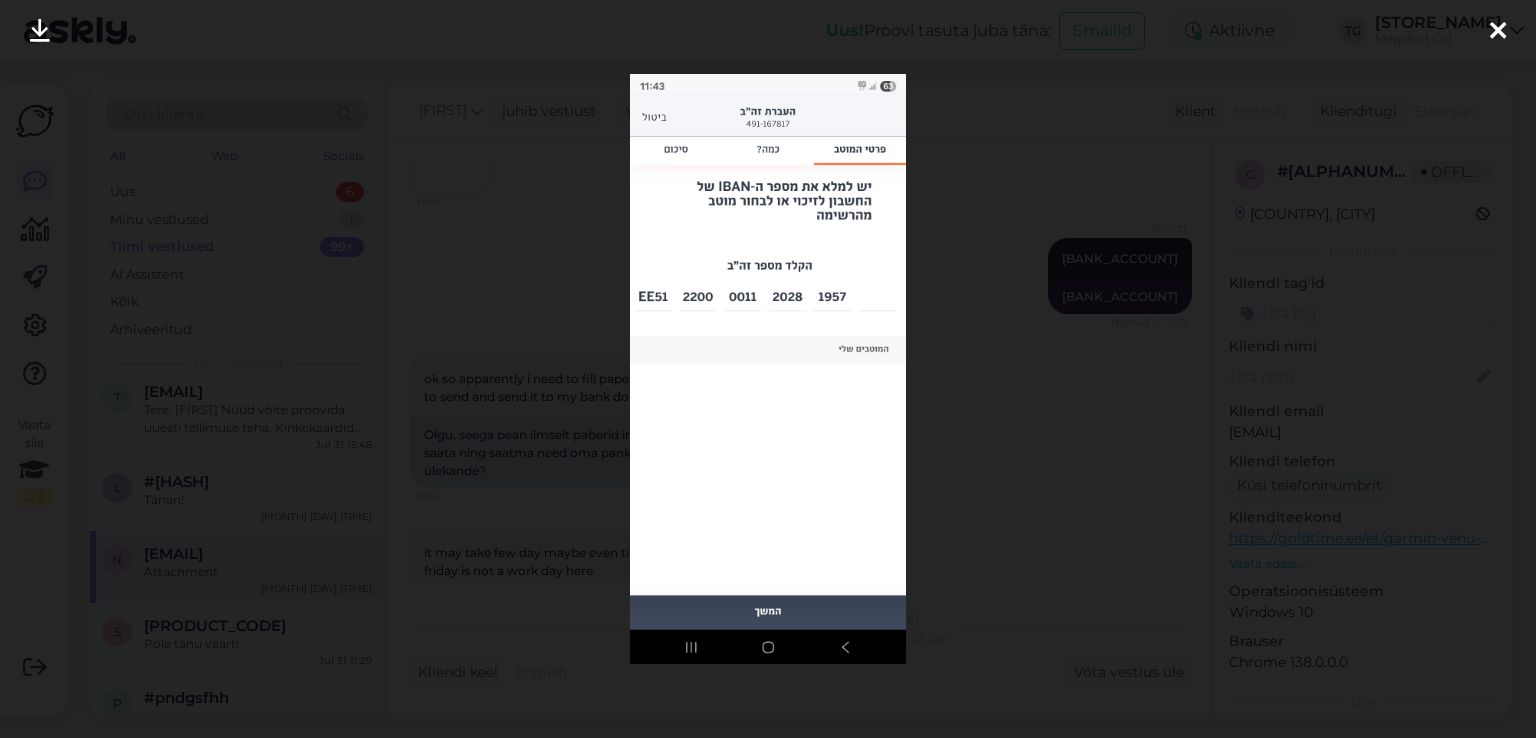 click at bounding box center (768, 369) 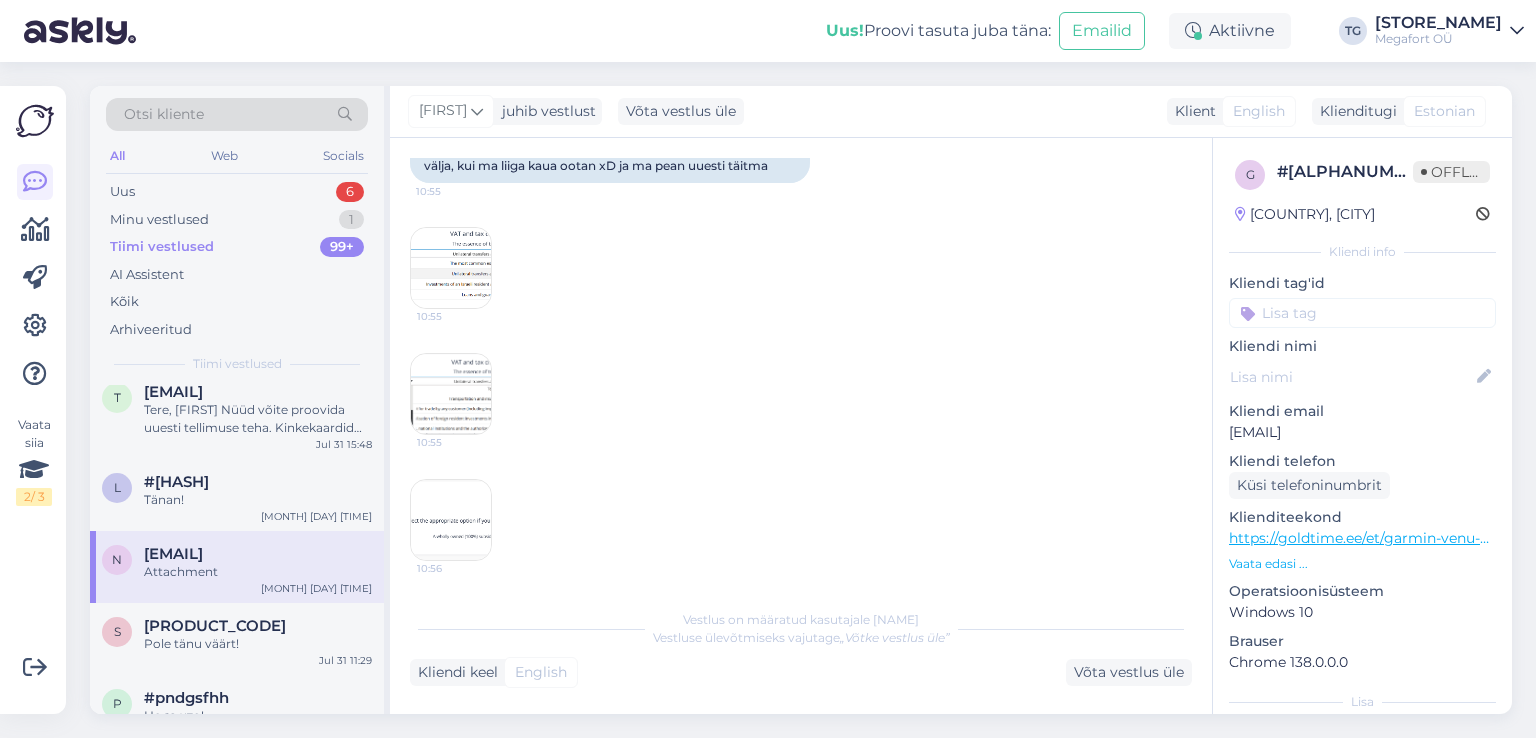 scroll, scrollTop: 14800, scrollLeft: 0, axis: vertical 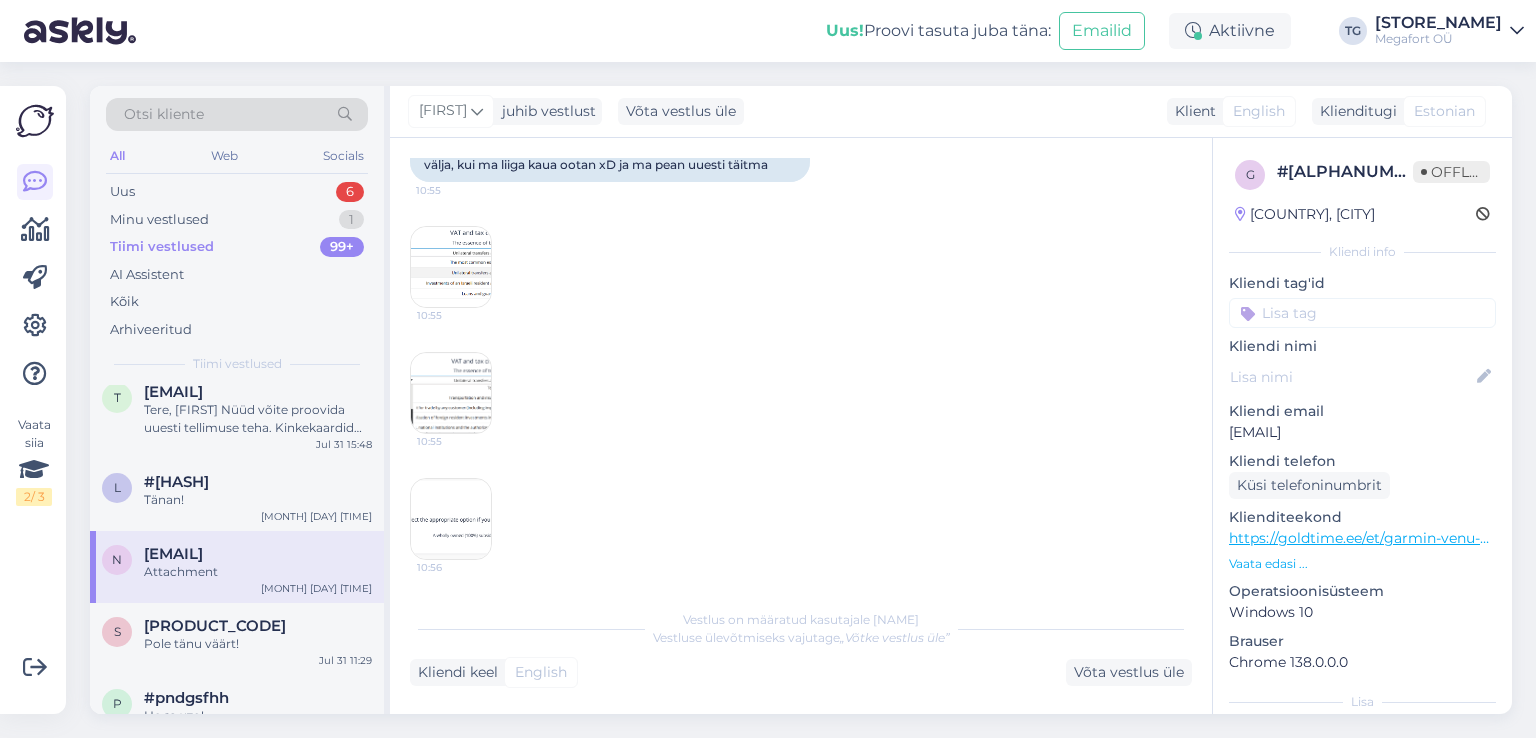 click at bounding box center [451, 267] 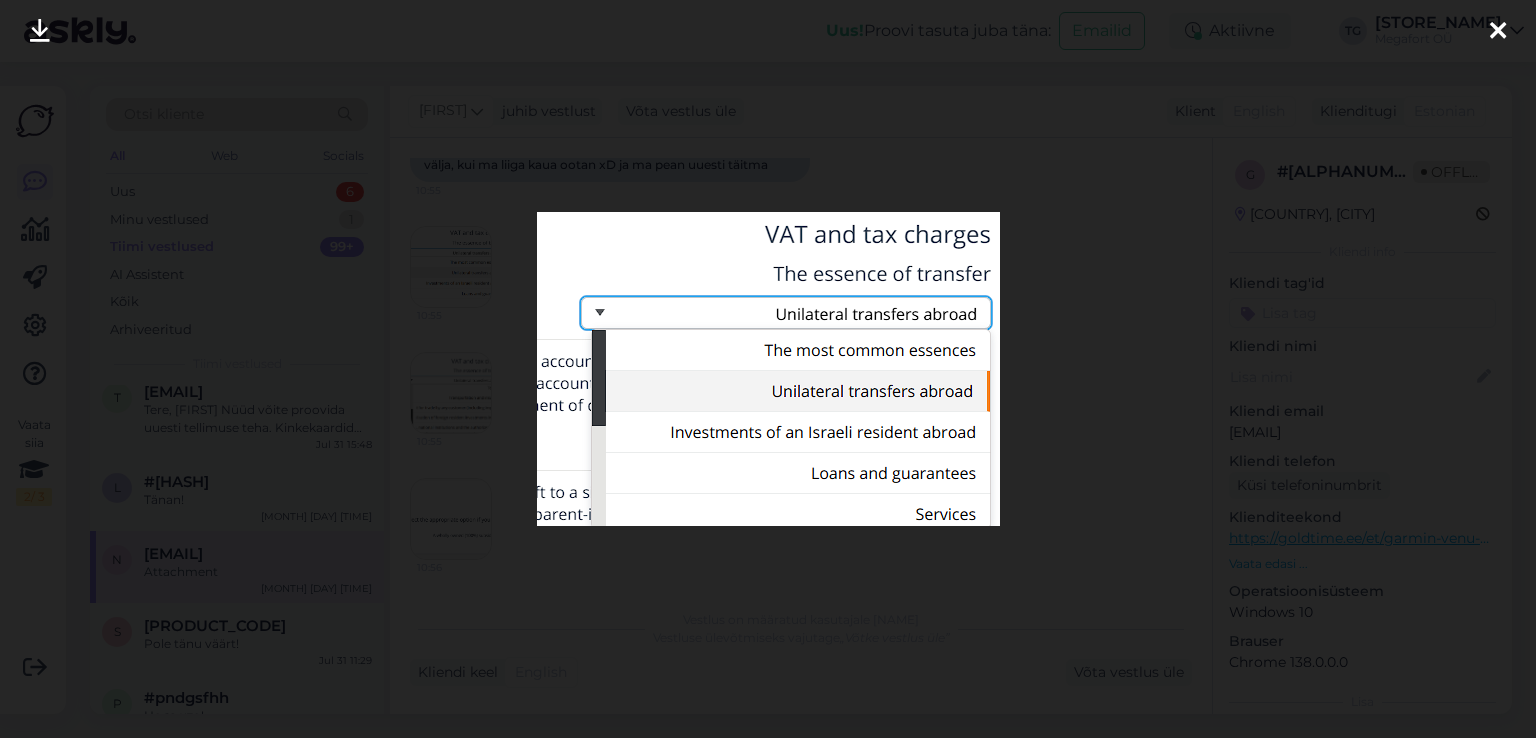 click at bounding box center (768, 369) 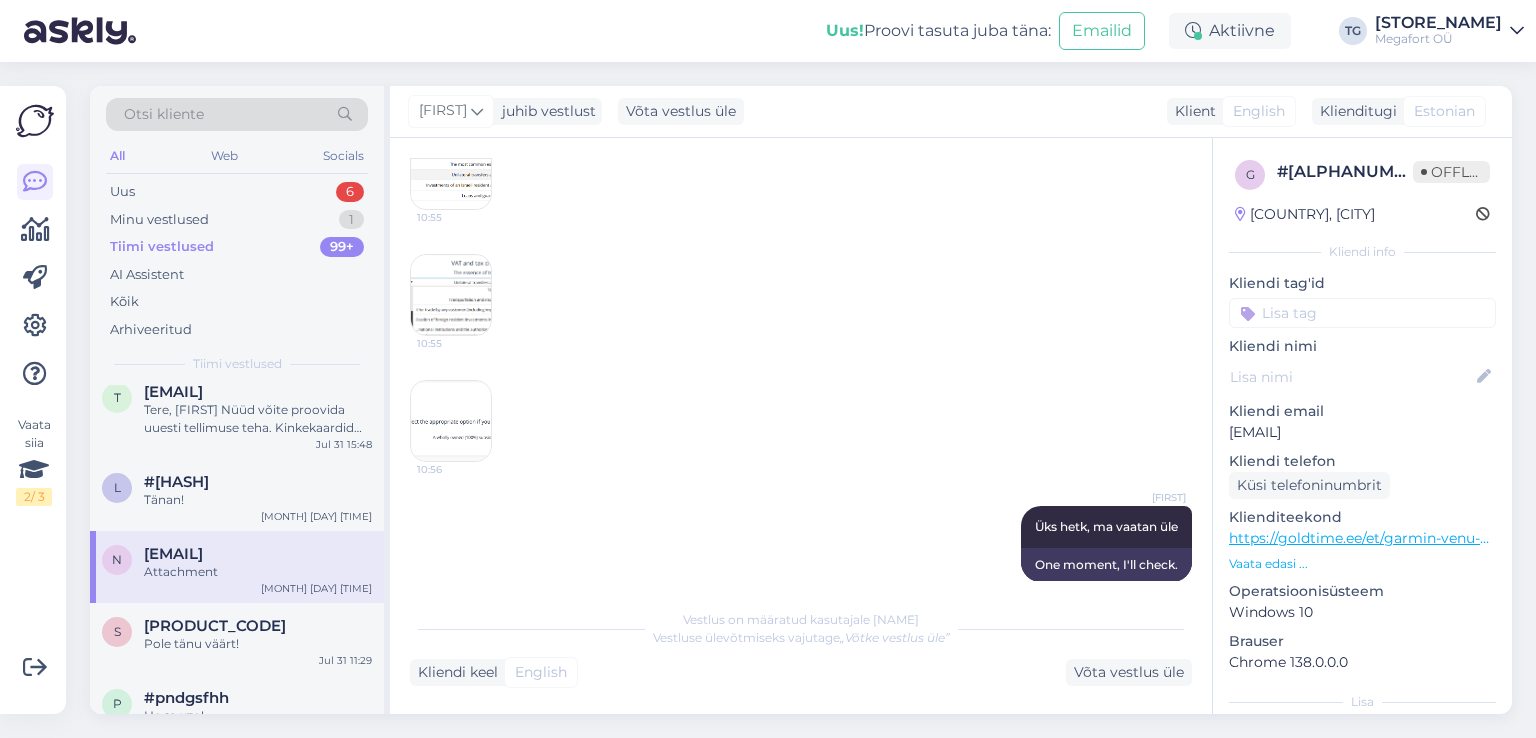 scroll, scrollTop: 15000, scrollLeft: 0, axis: vertical 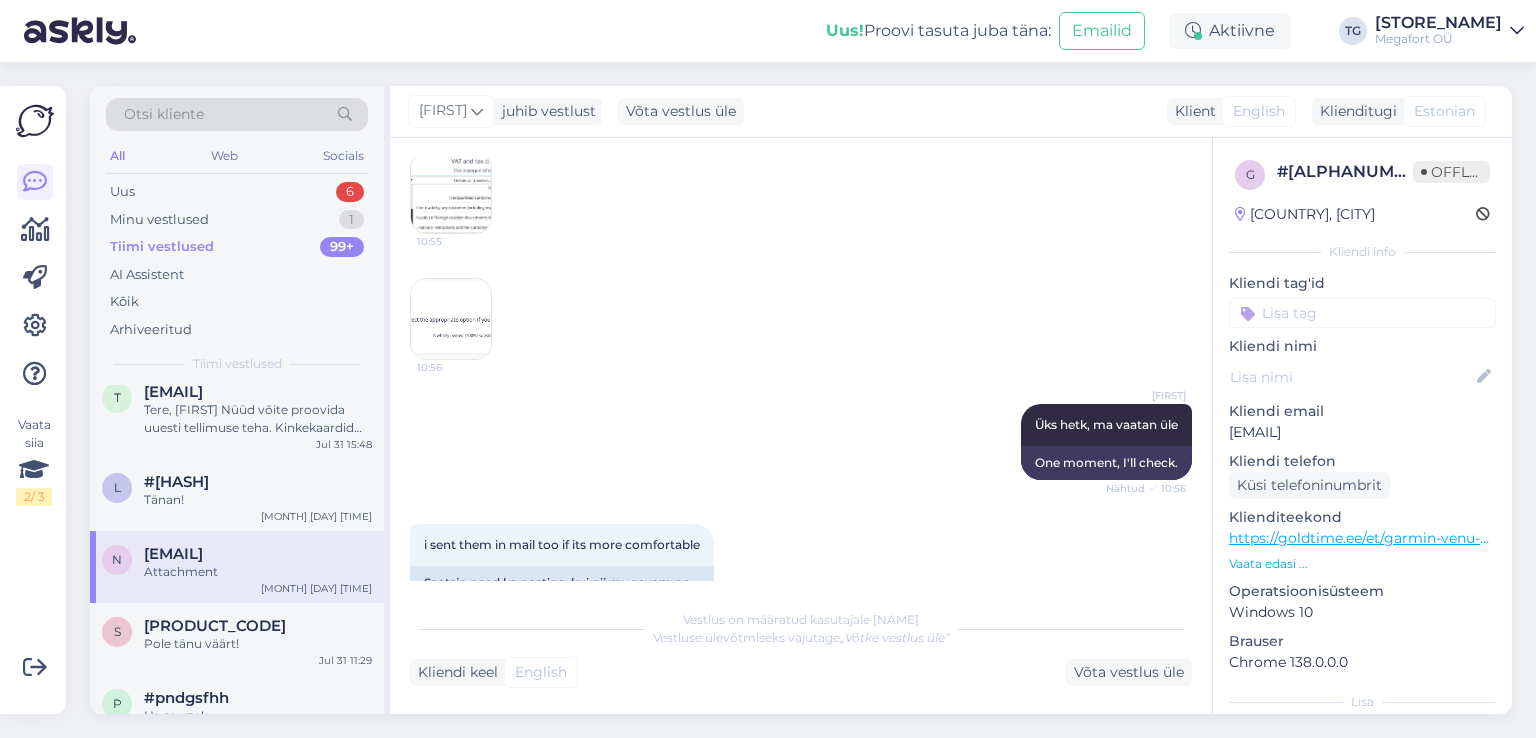 click at bounding box center (451, 193) 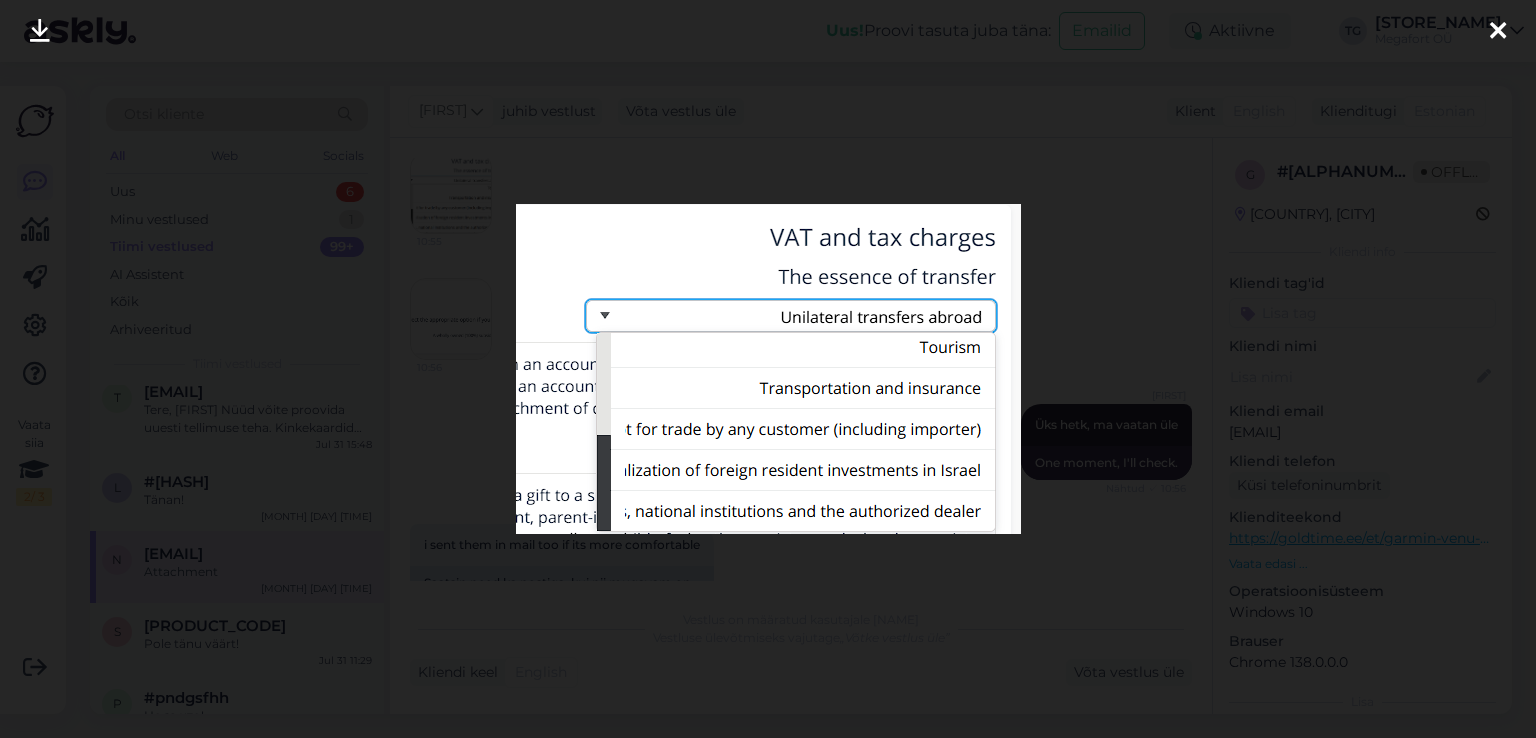 click at bounding box center (768, 369) 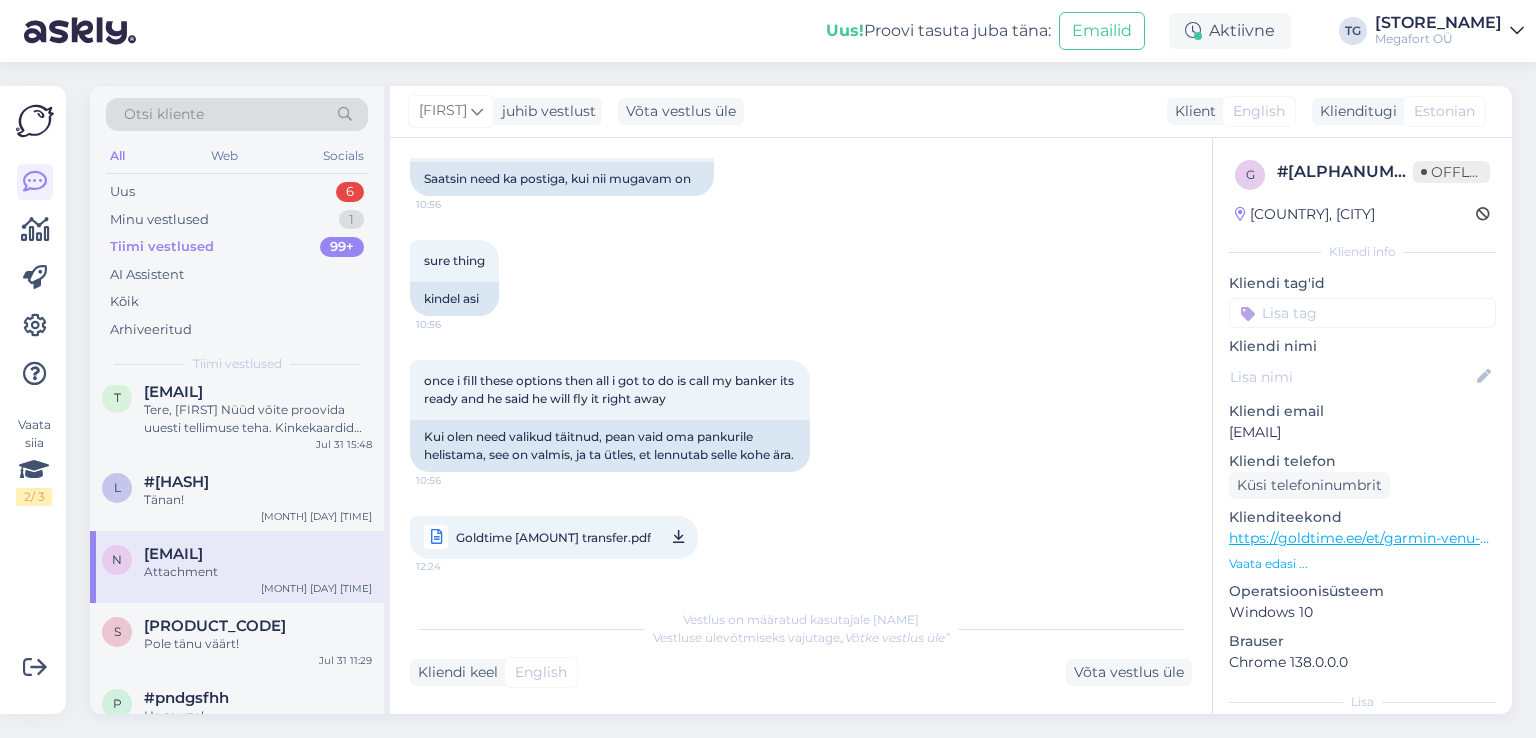 scroll, scrollTop: 15582, scrollLeft: 0, axis: vertical 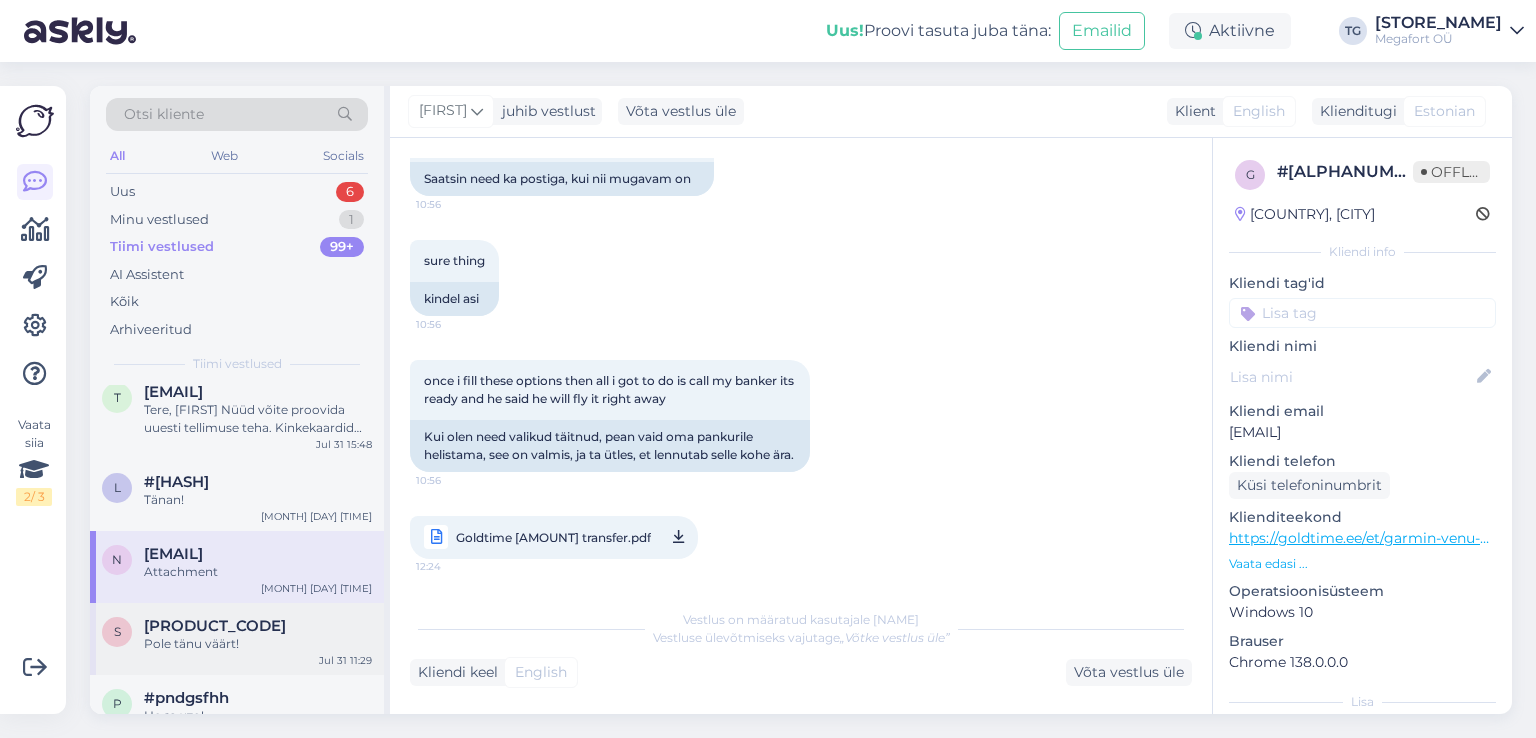 click on "Pole tänu väärt!" at bounding box center [258, 644] 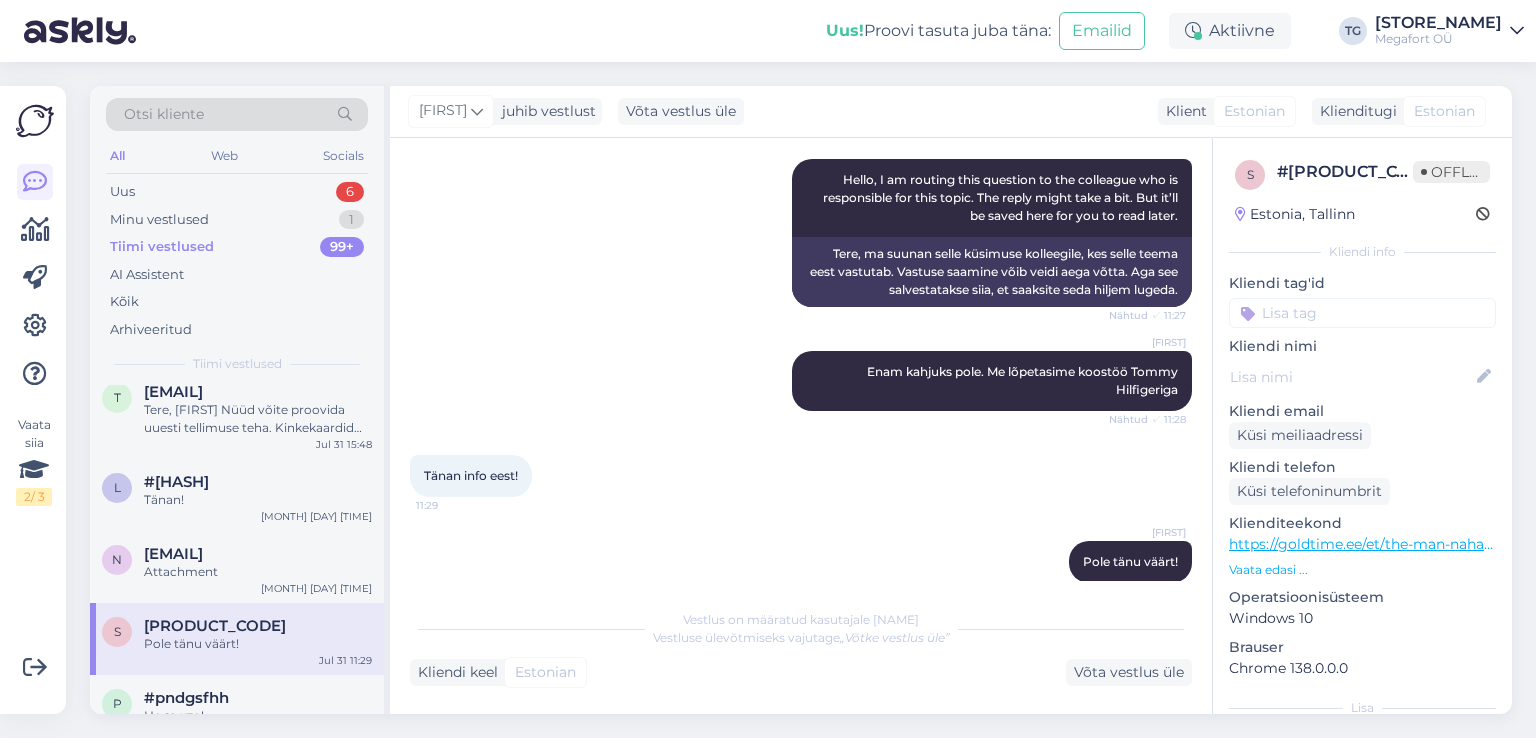 scroll, scrollTop: 249, scrollLeft: 0, axis: vertical 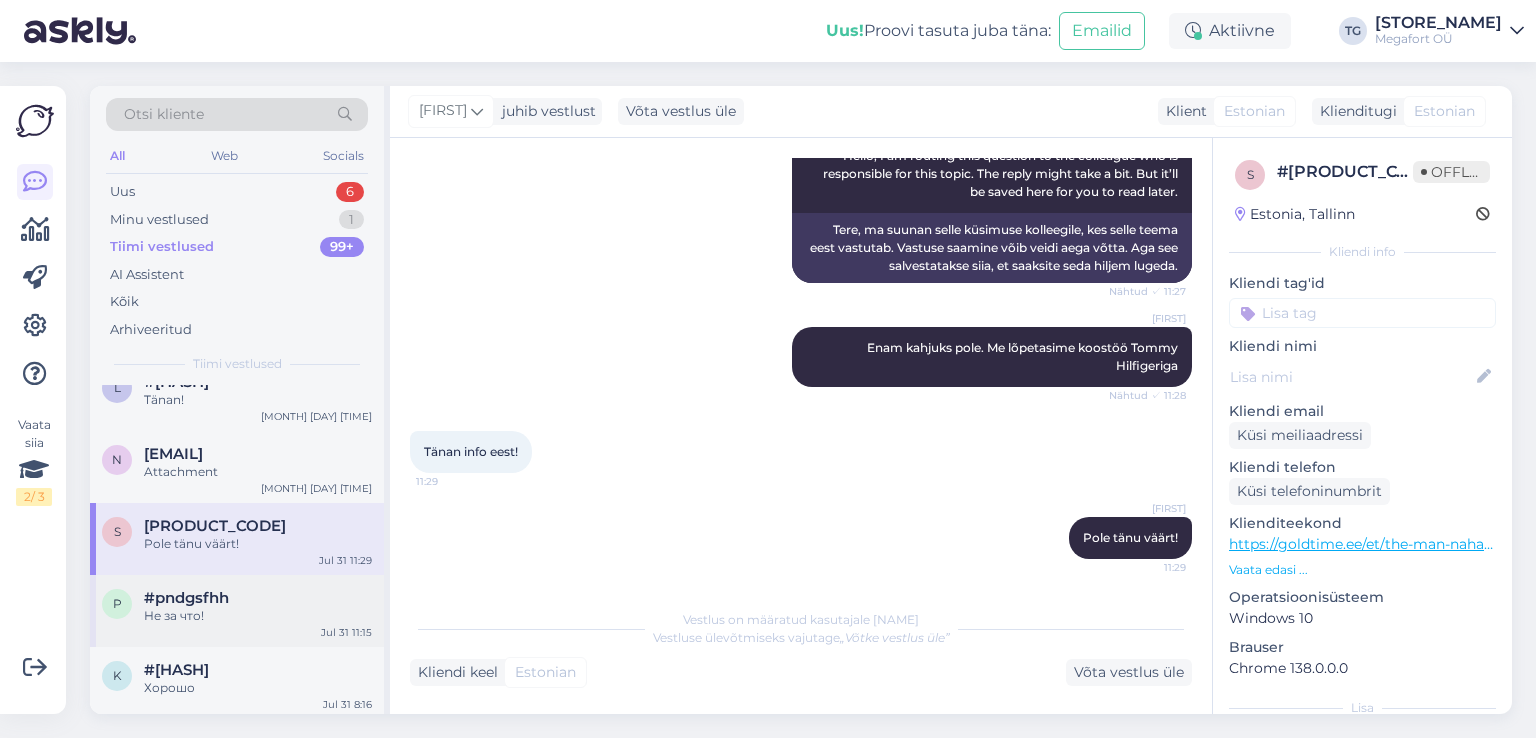 click on "#pndgsfhh" at bounding box center [258, 598] 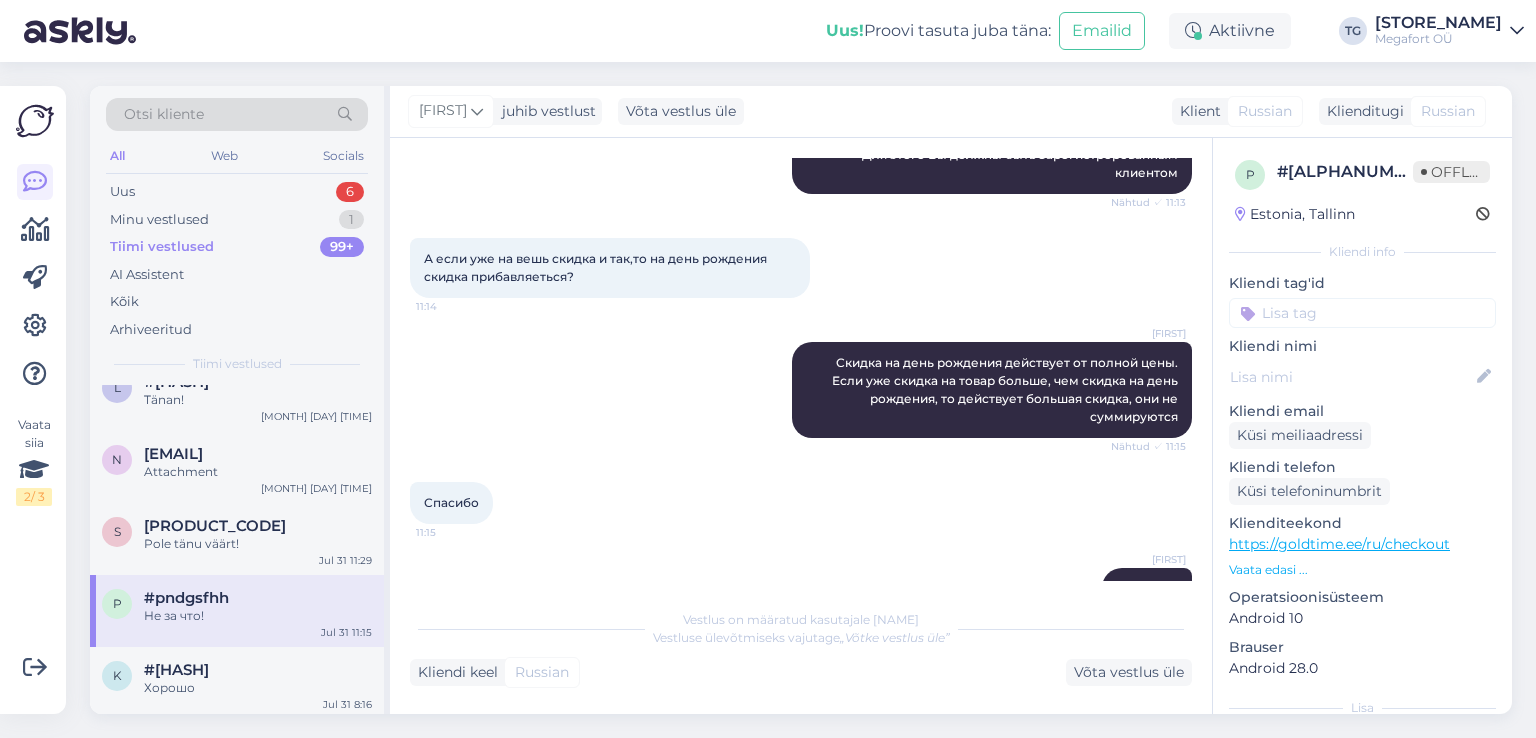 scroll, scrollTop: 651, scrollLeft: 0, axis: vertical 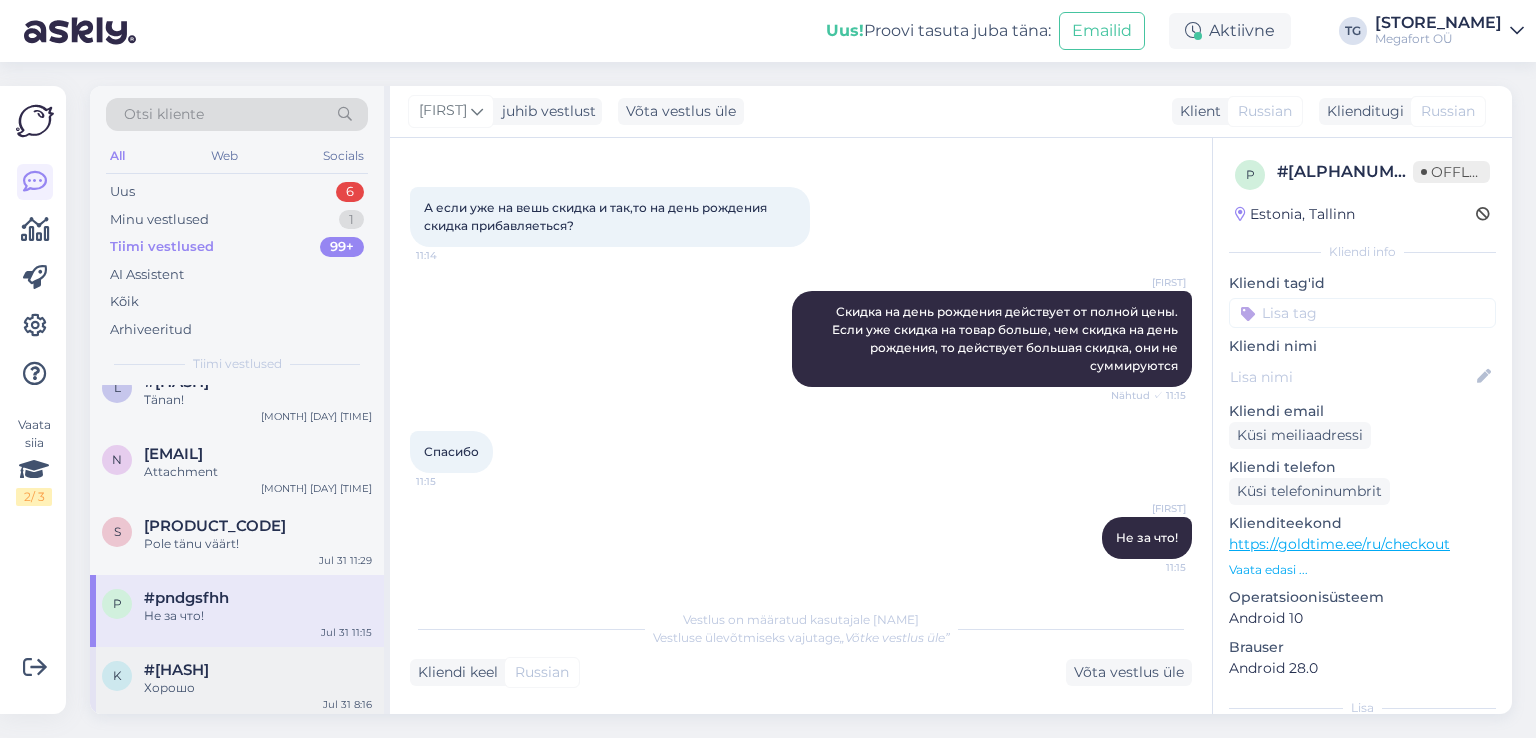 drag, startPoint x: 288, startPoint y: 661, endPoint x: 302, endPoint y: 648, distance: 19.104973 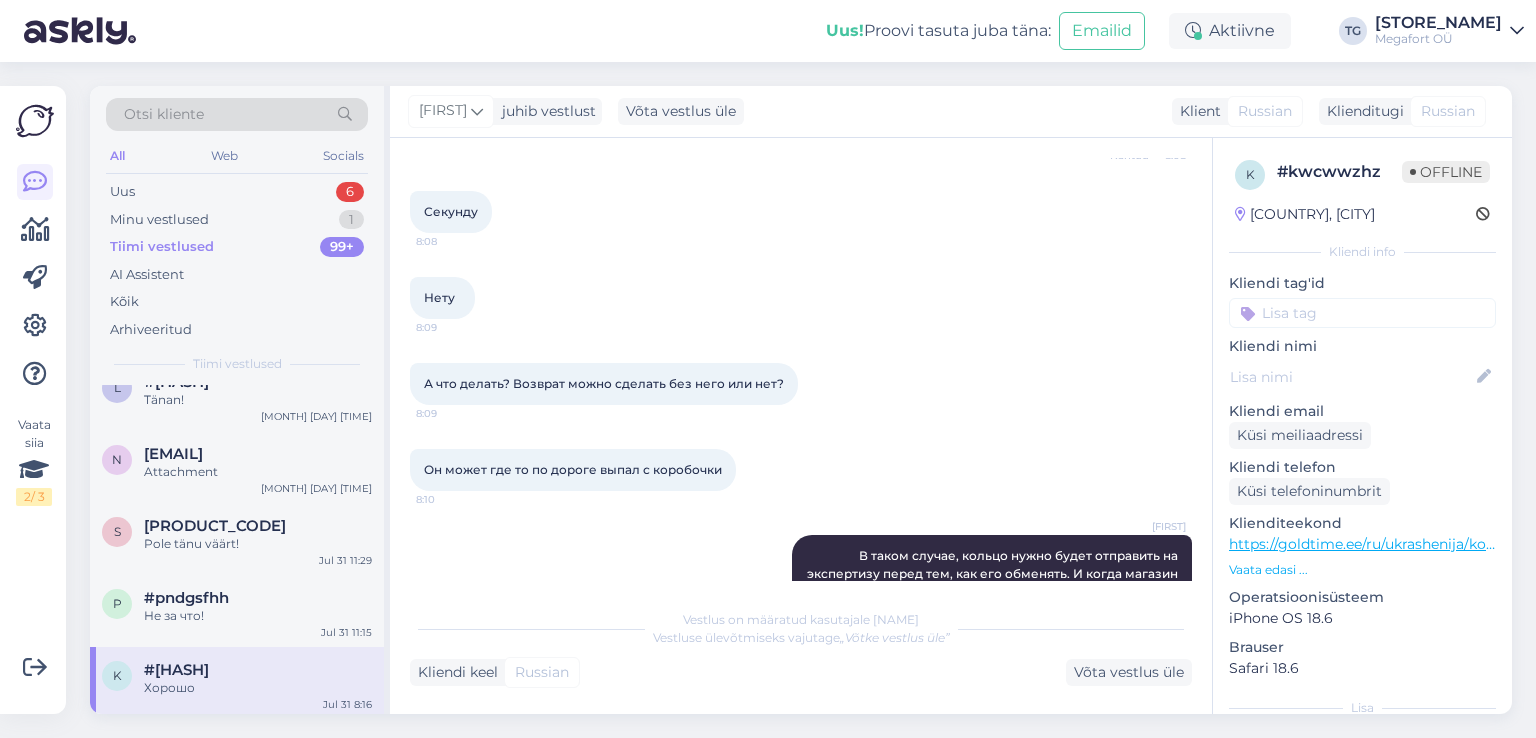 scroll, scrollTop: 3449, scrollLeft: 0, axis: vertical 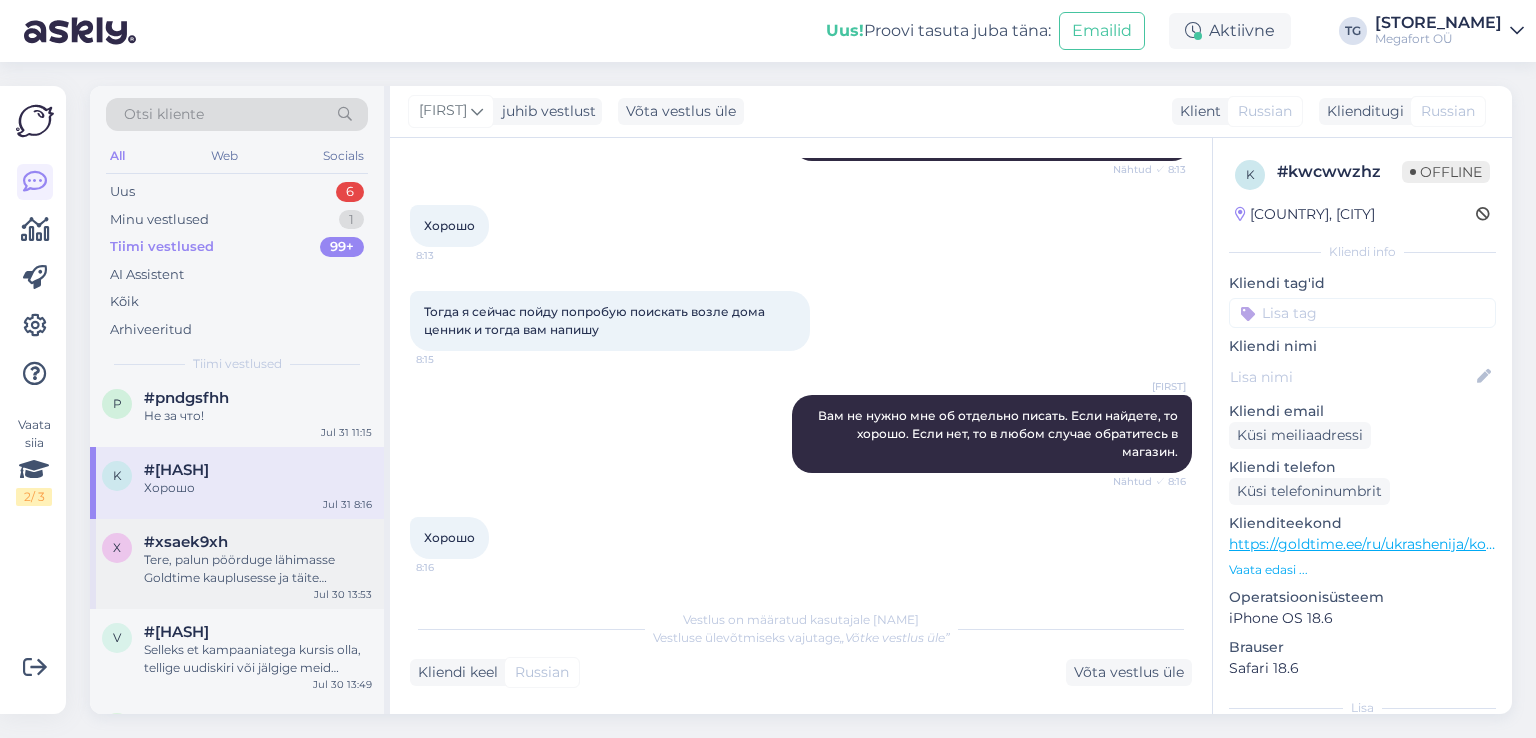 click on "#xsaek9xh" at bounding box center (258, 542) 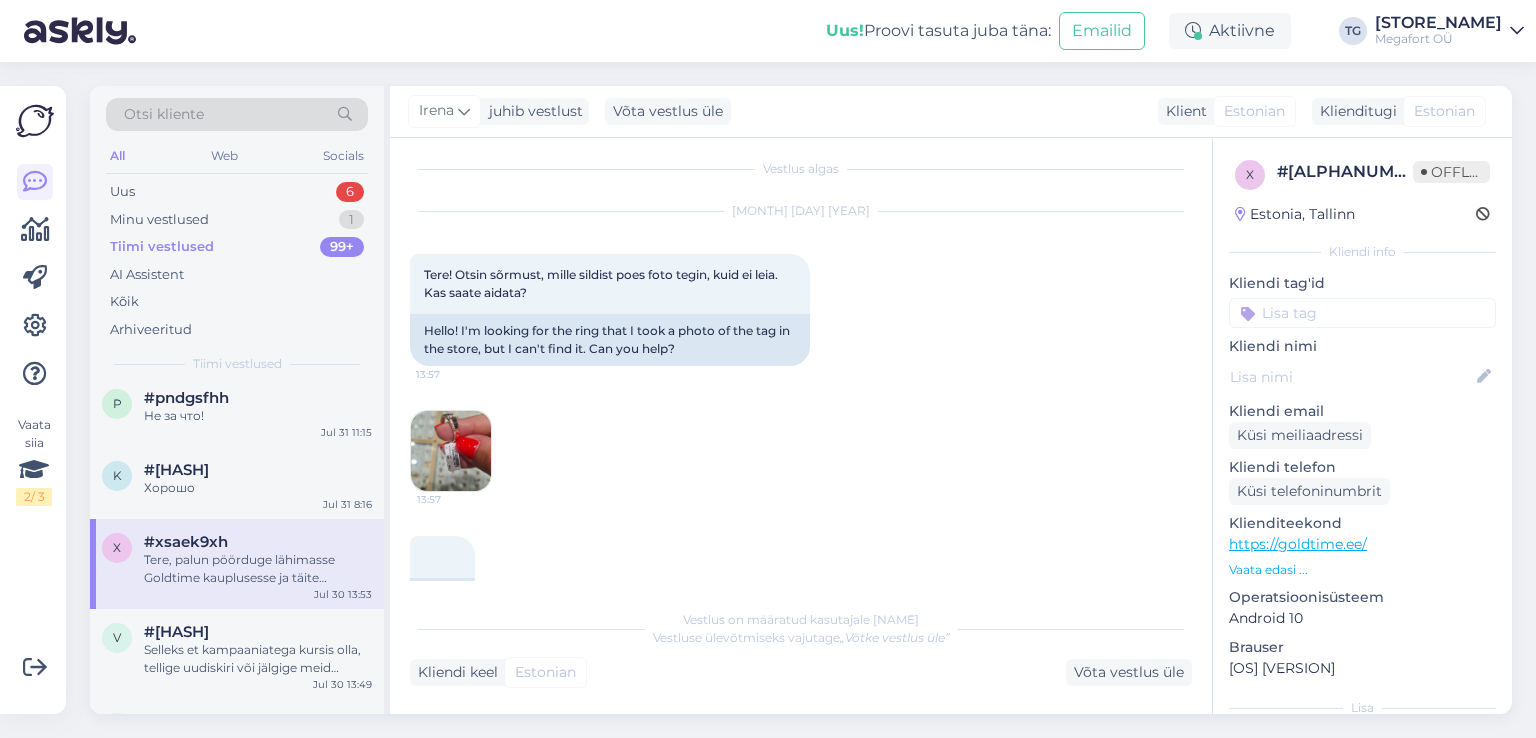 scroll, scrollTop: 0, scrollLeft: 0, axis: both 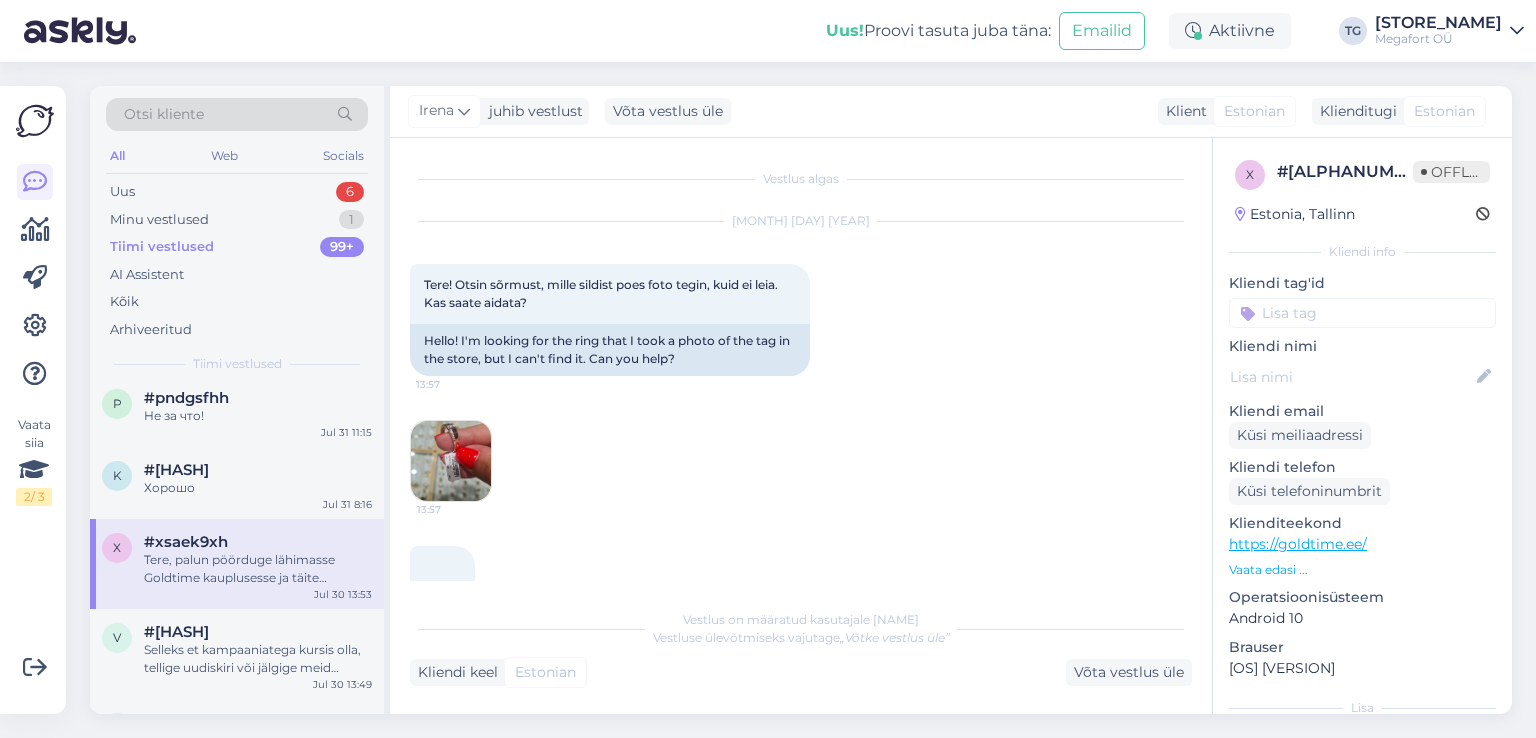 click on "13:57" at bounding box center [801, 461] 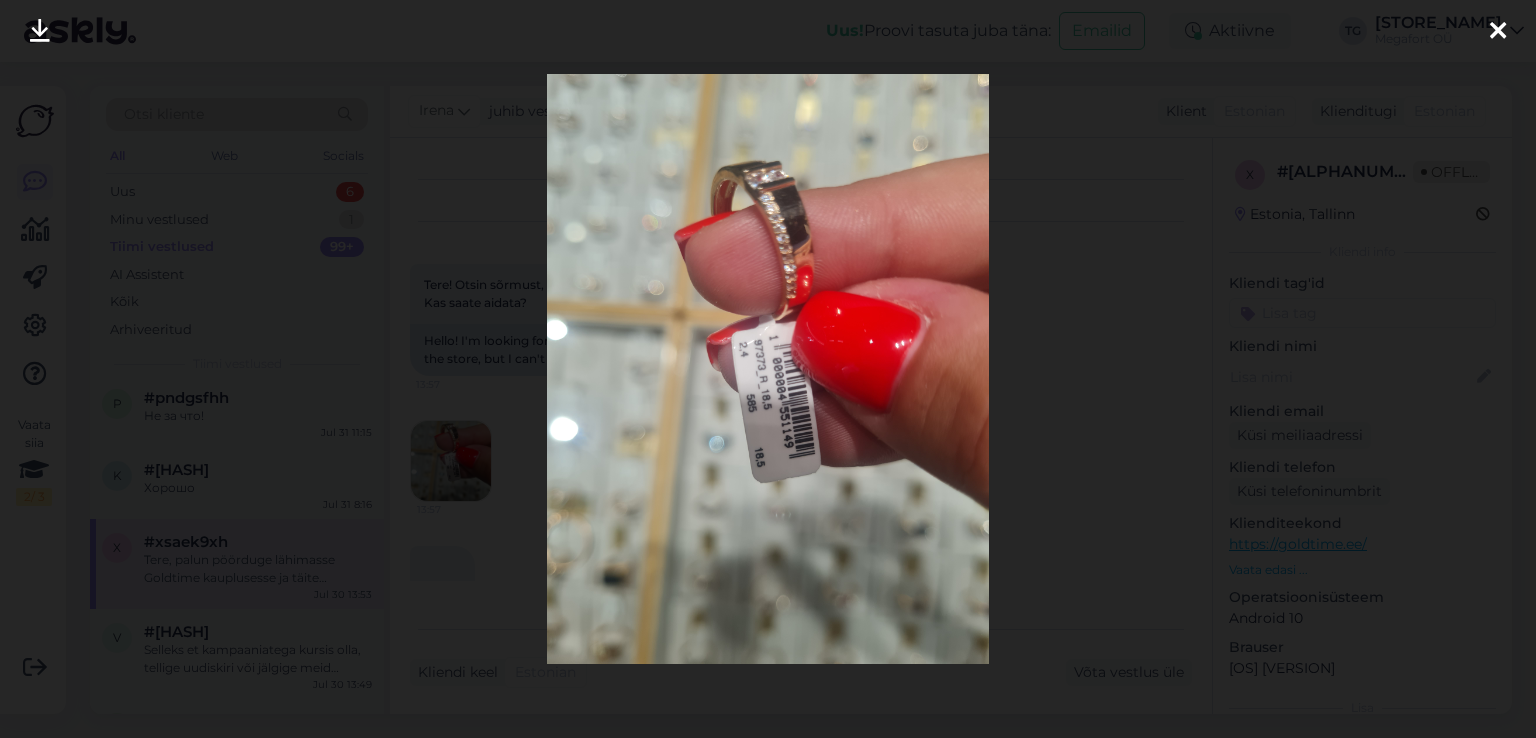 click at bounding box center [768, 369] 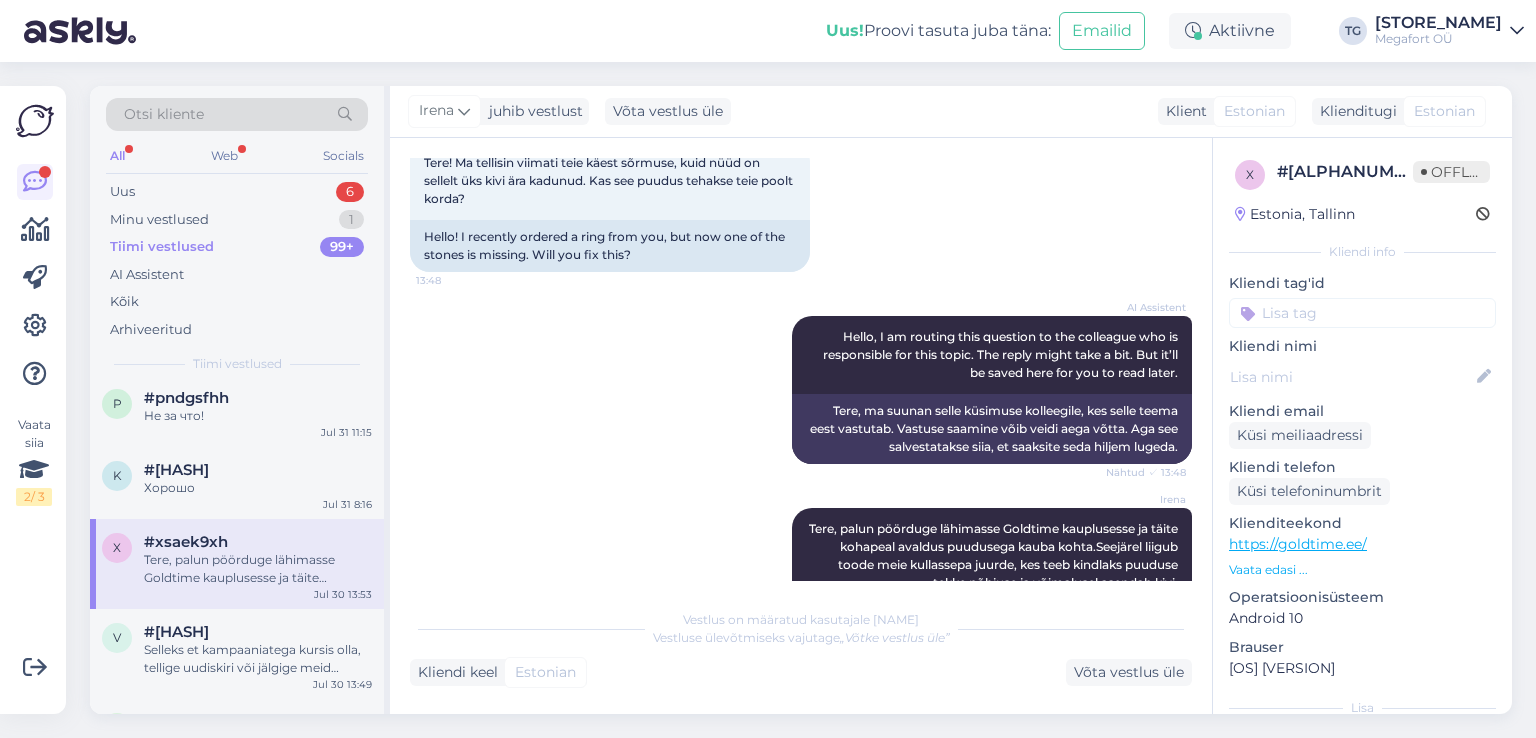 scroll, scrollTop: 1800, scrollLeft: 0, axis: vertical 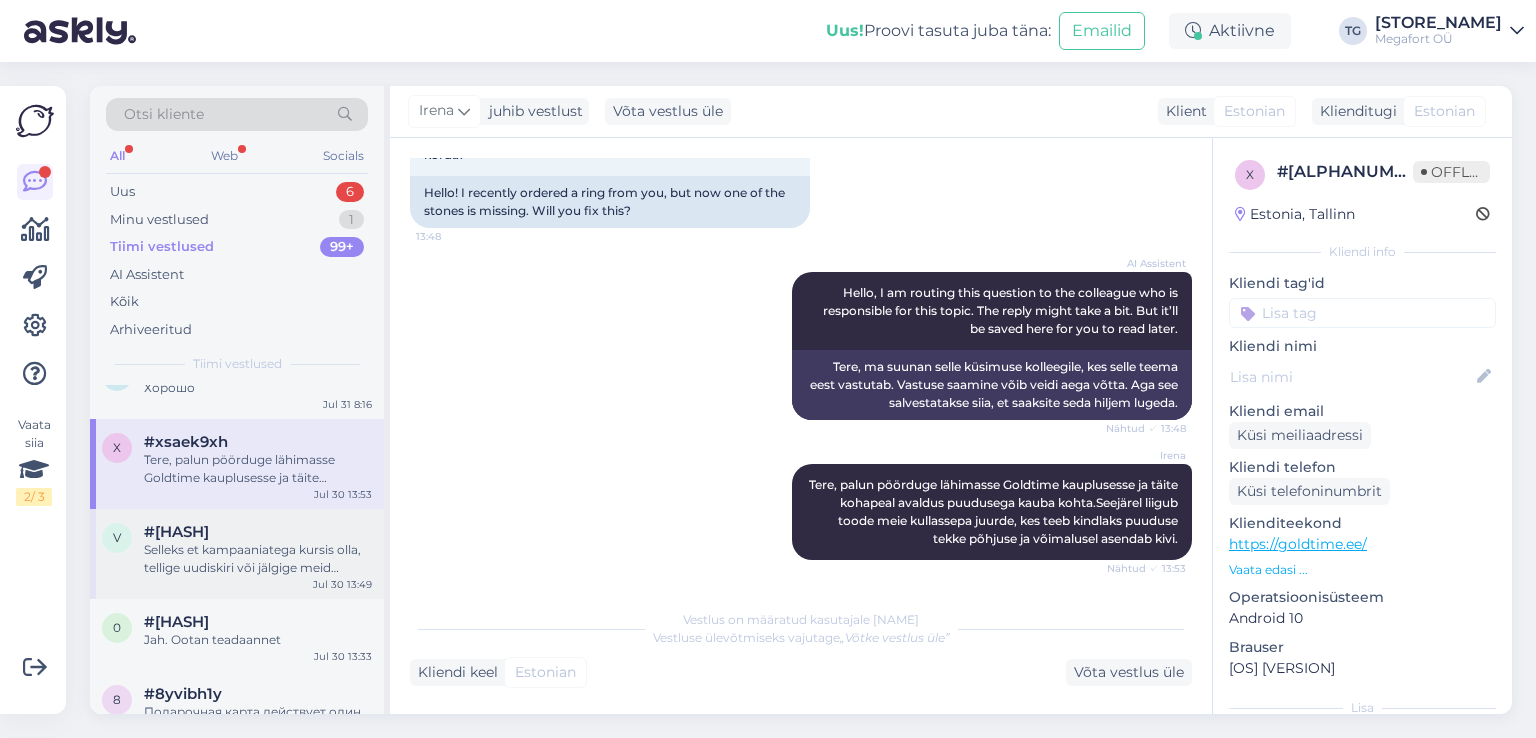 click on "Selleks et kampaaniatega kursis olla, tellige uudiskiri või jälgige meid sotsiaalmeedias" at bounding box center [258, 559] 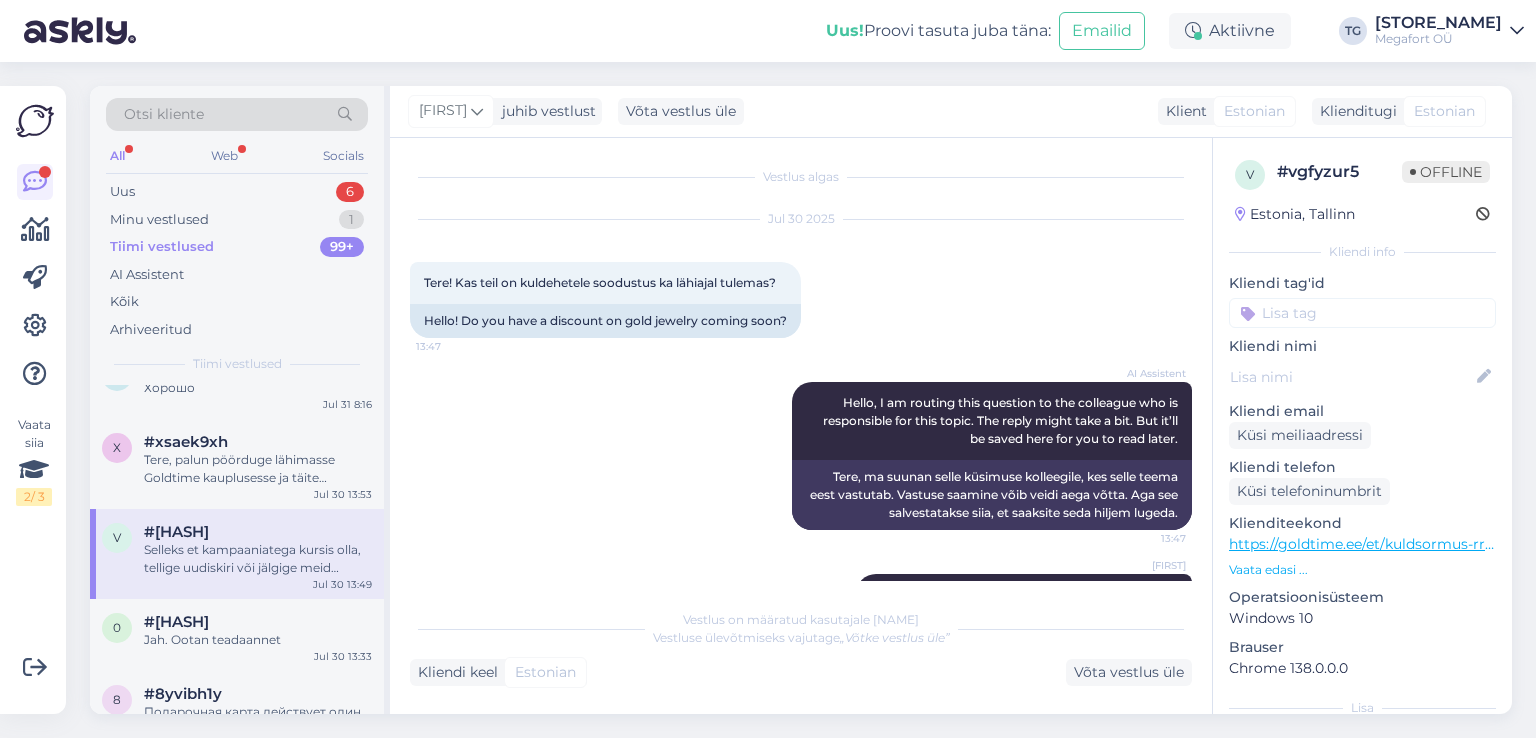 scroll, scrollTop: 0, scrollLeft: 0, axis: both 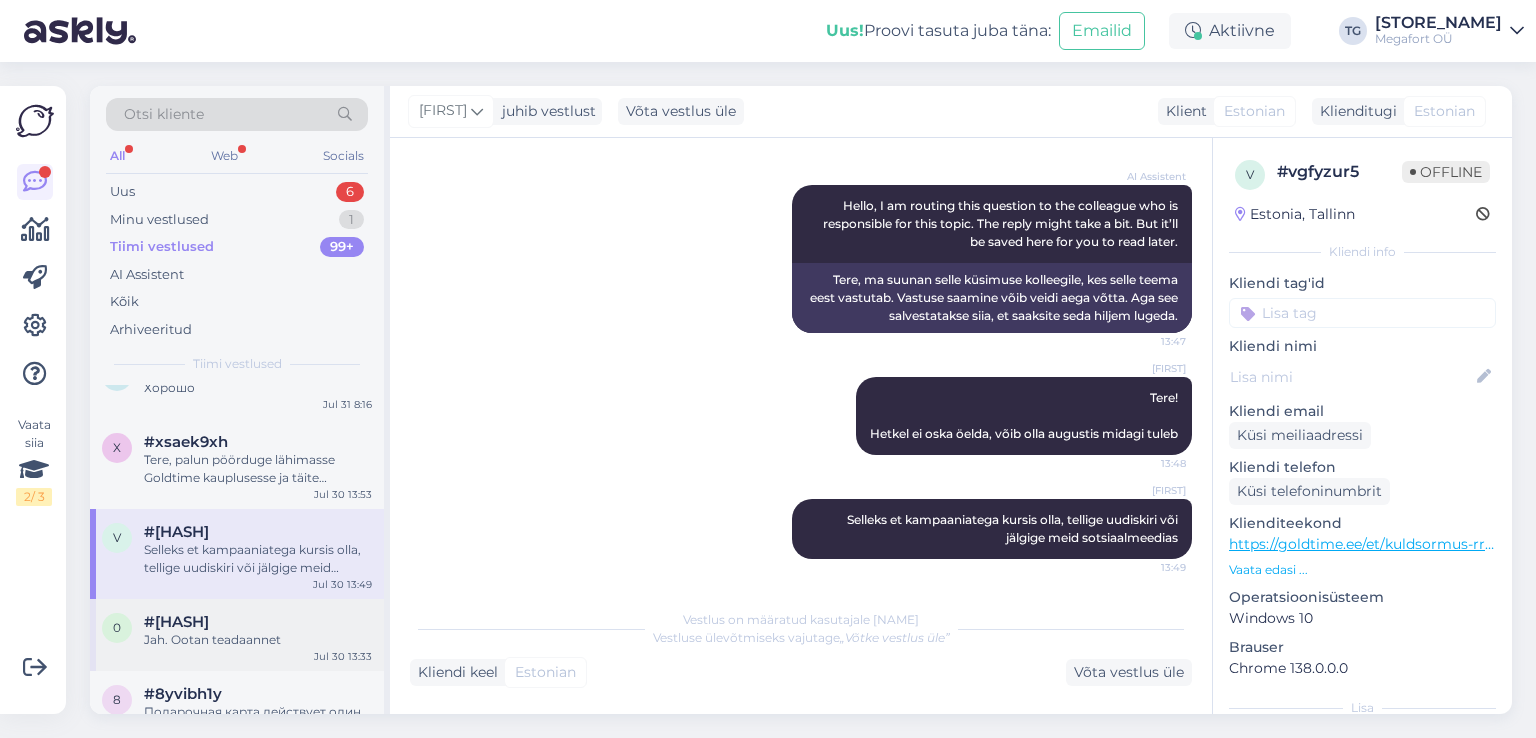 click on "#[HASH]" at bounding box center [258, 622] 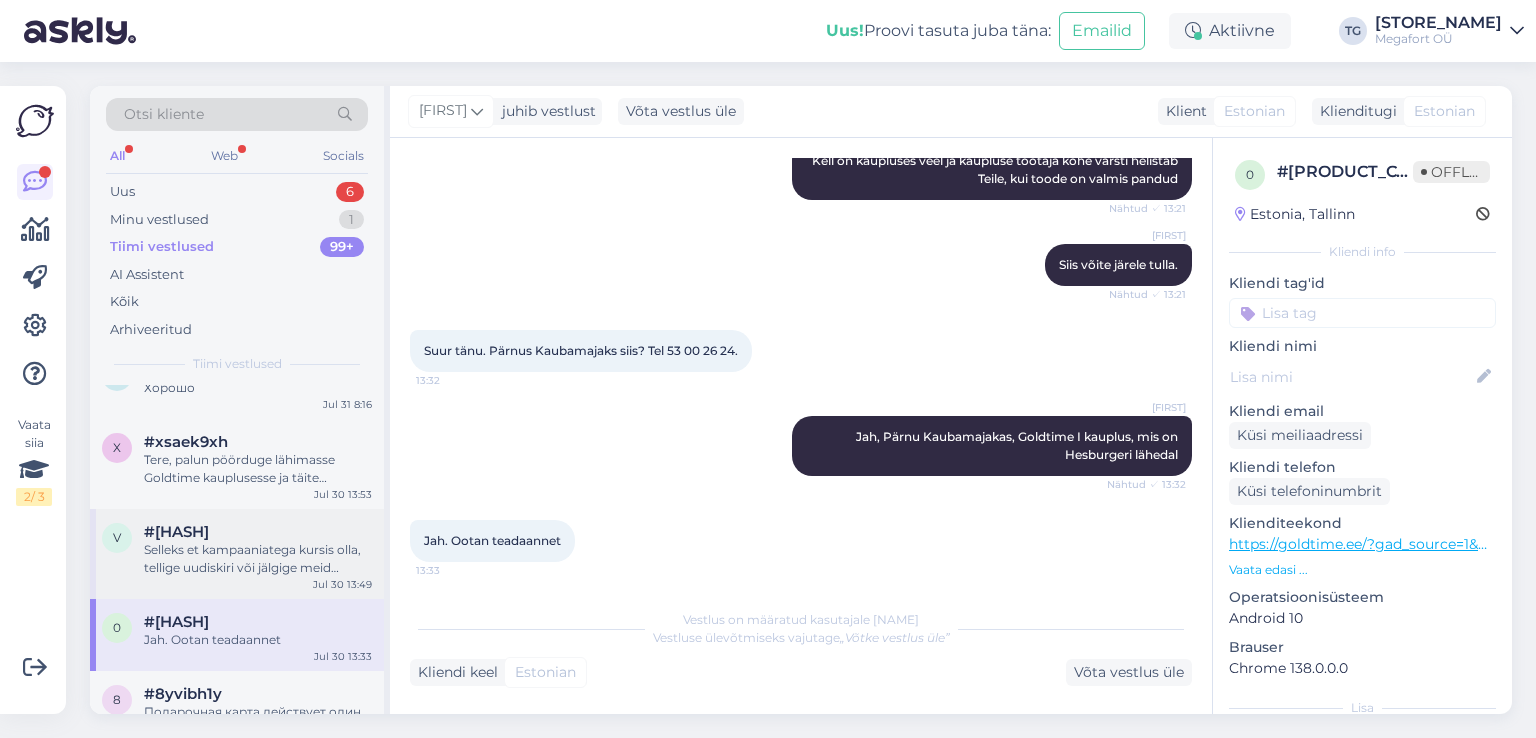 scroll, scrollTop: 700, scrollLeft: 0, axis: vertical 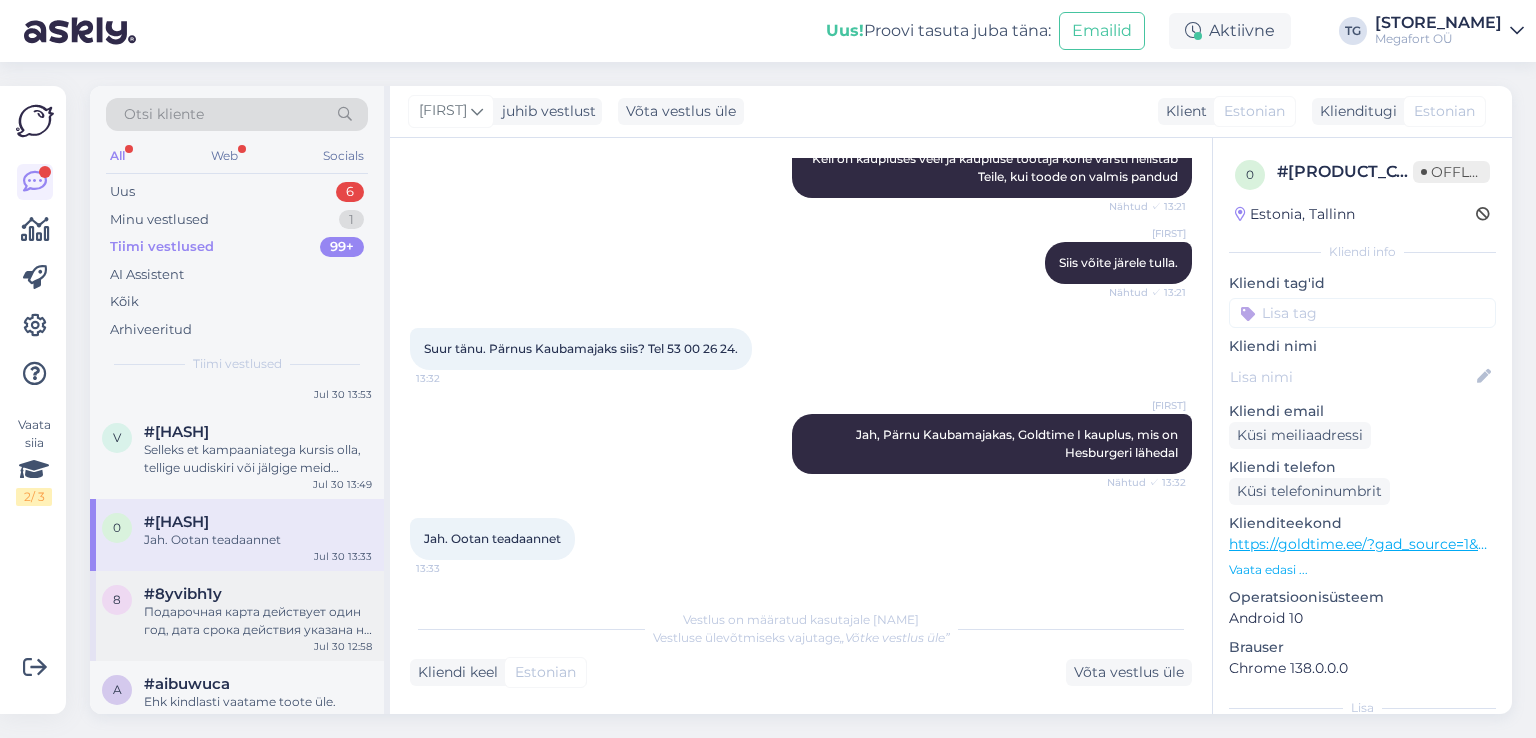 click on "Подарочная карта действует один год, дата срока действия указана на карте с обратной стороны" at bounding box center [258, 621] 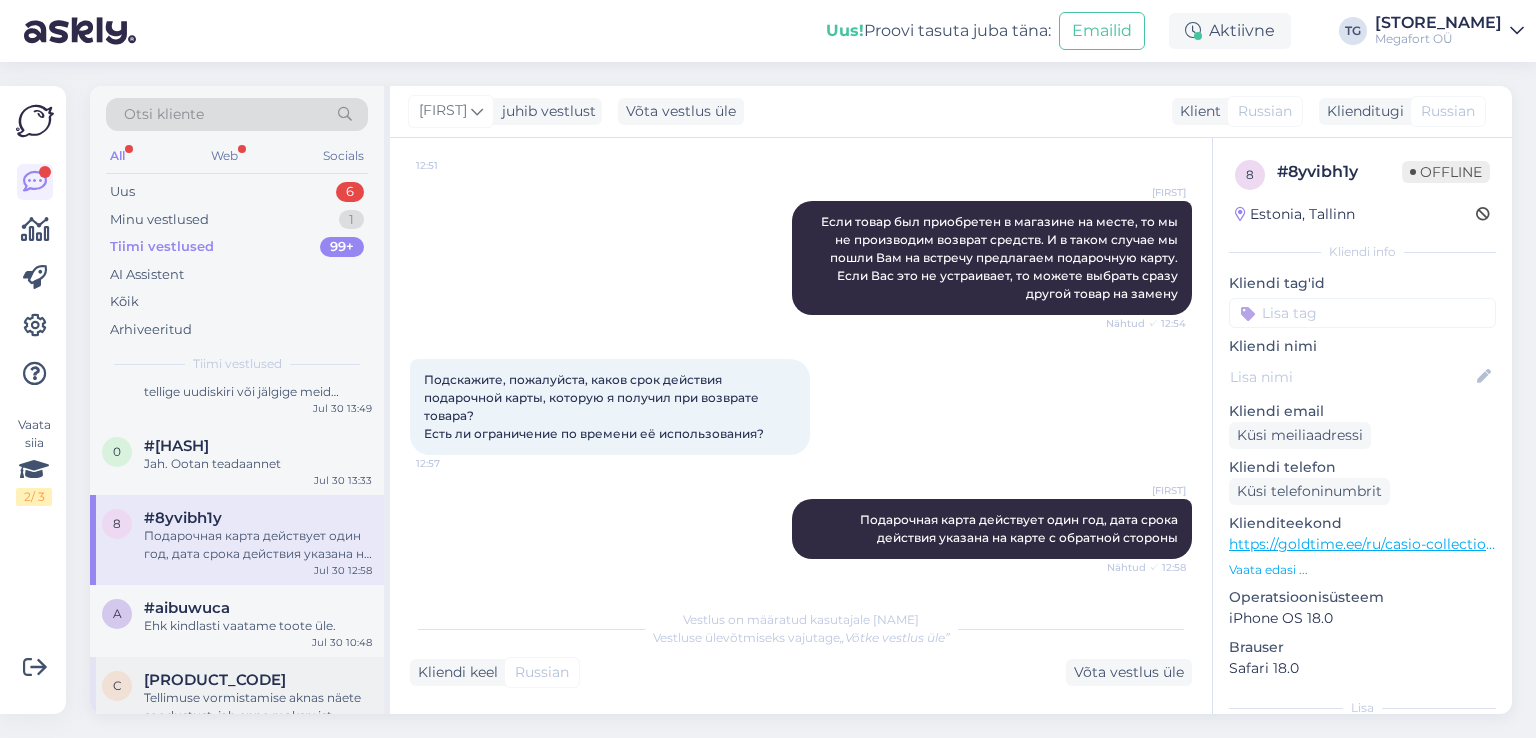 scroll, scrollTop: 1400, scrollLeft: 0, axis: vertical 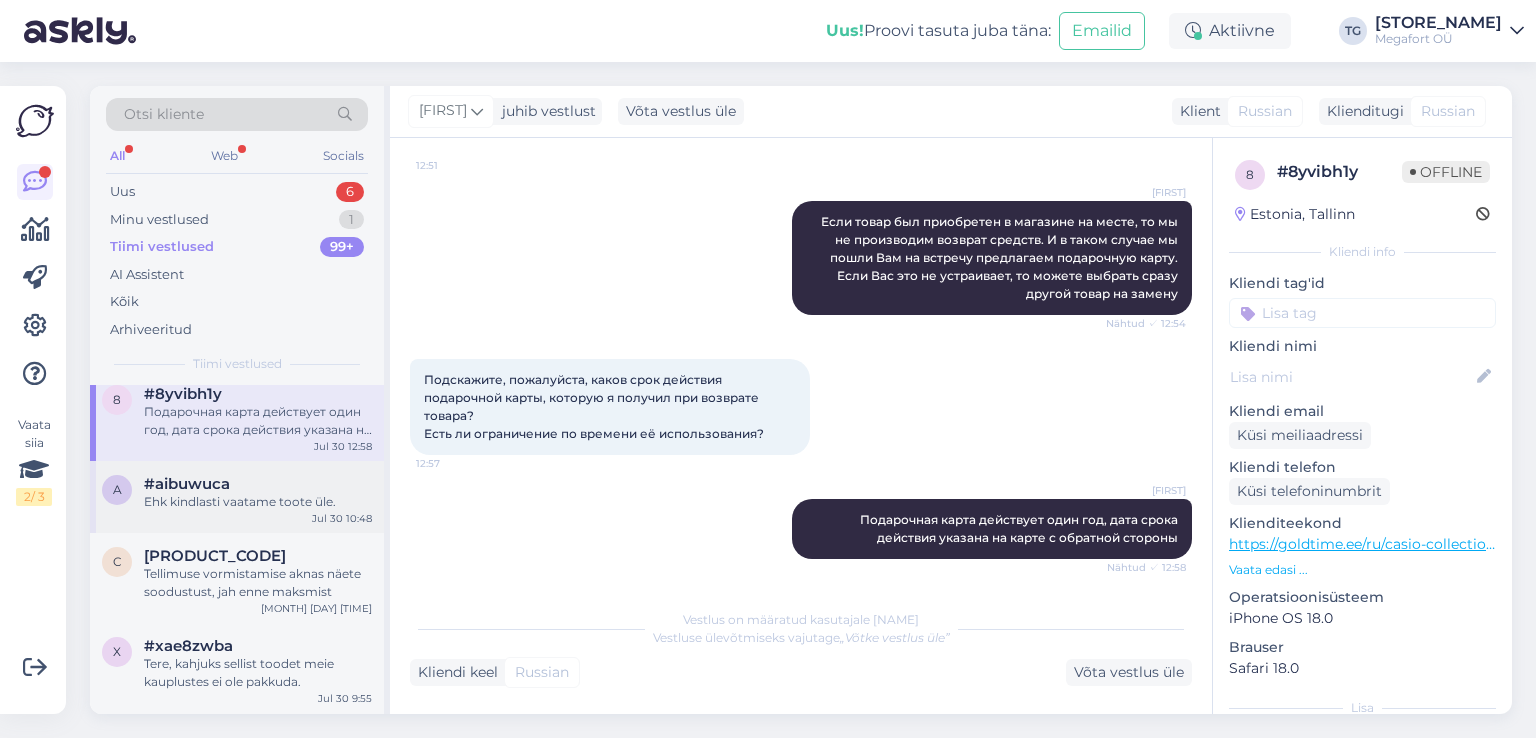 click on "Ehk kindlasti vaatame toote üle." at bounding box center (258, 502) 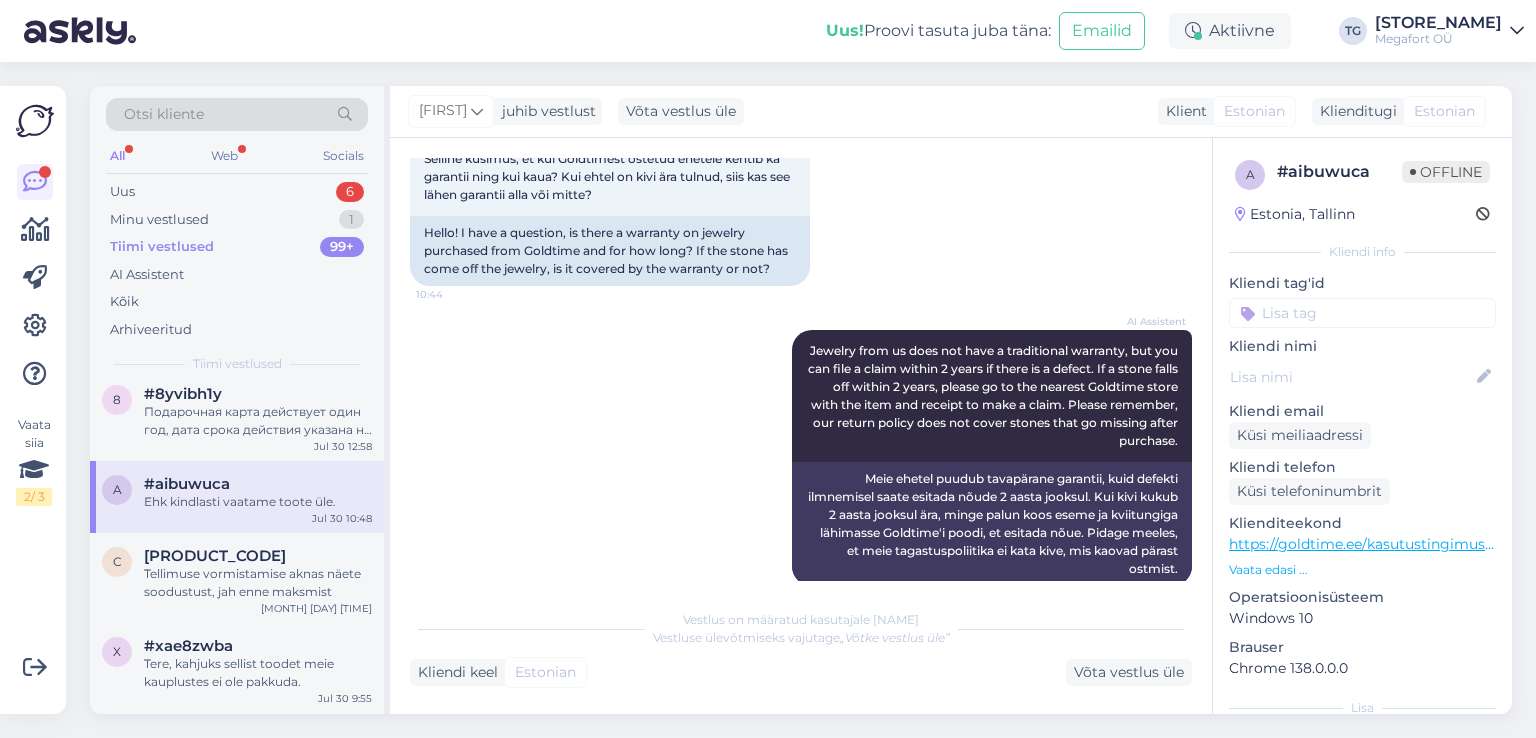 scroll, scrollTop: 0, scrollLeft: 0, axis: both 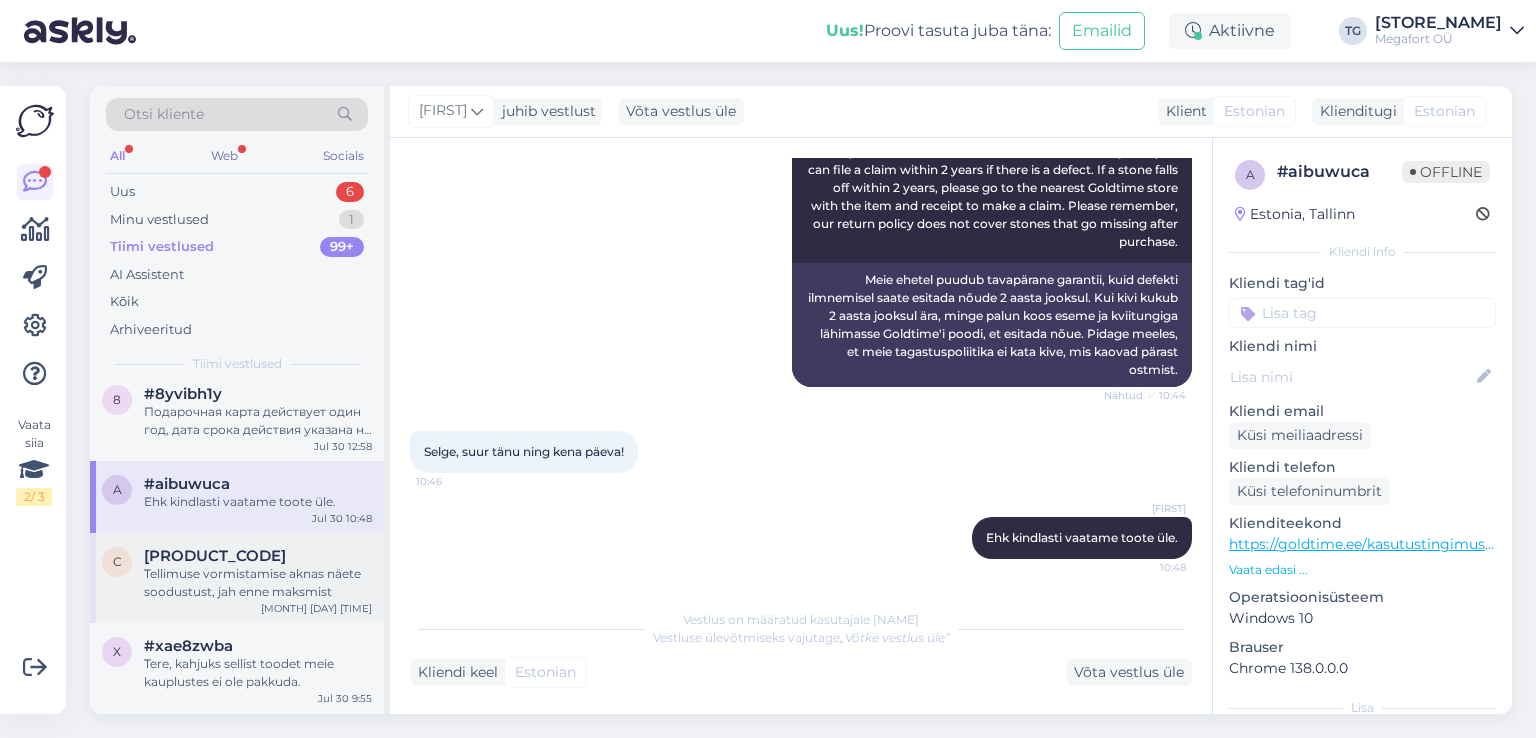 click on "c #[HASH] Tellimuse vormistamise aknas näete soodustust, jah enne maksmist  [MONTH] [DAY] [TIME]" at bounding box center (237, 578) 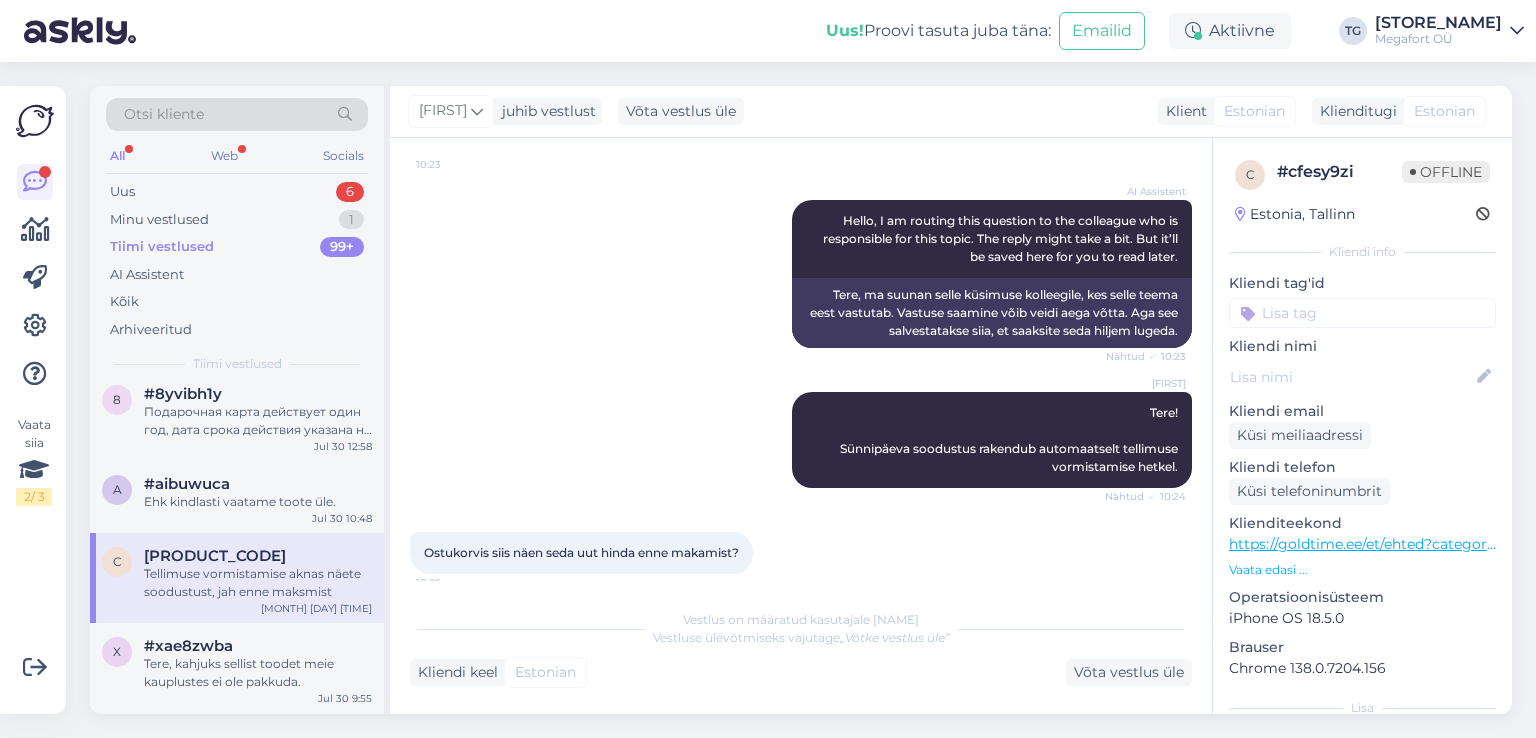 scroll, scrollTop: 393, scrollLeft: 0, axis: vertical 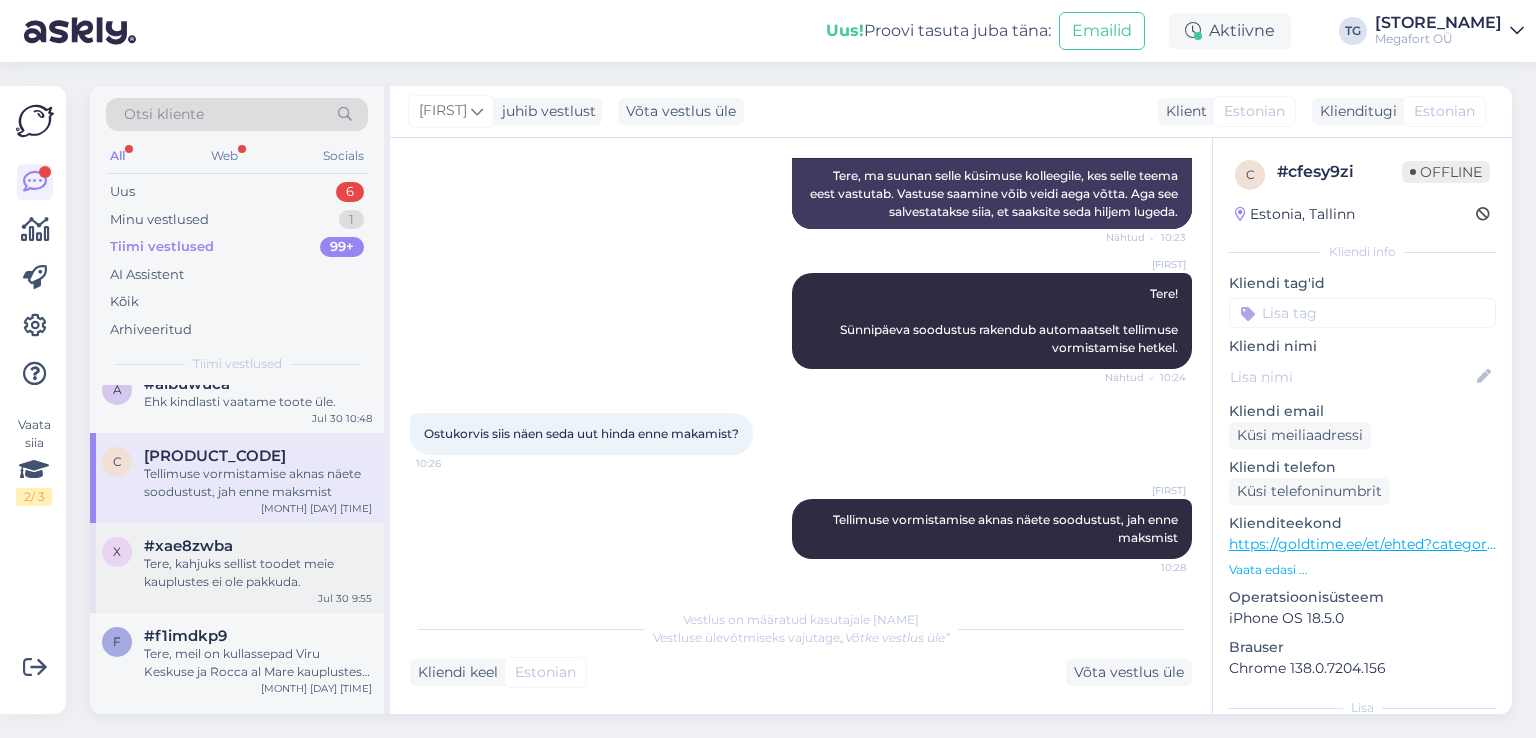click on "#xae8zwba" at bounding box center [258, 546] 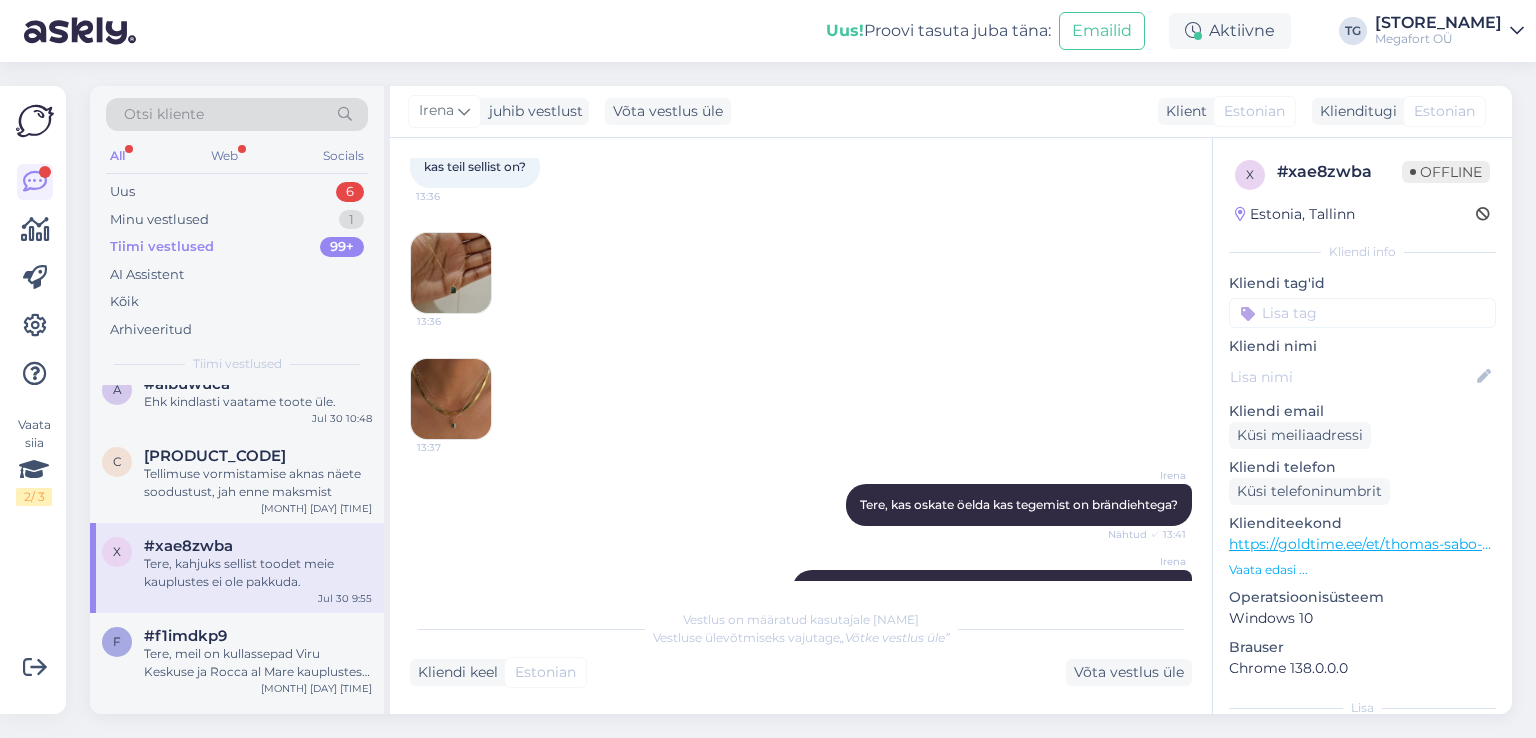 scroll, scrollTop: 0, scrollLeft: 0, axis: both 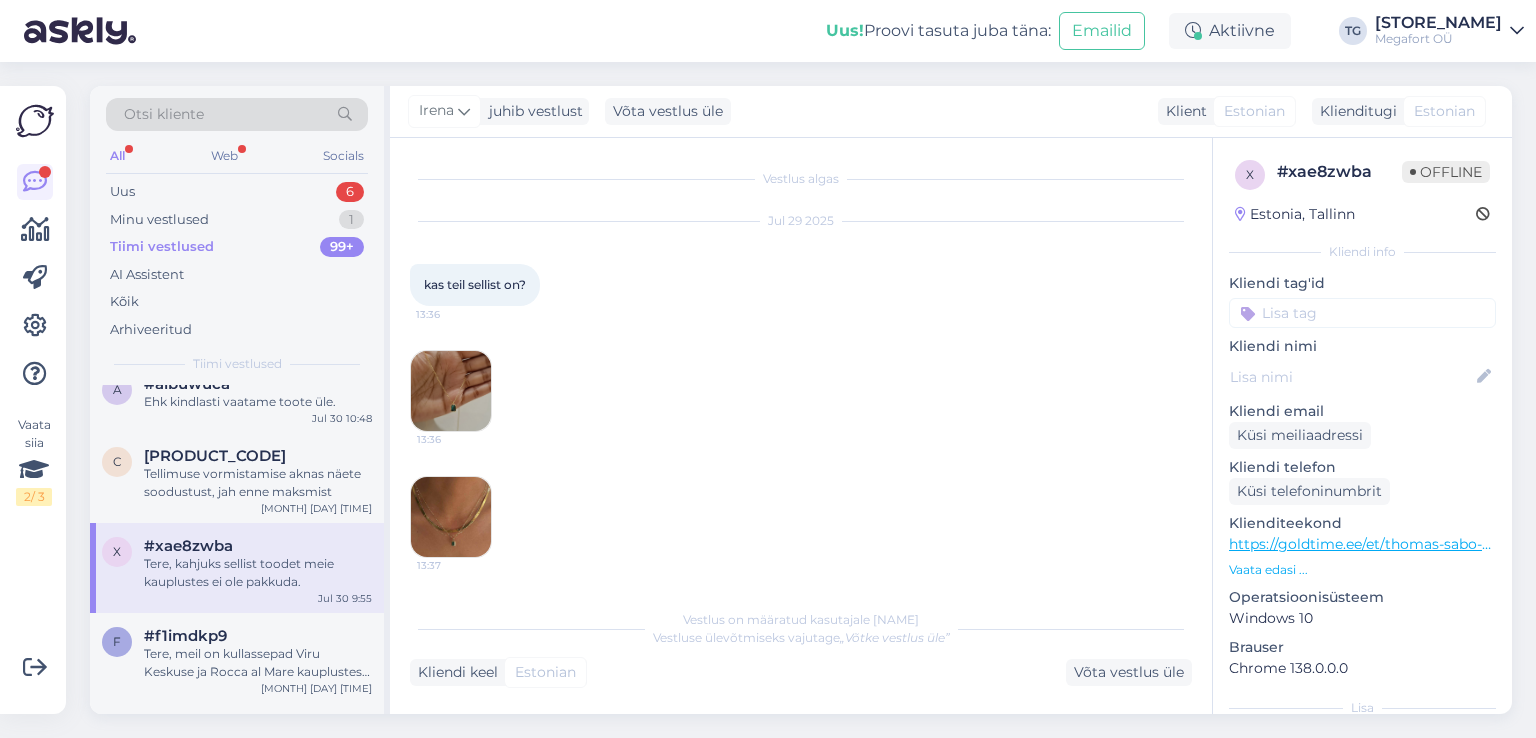 click at bounding box center (451, 391) 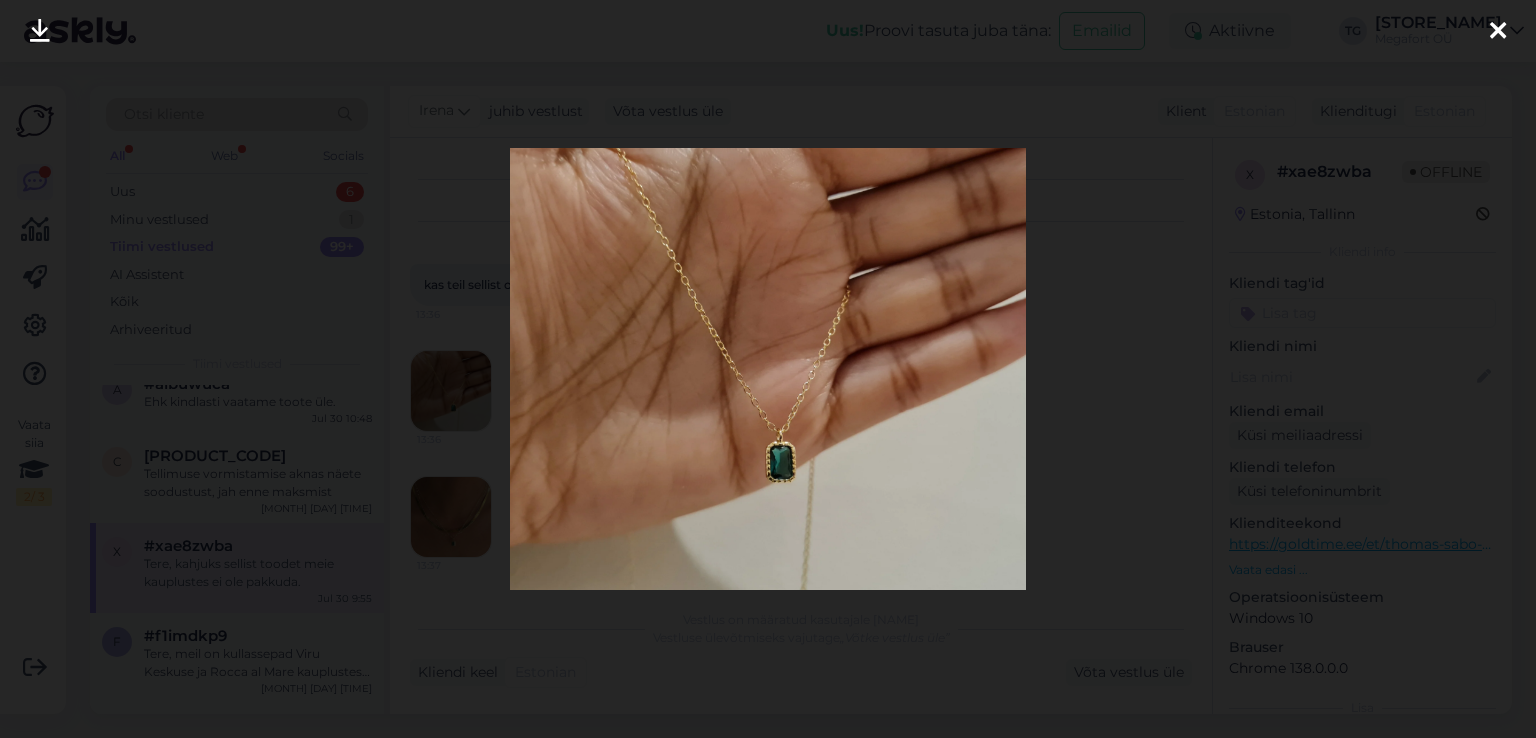 click at bounding box center (768, 369) 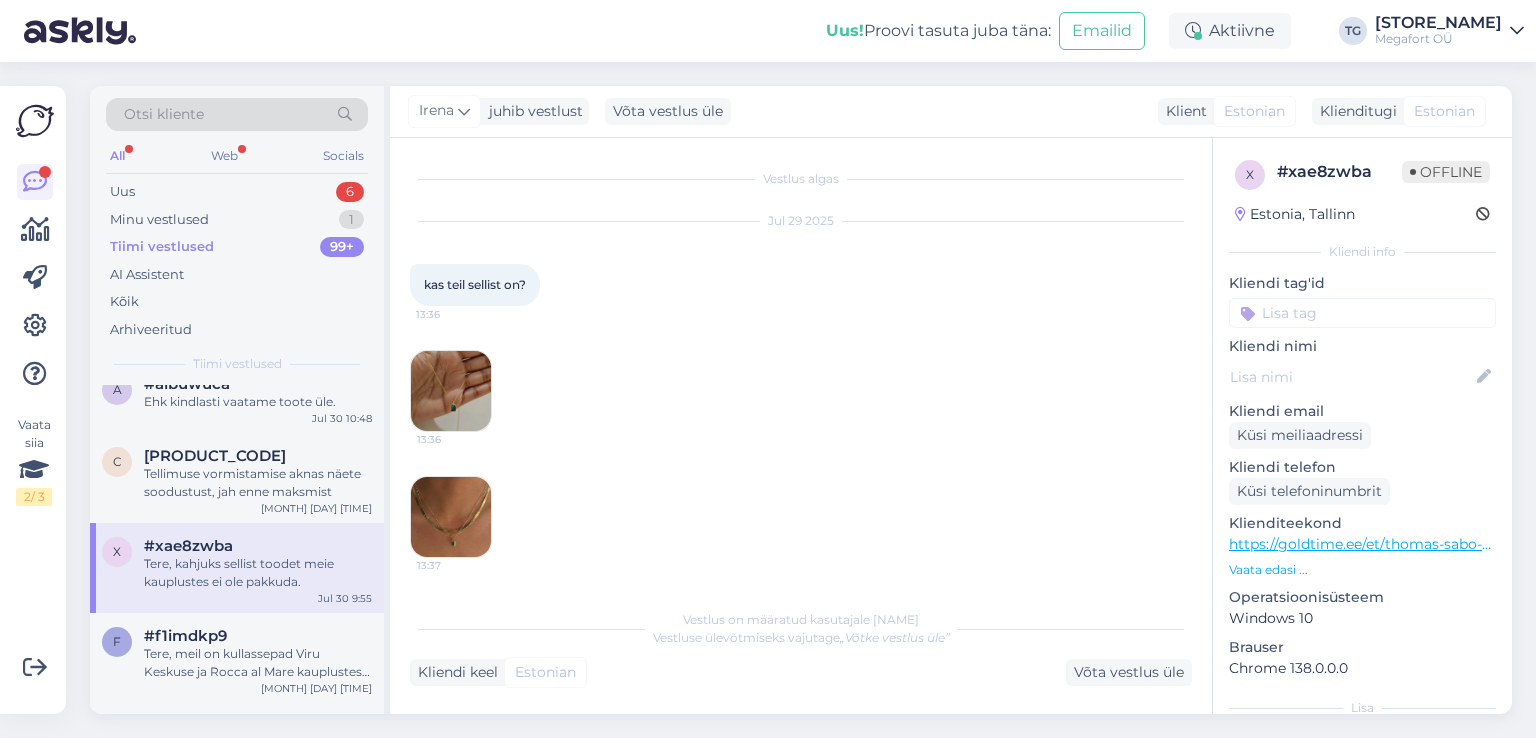click at bounding box center [451, 517] 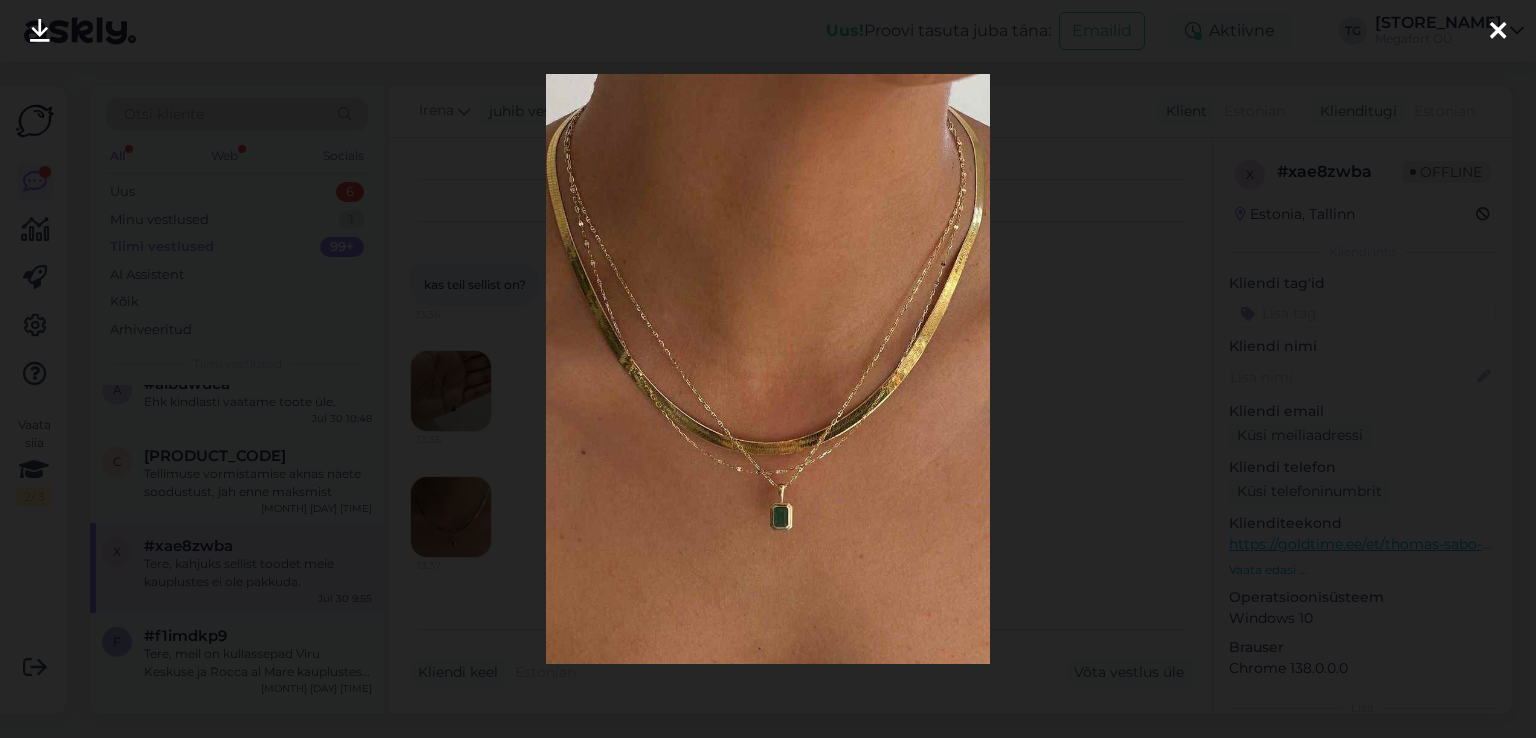click at bounding box center [768, 369] 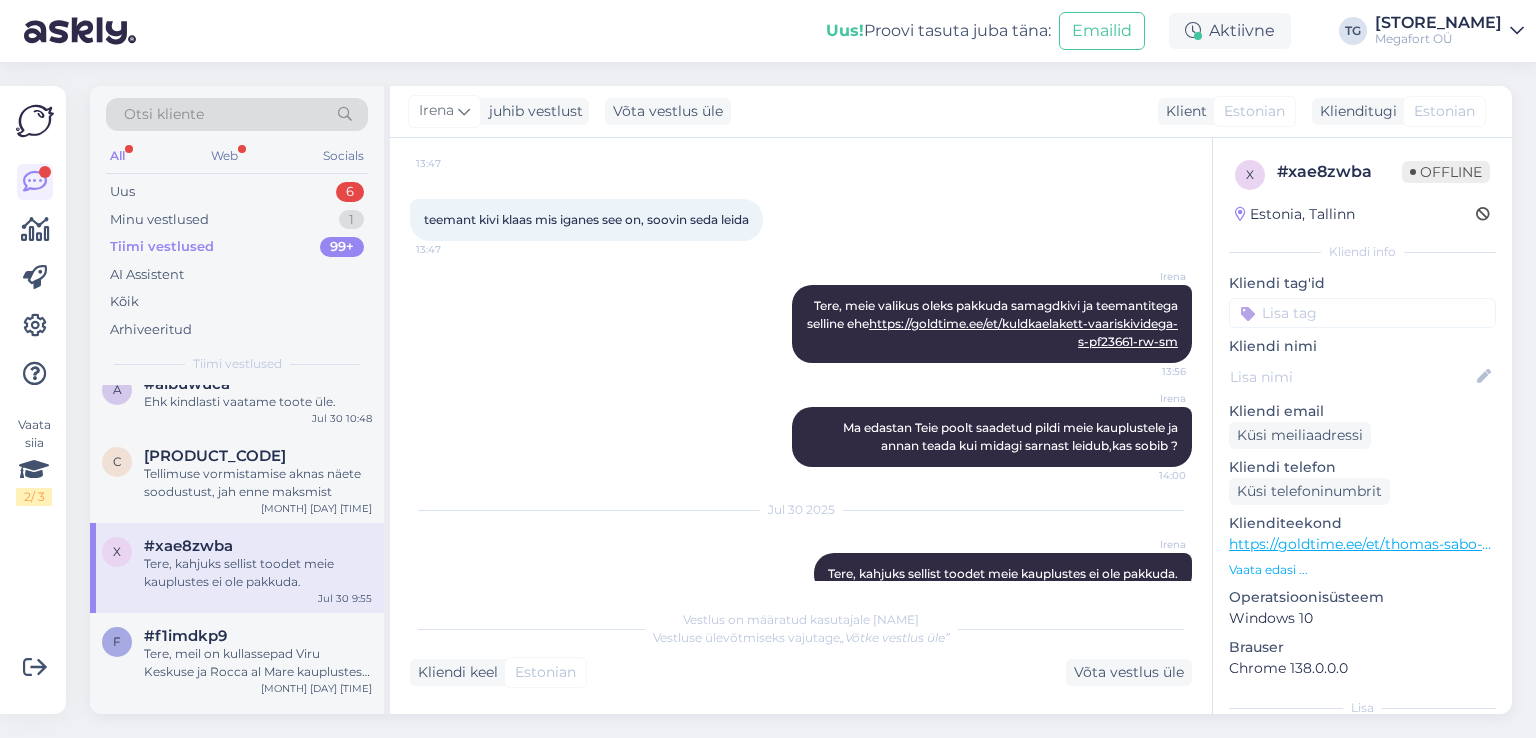 scroll, scrollTop: 700, scrollLeft: 0, axis: vertical 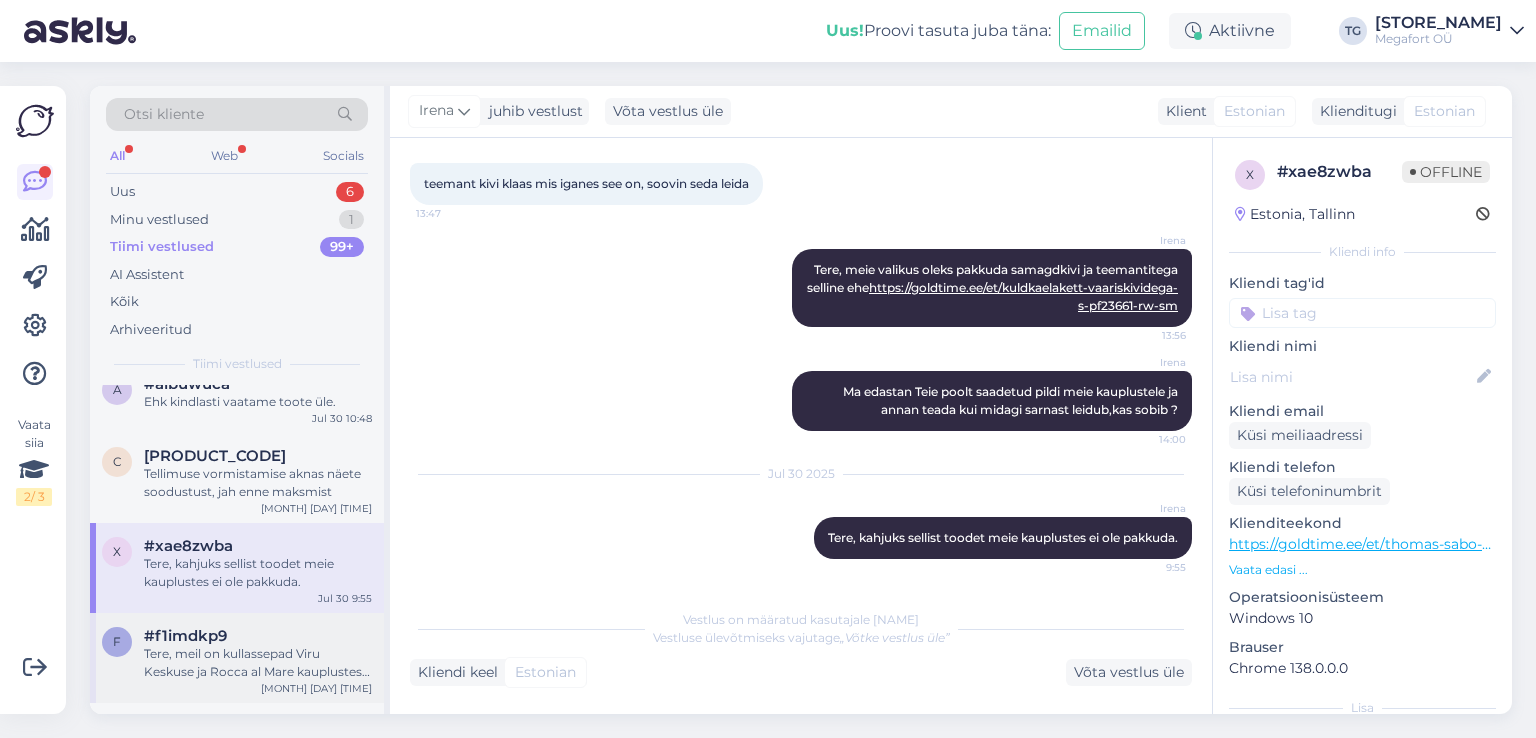 click on "Tere, meil on kullassepad Viru Keskuse ja Rocca al Mare kauplustes, nemad saavad Teile abiks olla sõrmuse suuruse muutmisel." at bounding box center (258, 663) 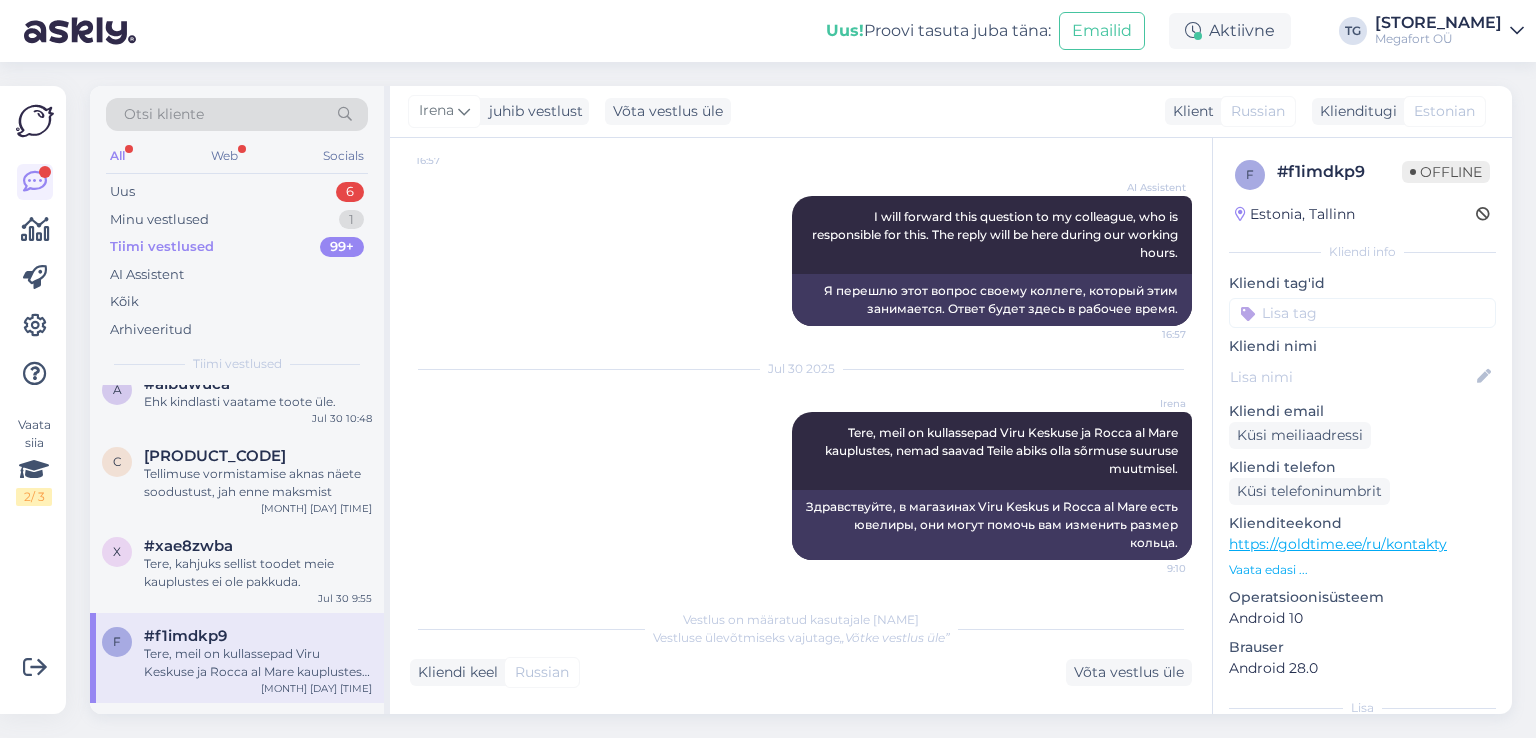 scroll, scrollTop: 813, scrollLeft: 0, axis: vertical 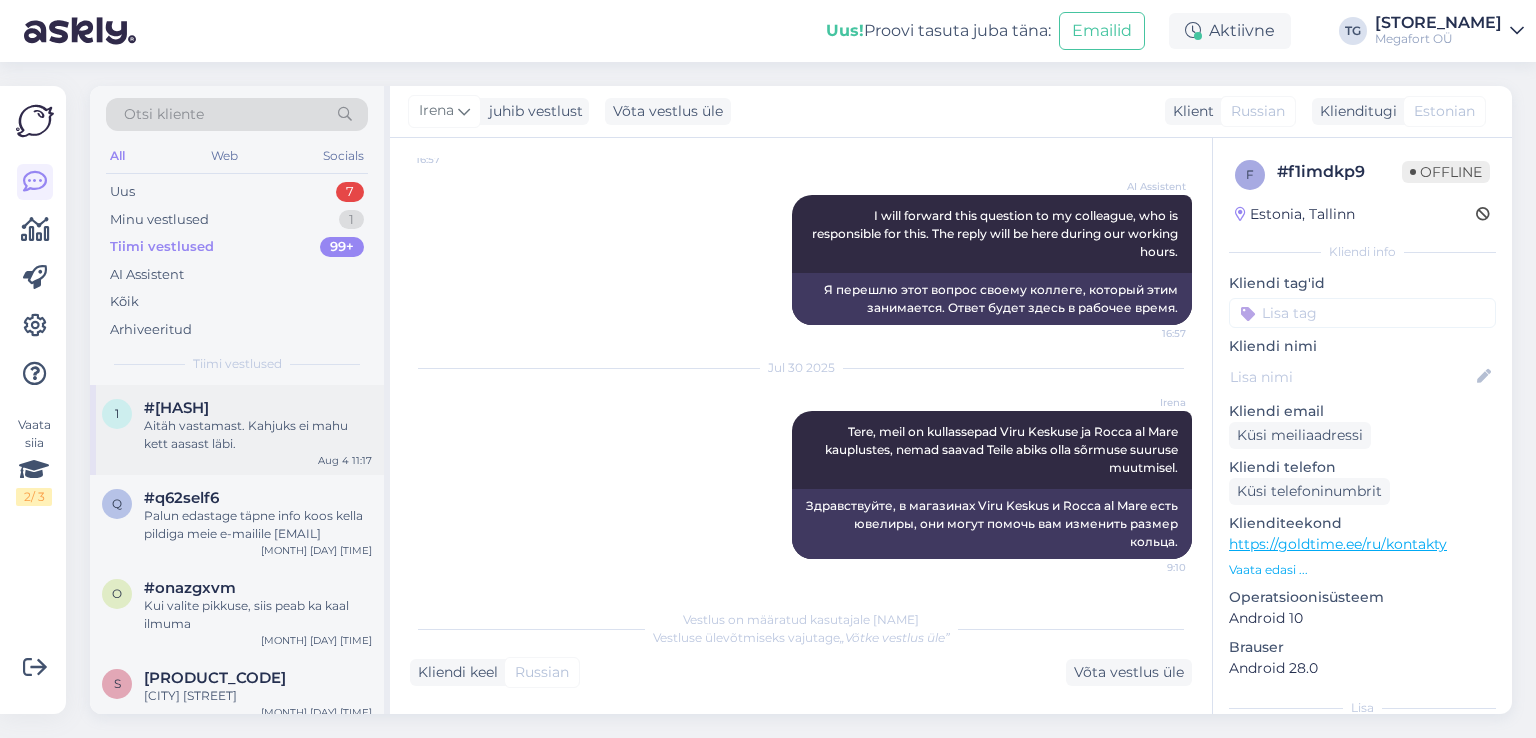 click on "Aitäh vastamast. Kahjuks ei mahu kett aasast läbi." at bounding box center [258, 435] 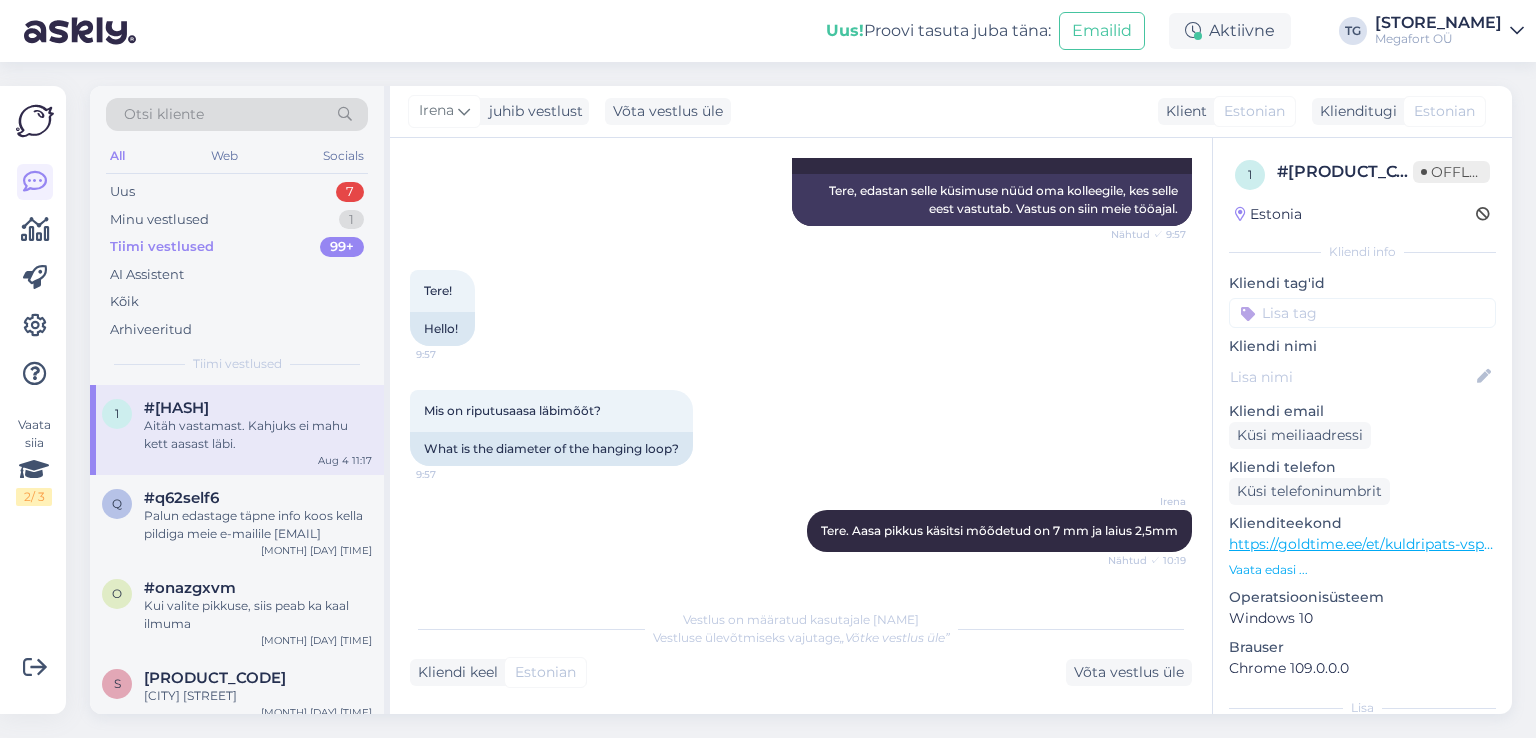 scroll, scrollTop: 367, scrollLeft: 0, axis: vertical 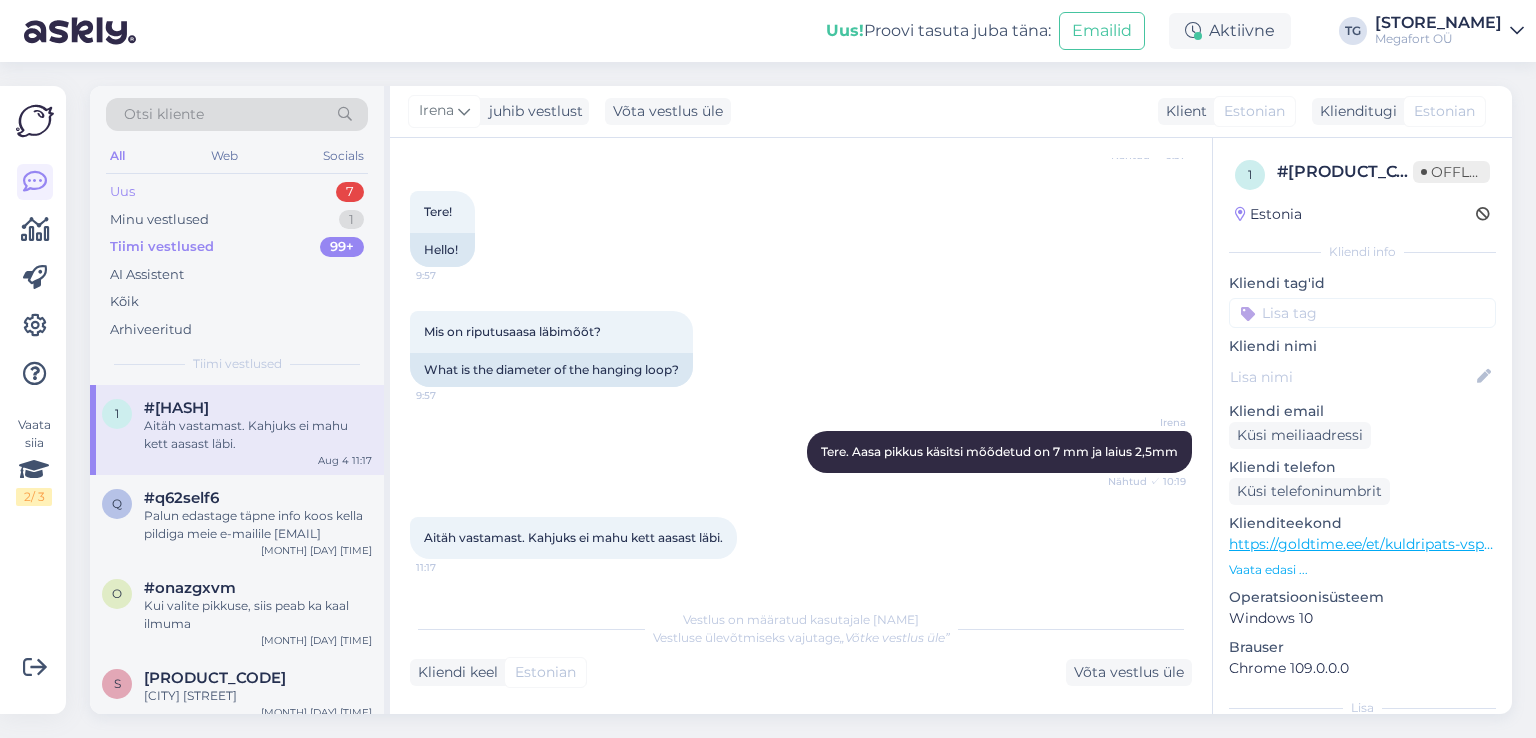 click on "7" at bounding box center (350, 192) 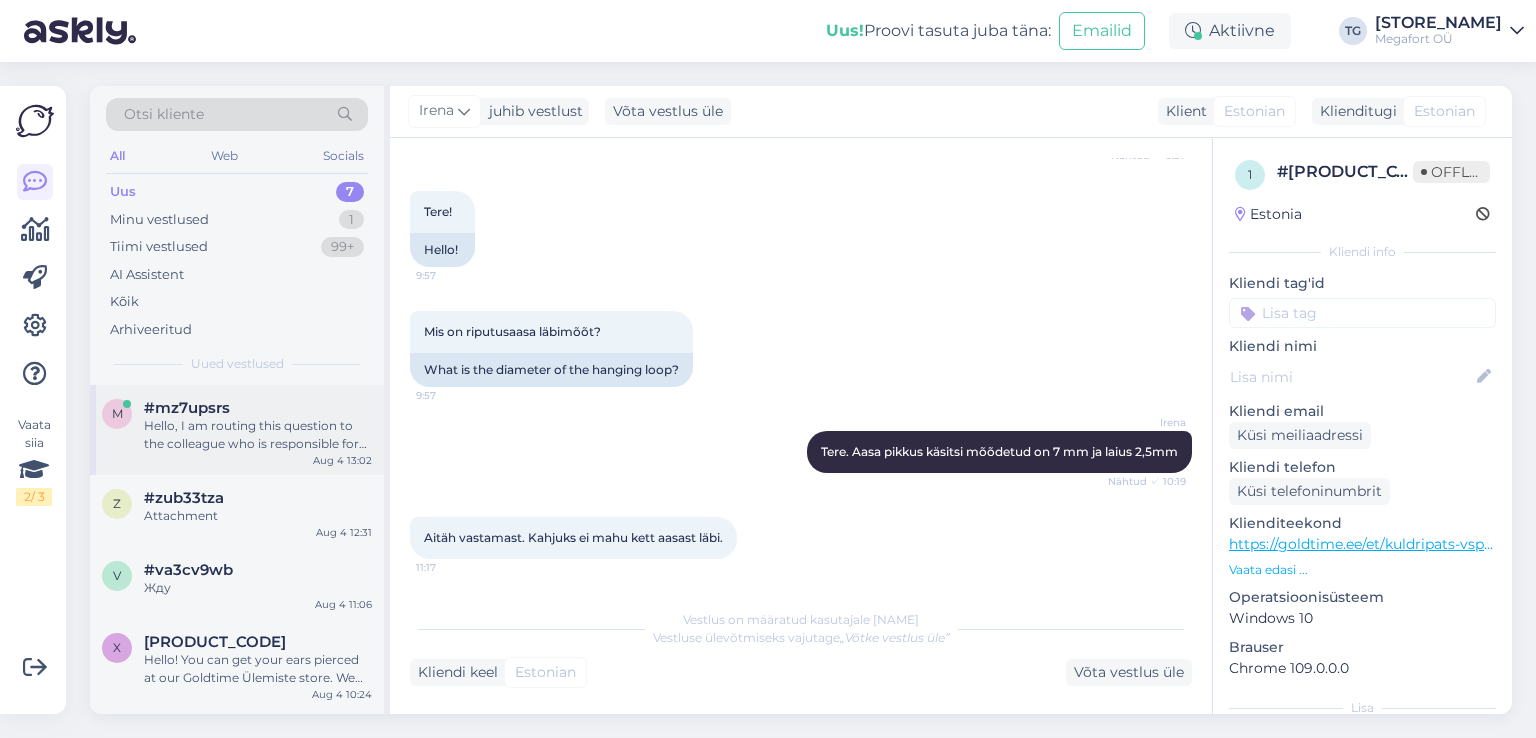 click on "#mz7upsrs" at bounding box center (258, 408) 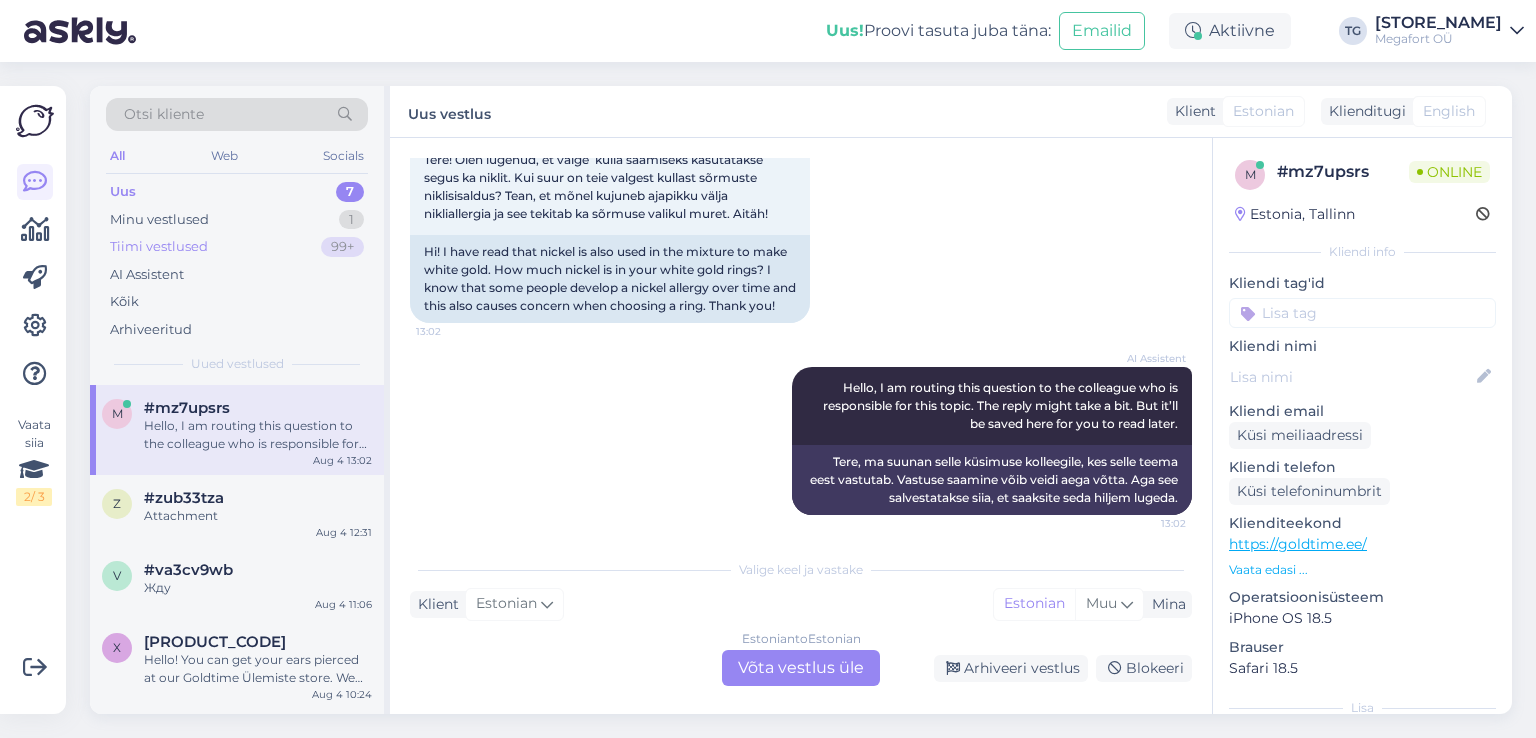 scroll, scrollTop: 149, scrollLeft: 0, axis: vertical 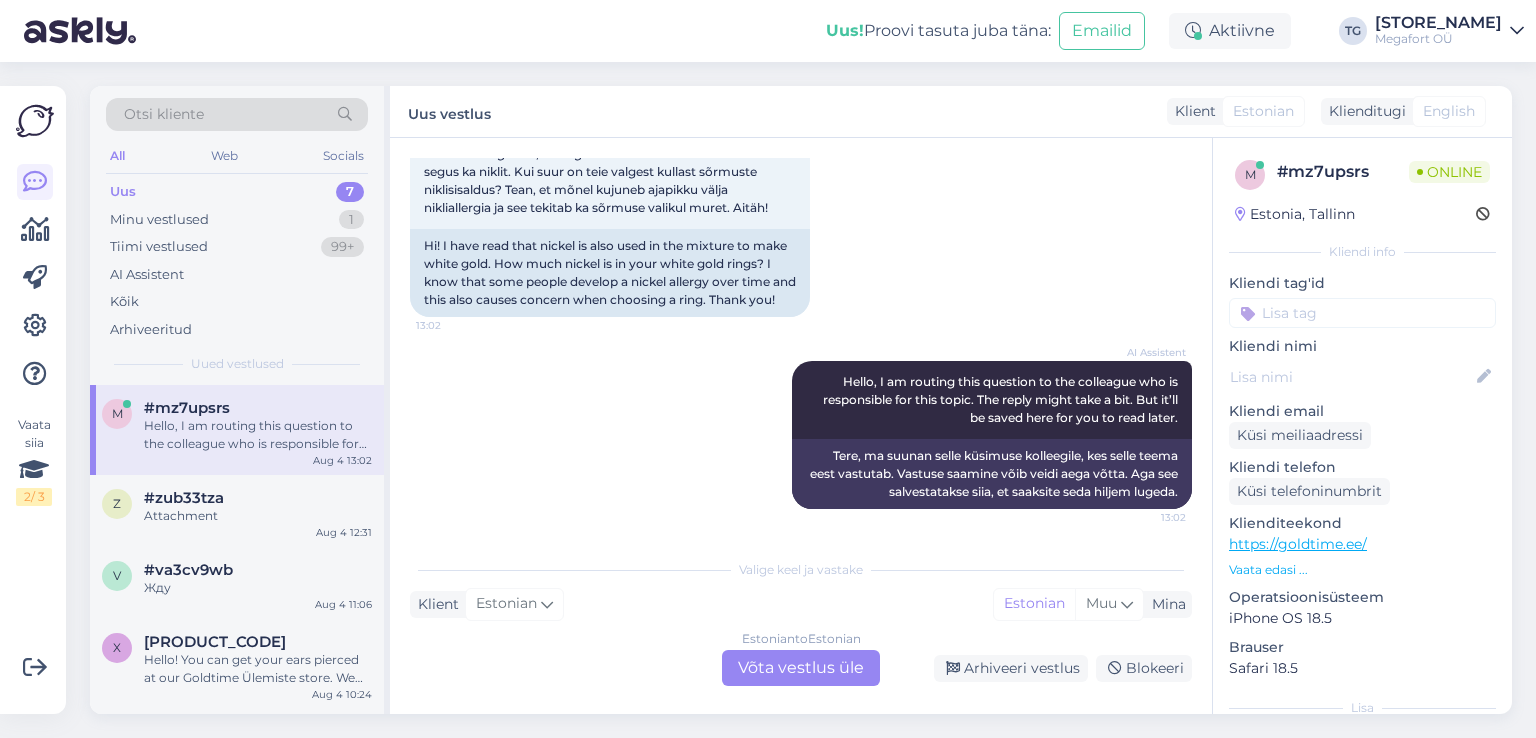 drag, startPoint x: 277, startPoint y: 193, endPoint x: 244, endPoint y: 24, distance: 172.19176 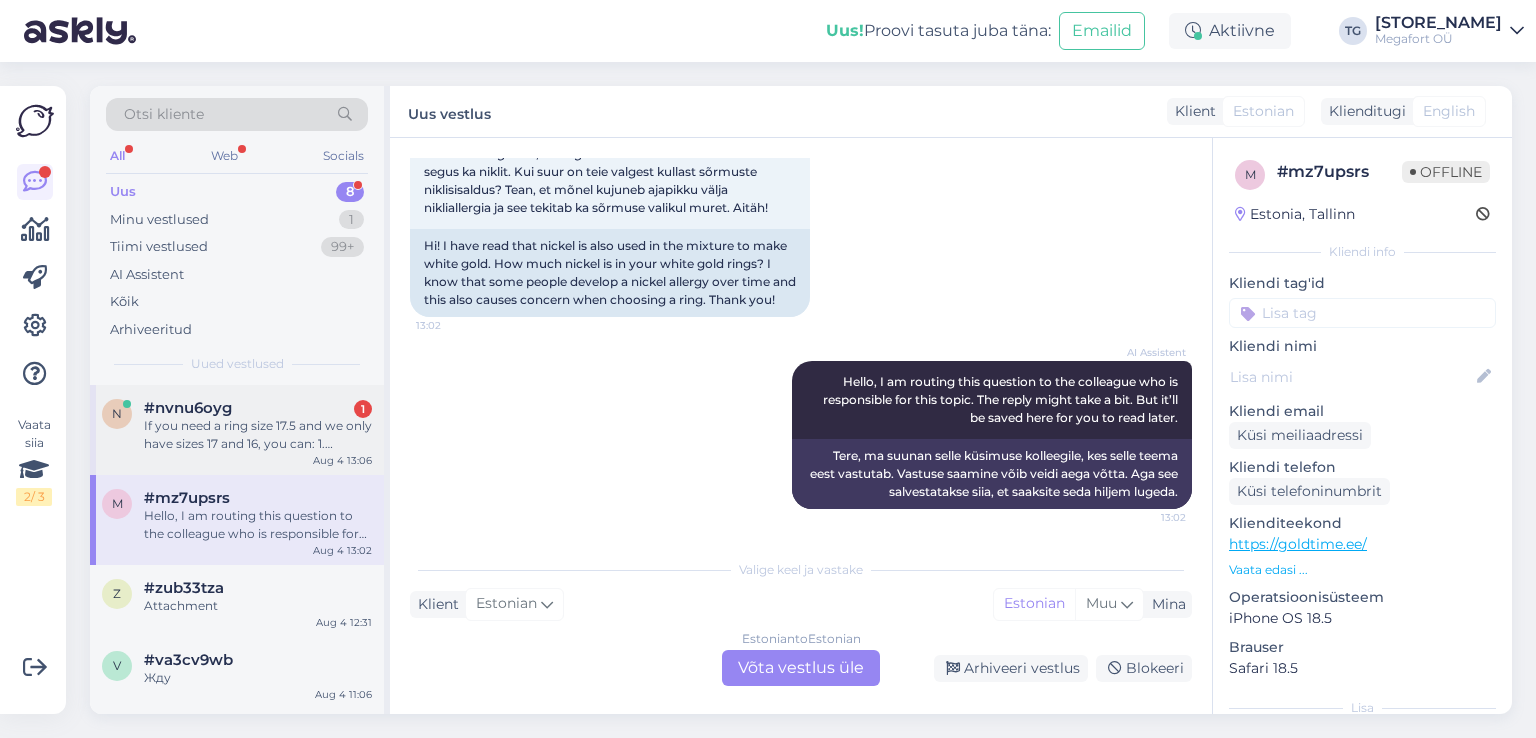 click on "#[HASH] 1" at bounding box center [258, 408] 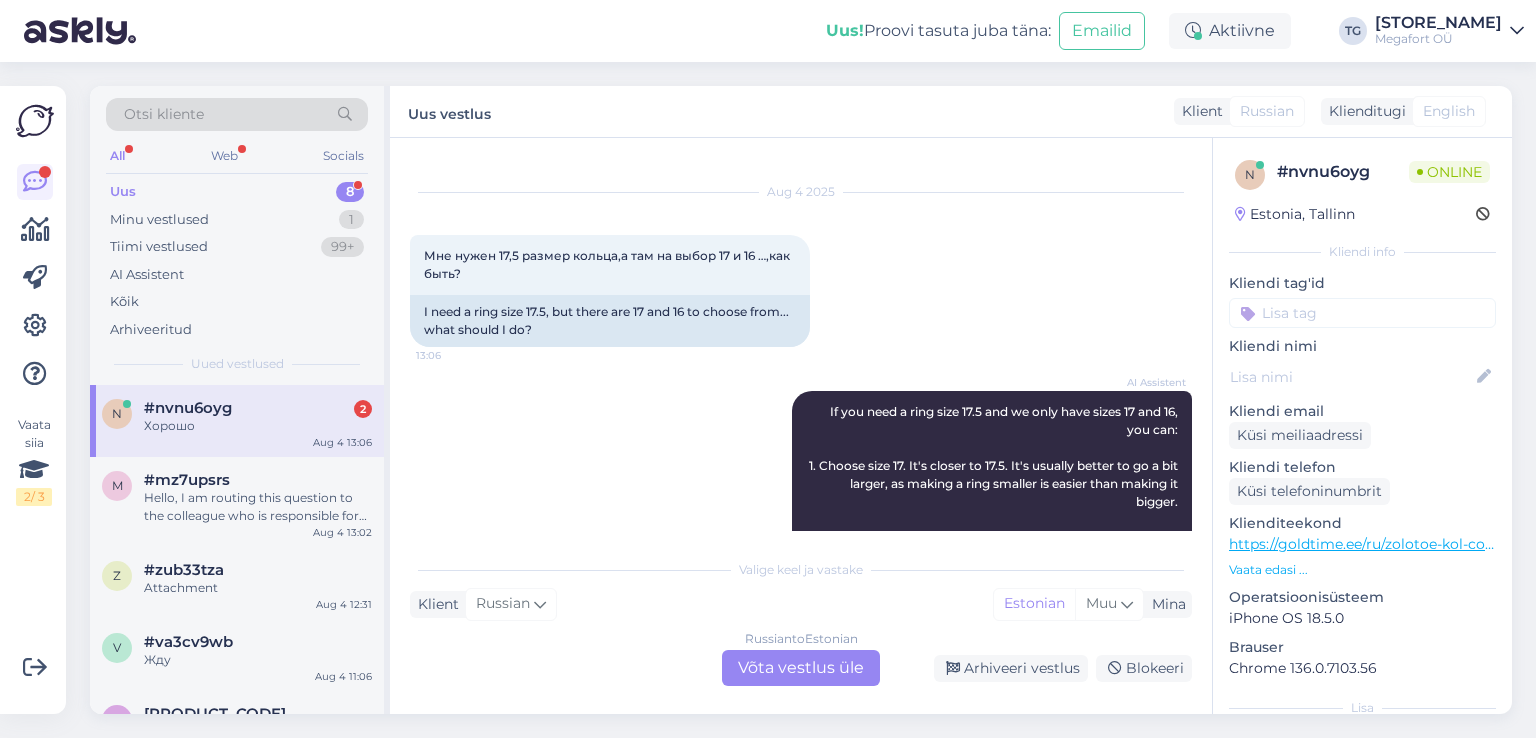 scroll, scrollTop: 0, scrollLeft: 0, axis: both 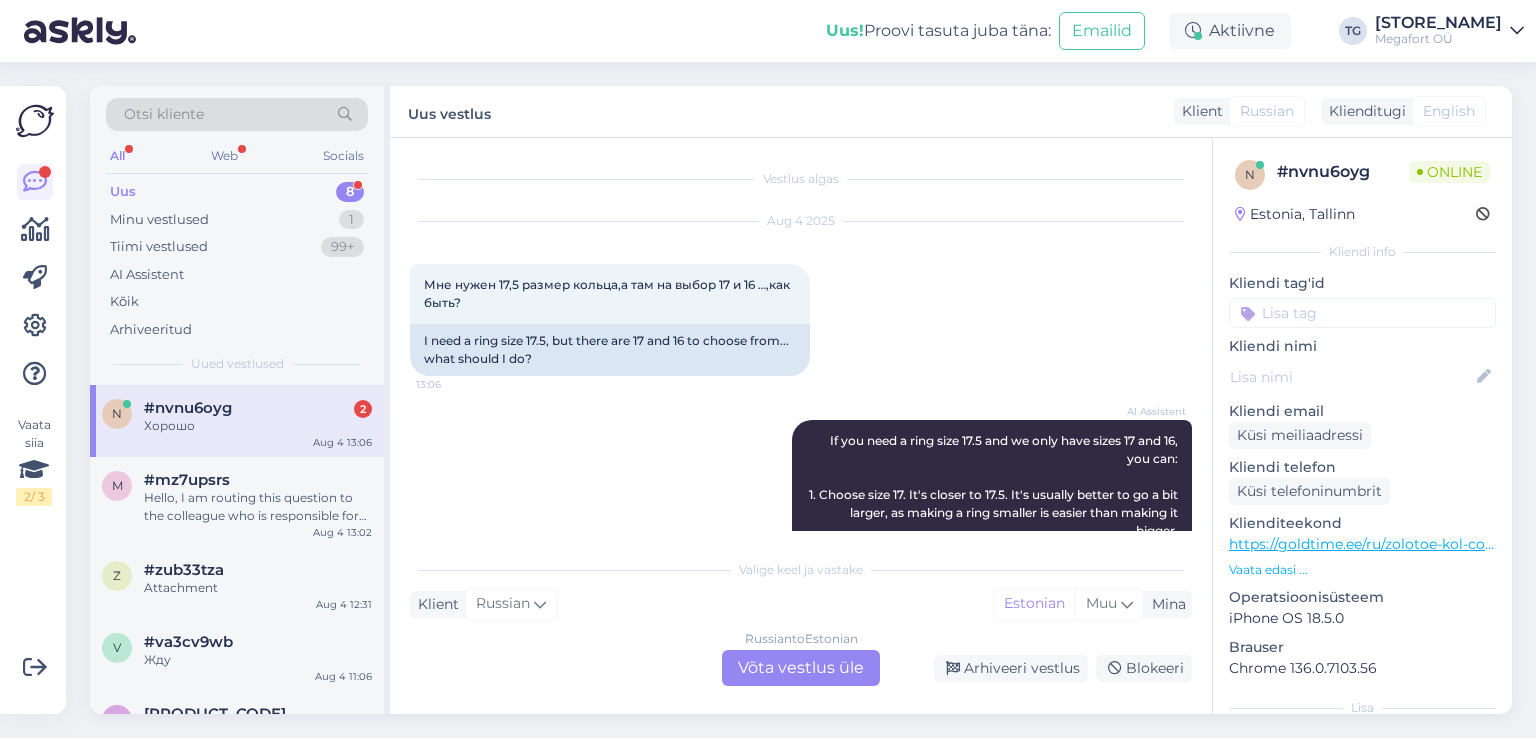 click on "Uus 8" at bounding box center [237, 192] 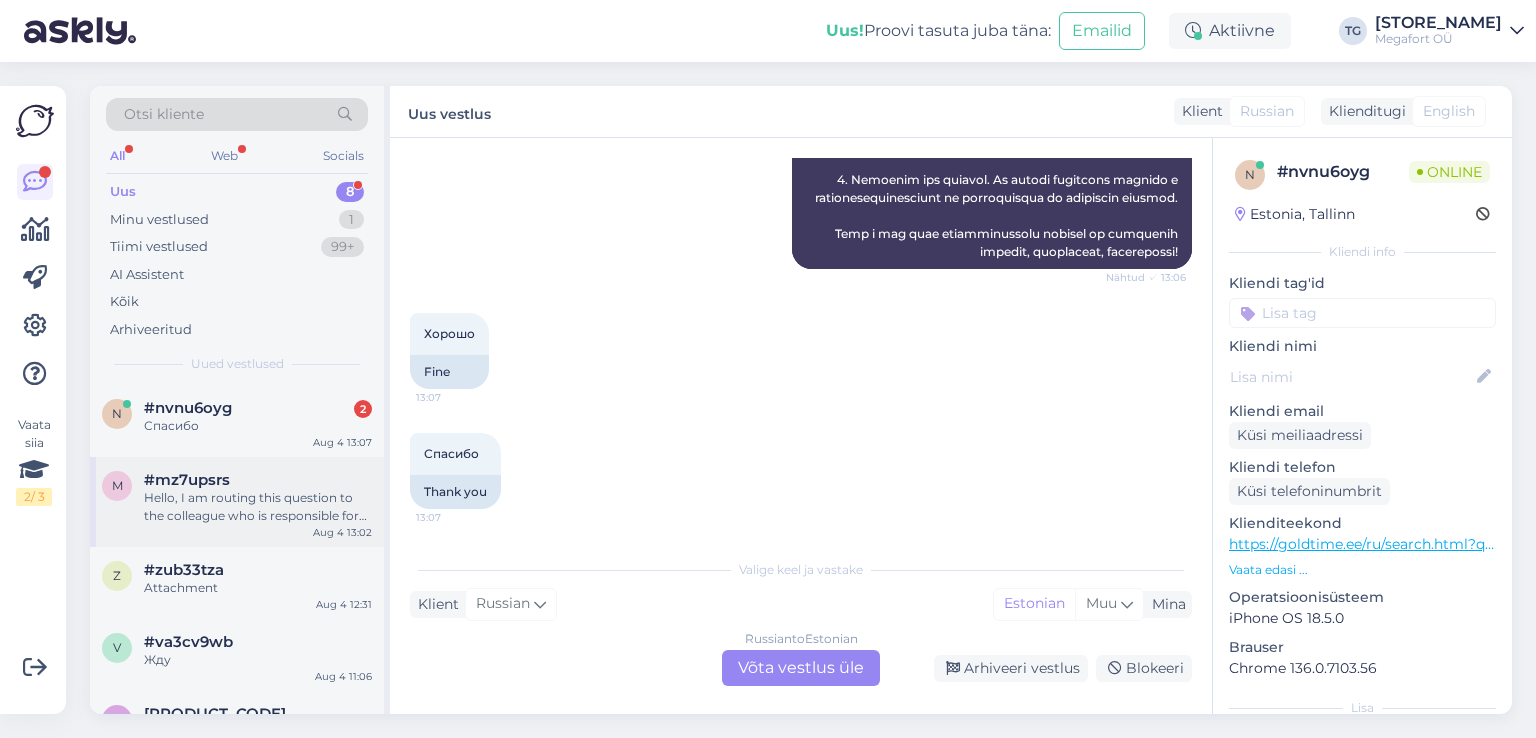 click on "#mz7upsrs" at bounding box center (187, 480) 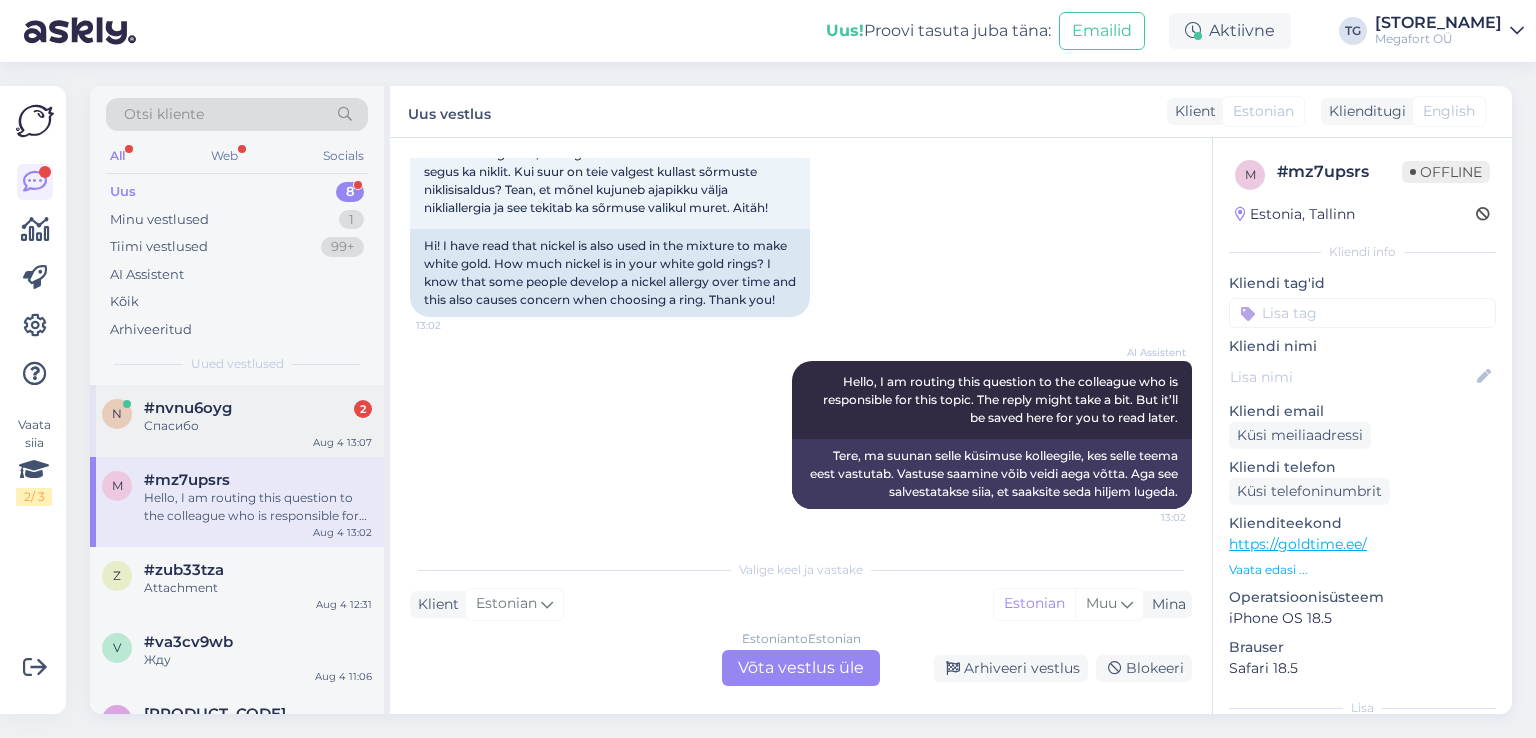 click on "n #nvnu6oyg 2 Спасибо  Aug 4 13:07" at bounding box center [237, 421] 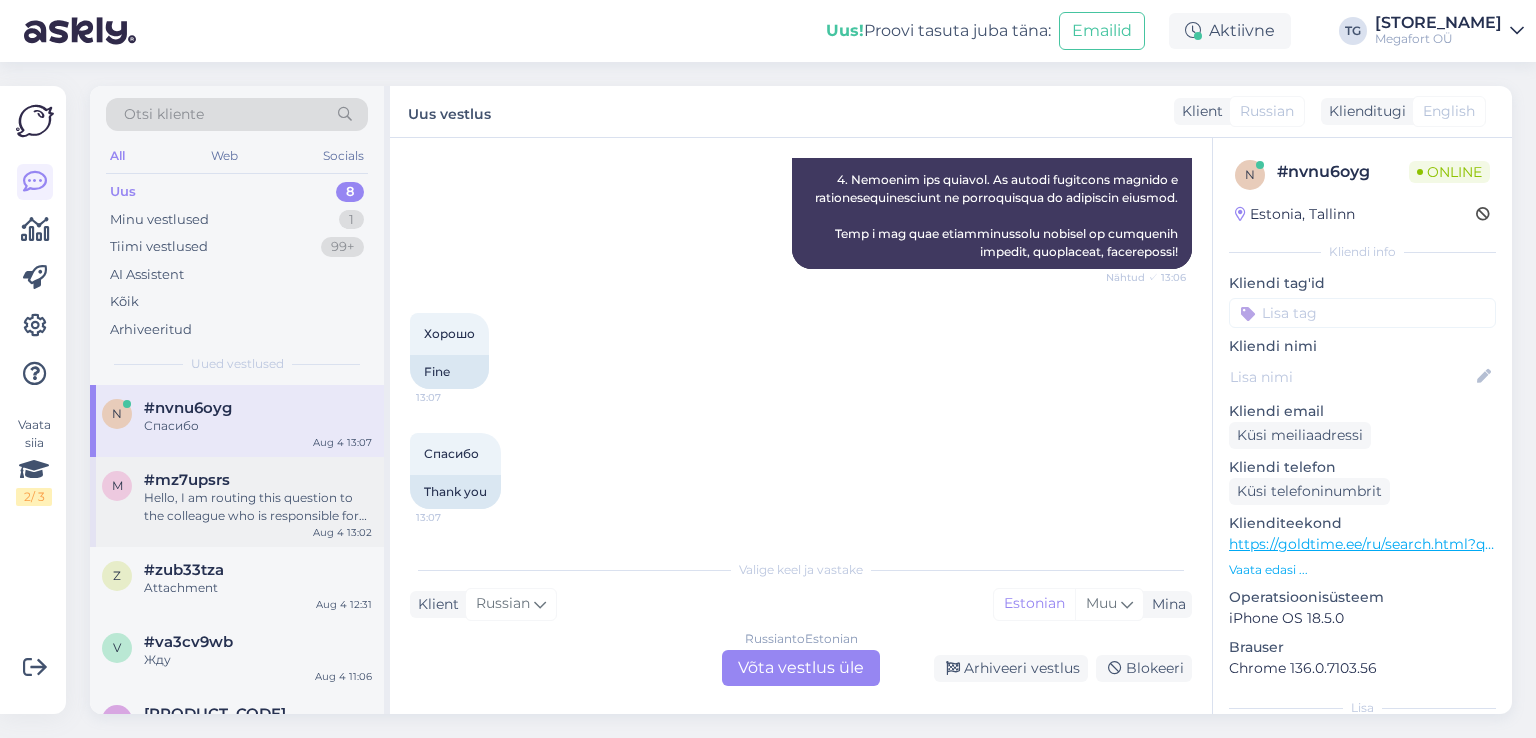 click on "#mz7upsrs" at bounding box center [187, 480] 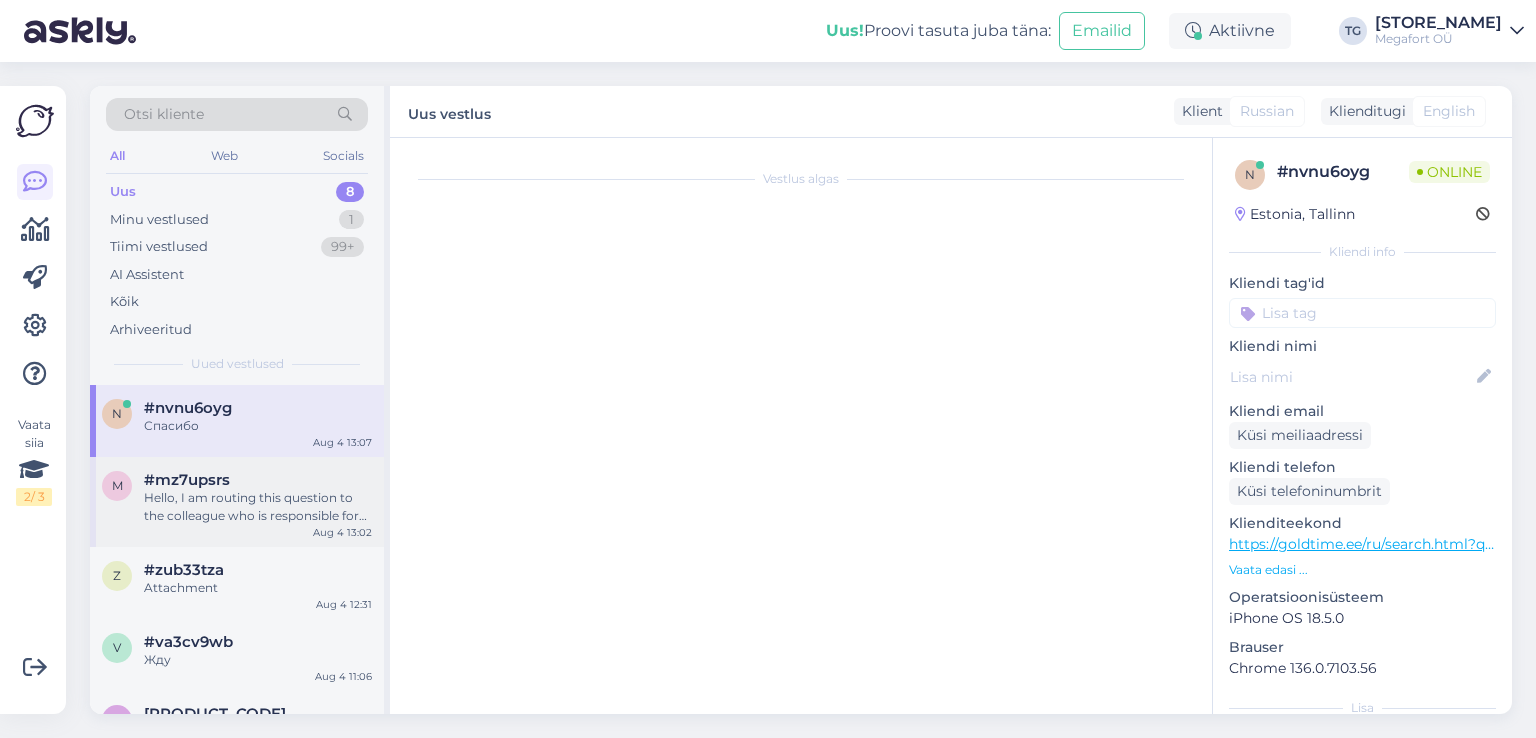 scroll, scrollTop: 149, scrollLeft: 0, axis: vertical 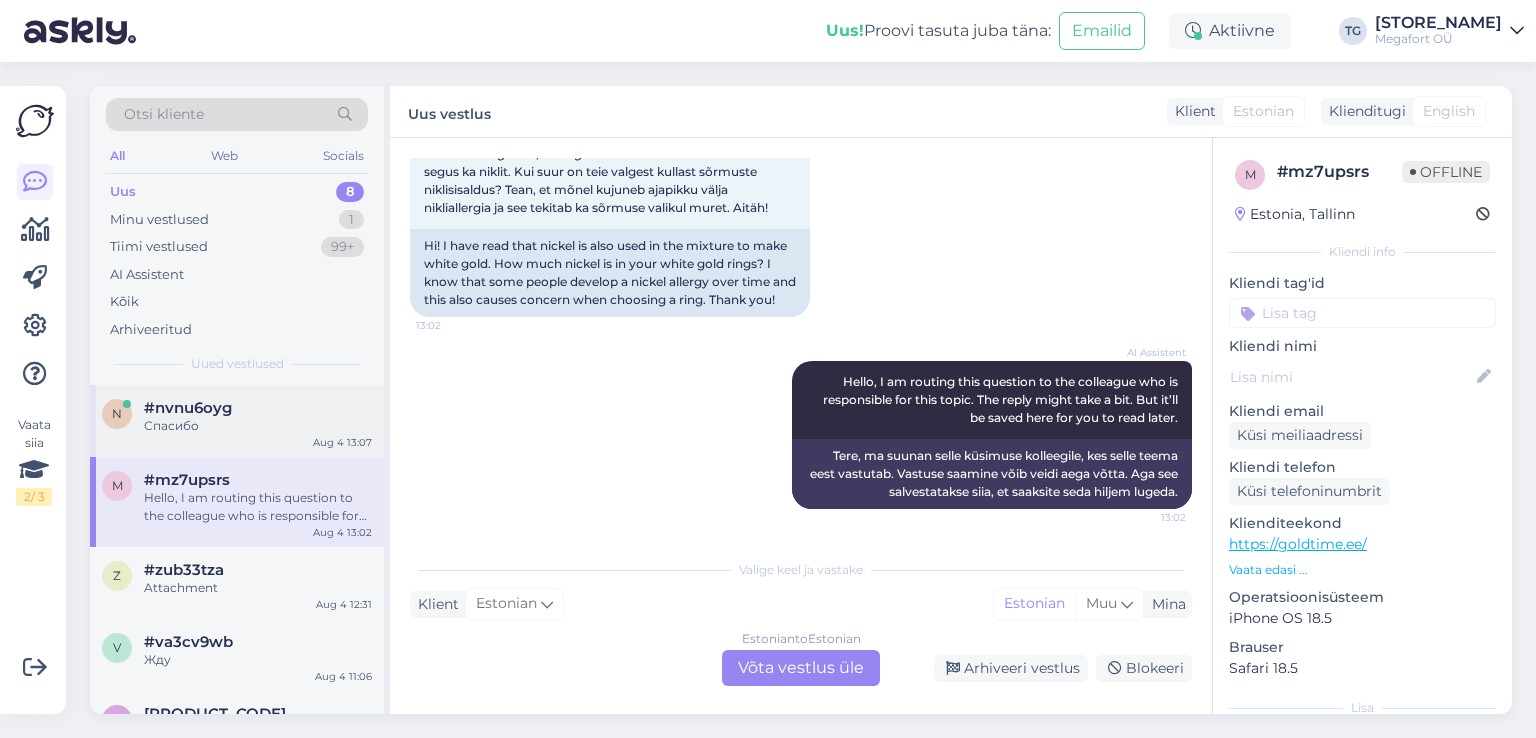 click on "Спасибо" at bounding box center (258, 426) 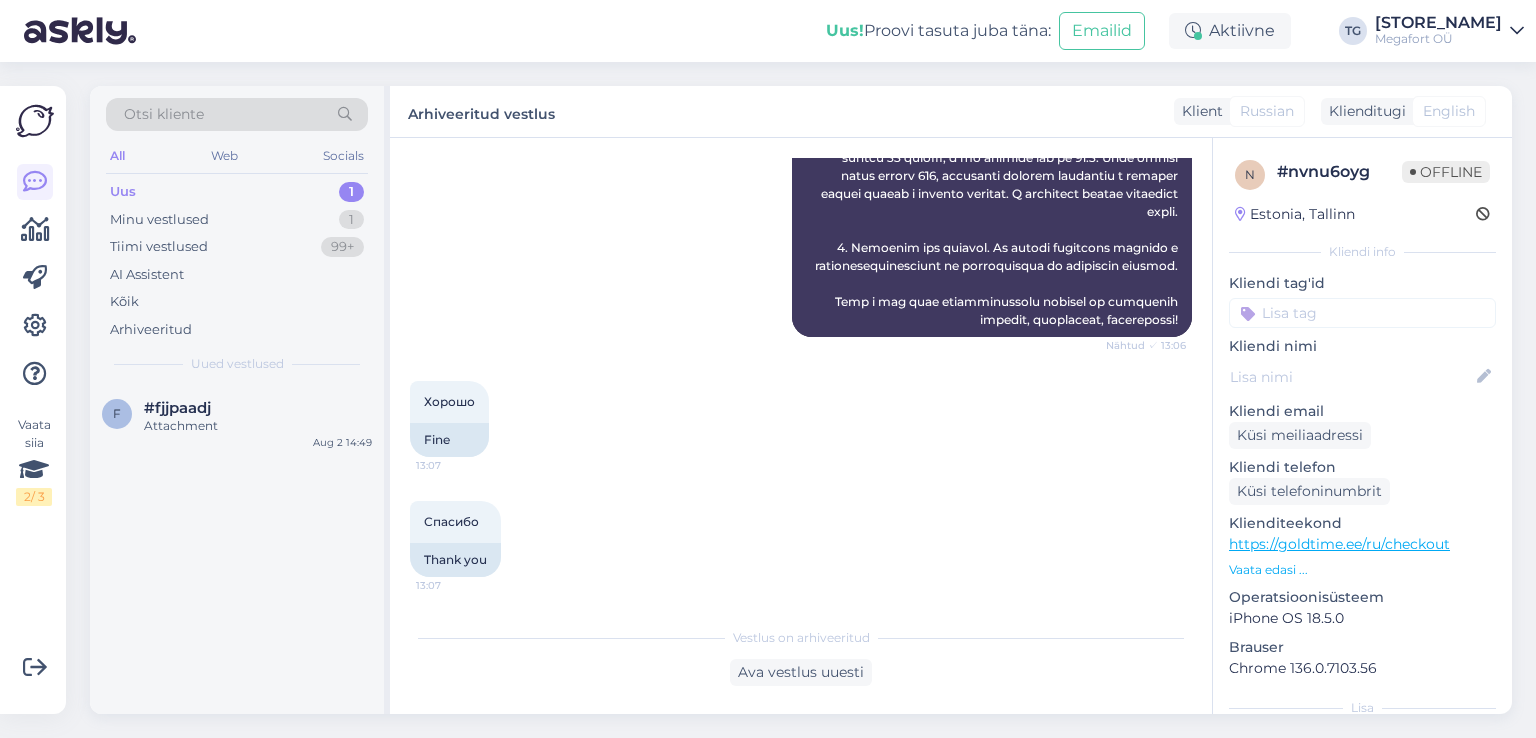 scroll, scrollTop: 735, scrollLeft: 0, axis: vertical 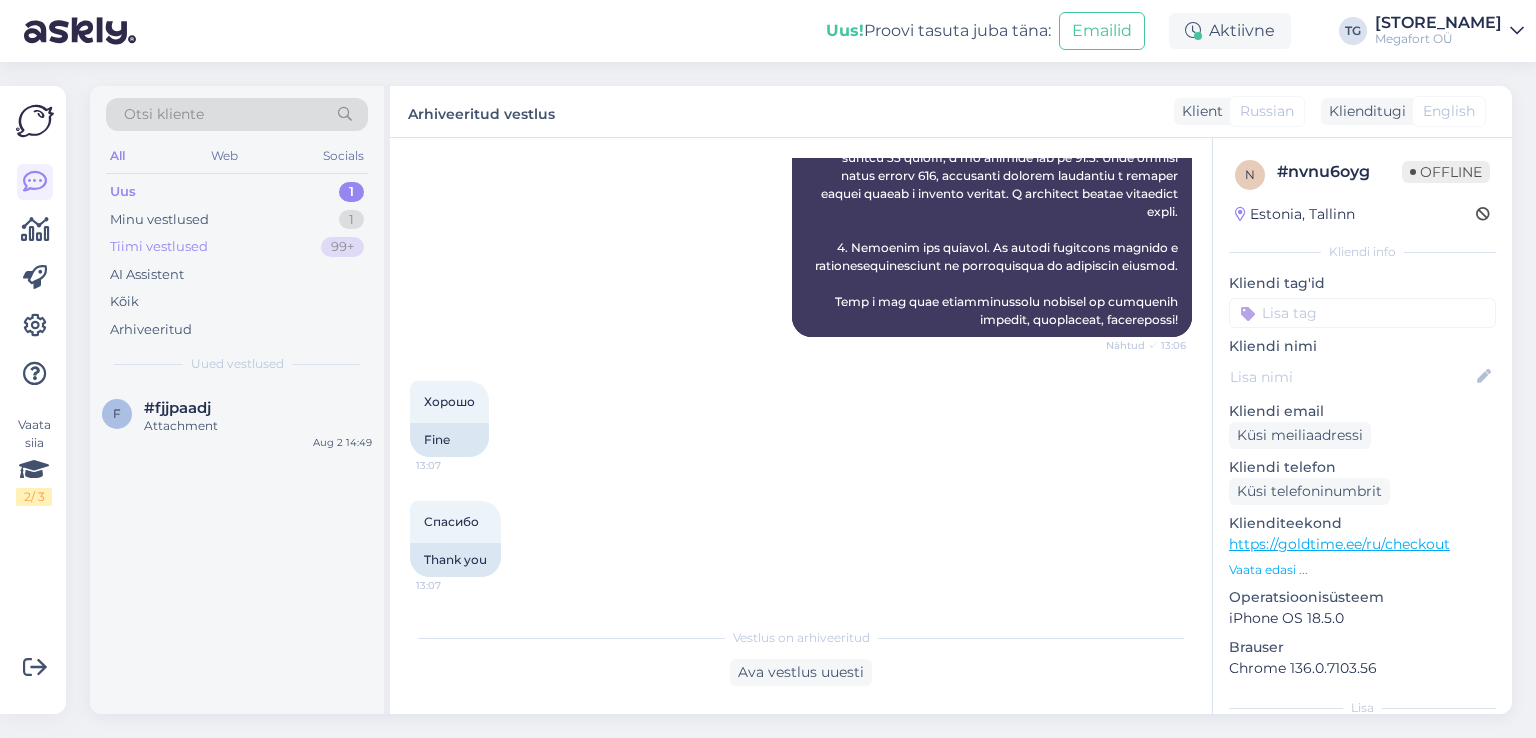 click on "Tiimi vestlused 99+" at bounding box center (237, 247) 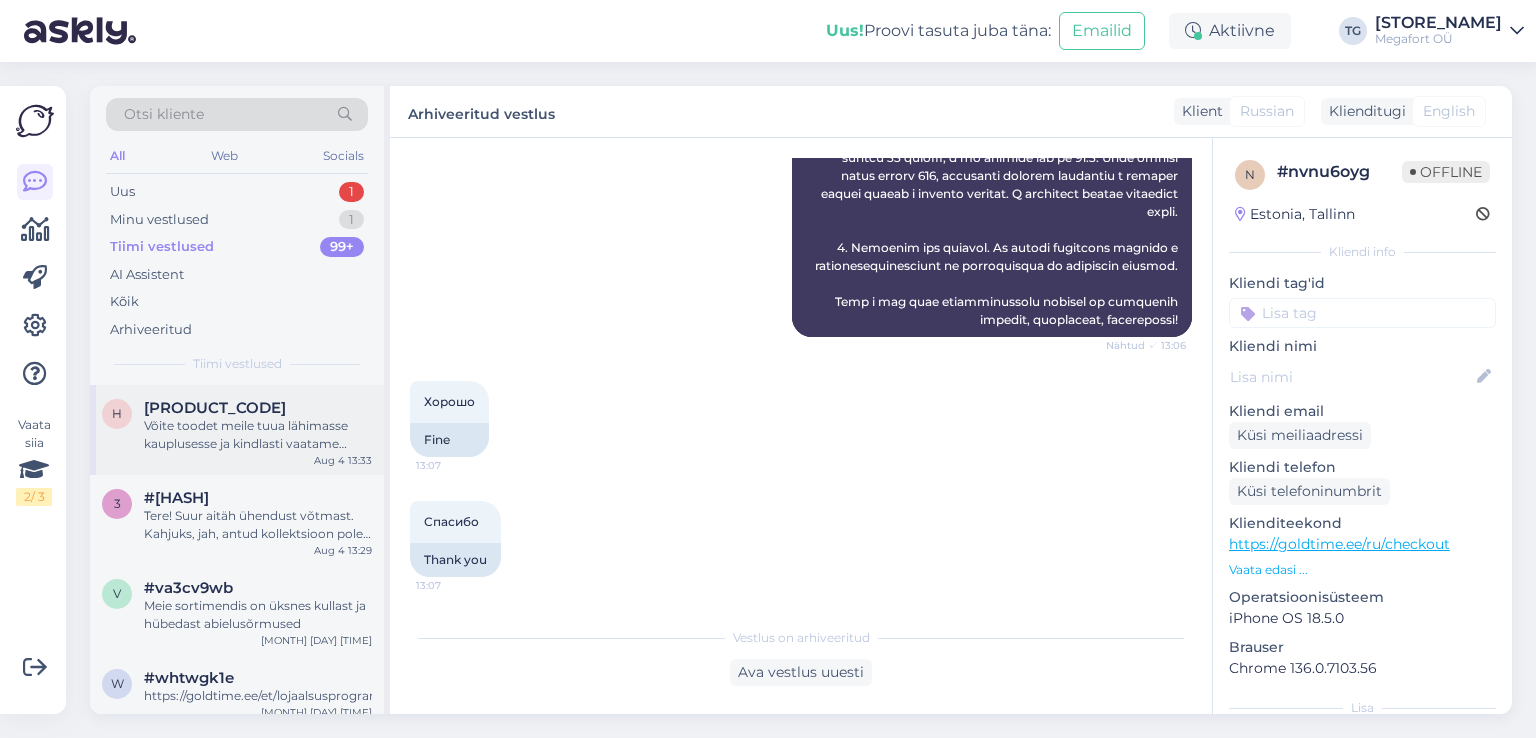 click on "Võite toodet meile tuua lähimasse kauplusesse ja kindlasti vaatame sõrmuse üle ja anname Teile teada, kuidas antud olukorda lahendada." at bounding box center (258, 435) 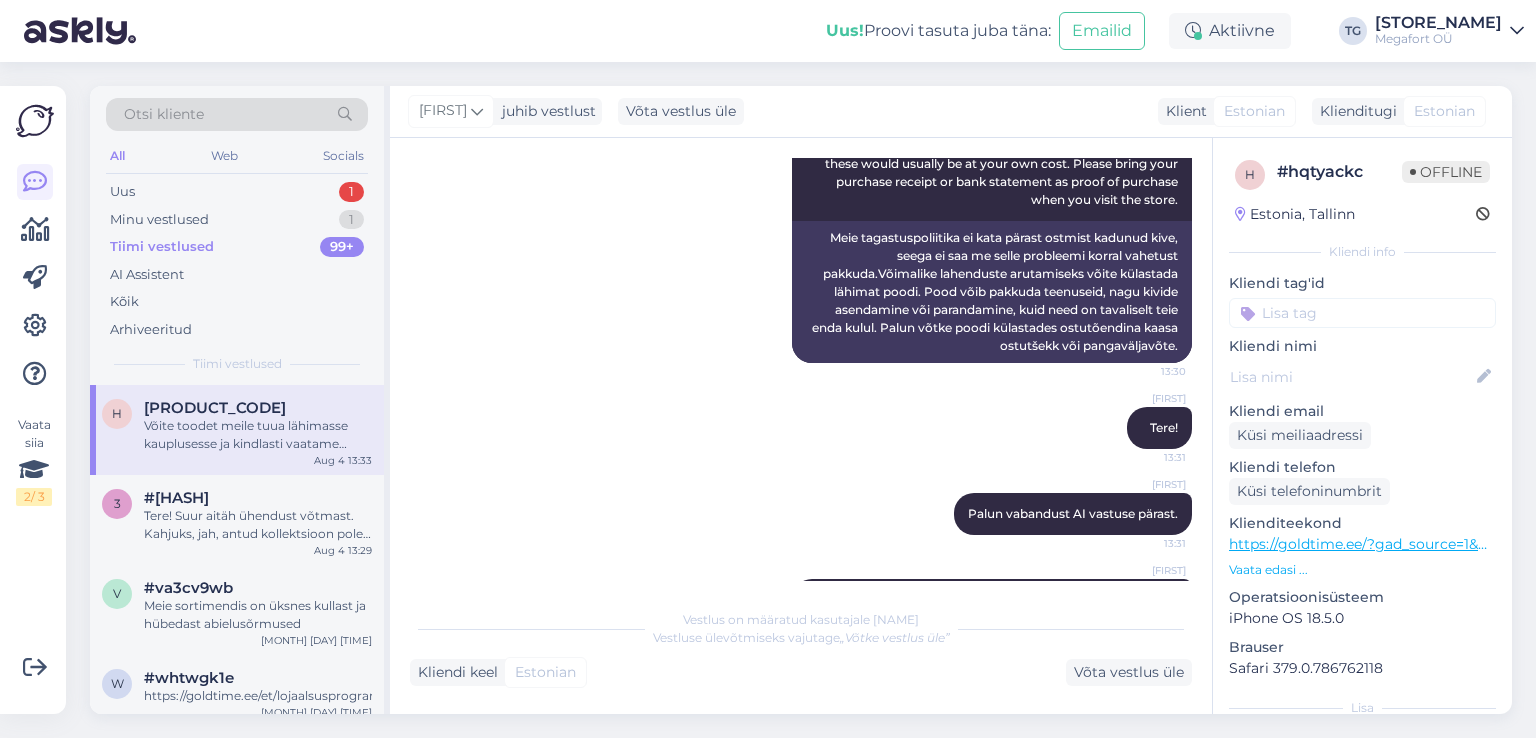 scroll, scrollTop: 165, scrollLeft: 0, axis: vertical 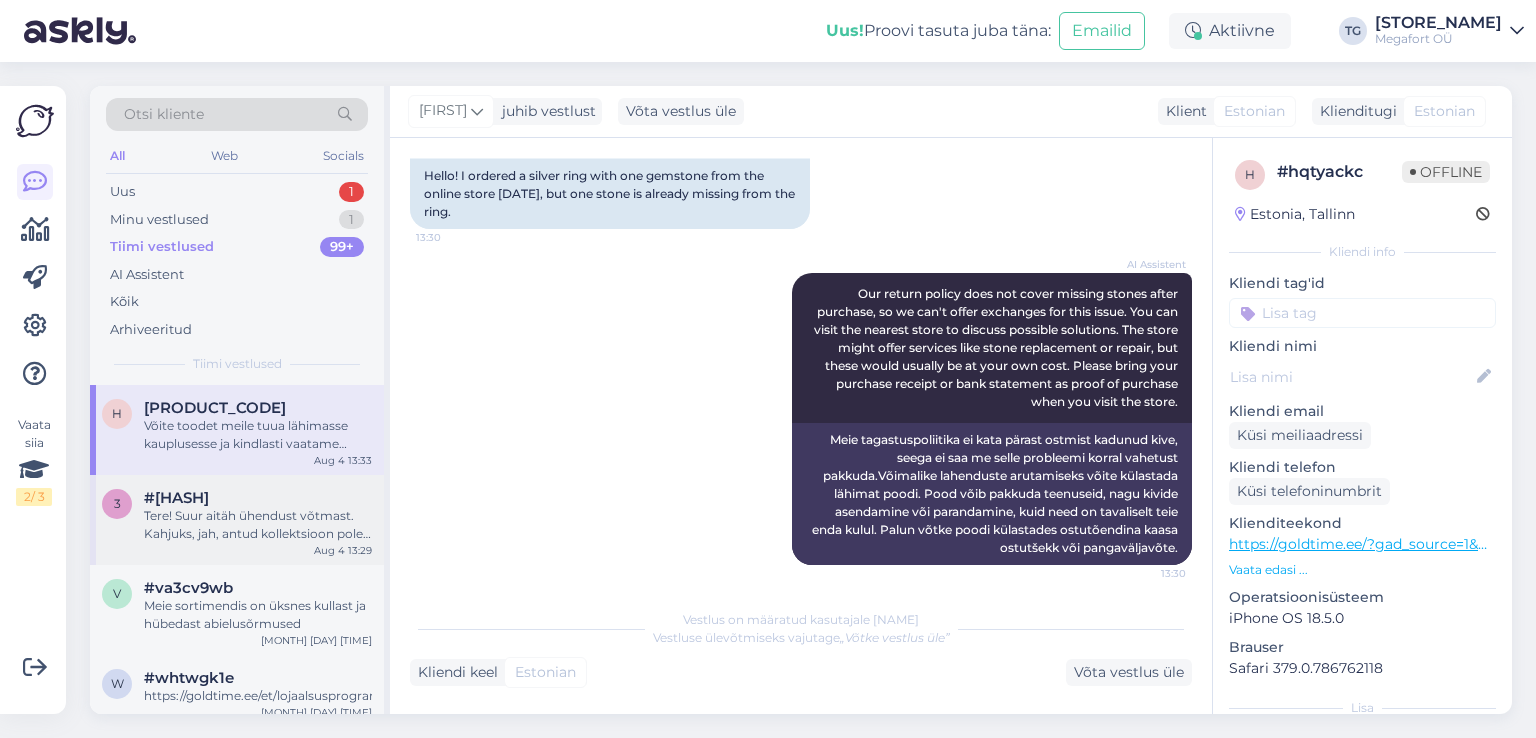 click on "#[HASH]" at bounding box center (258, 498) 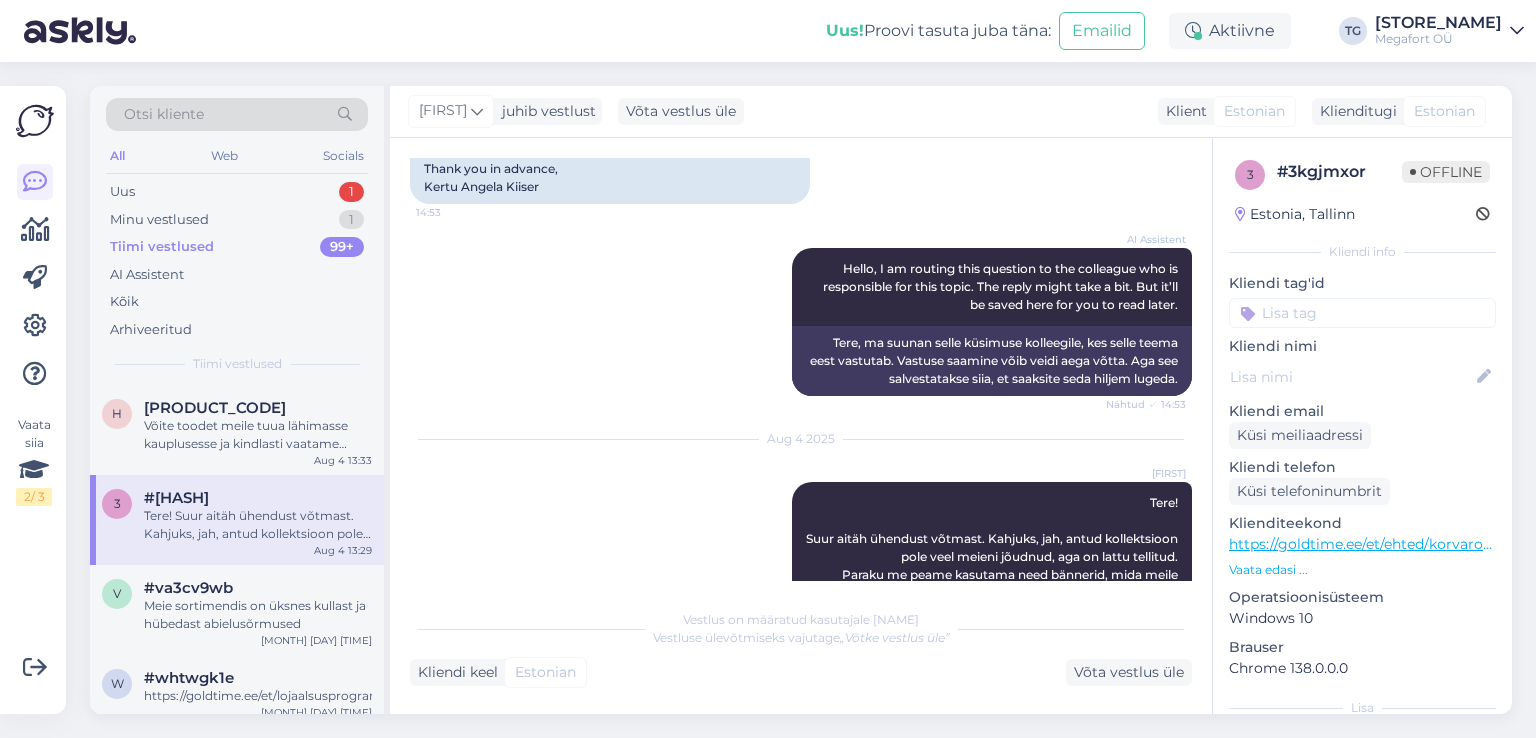 scroll, scrollTop: 533, scrollLeft: 0, axis: vertical 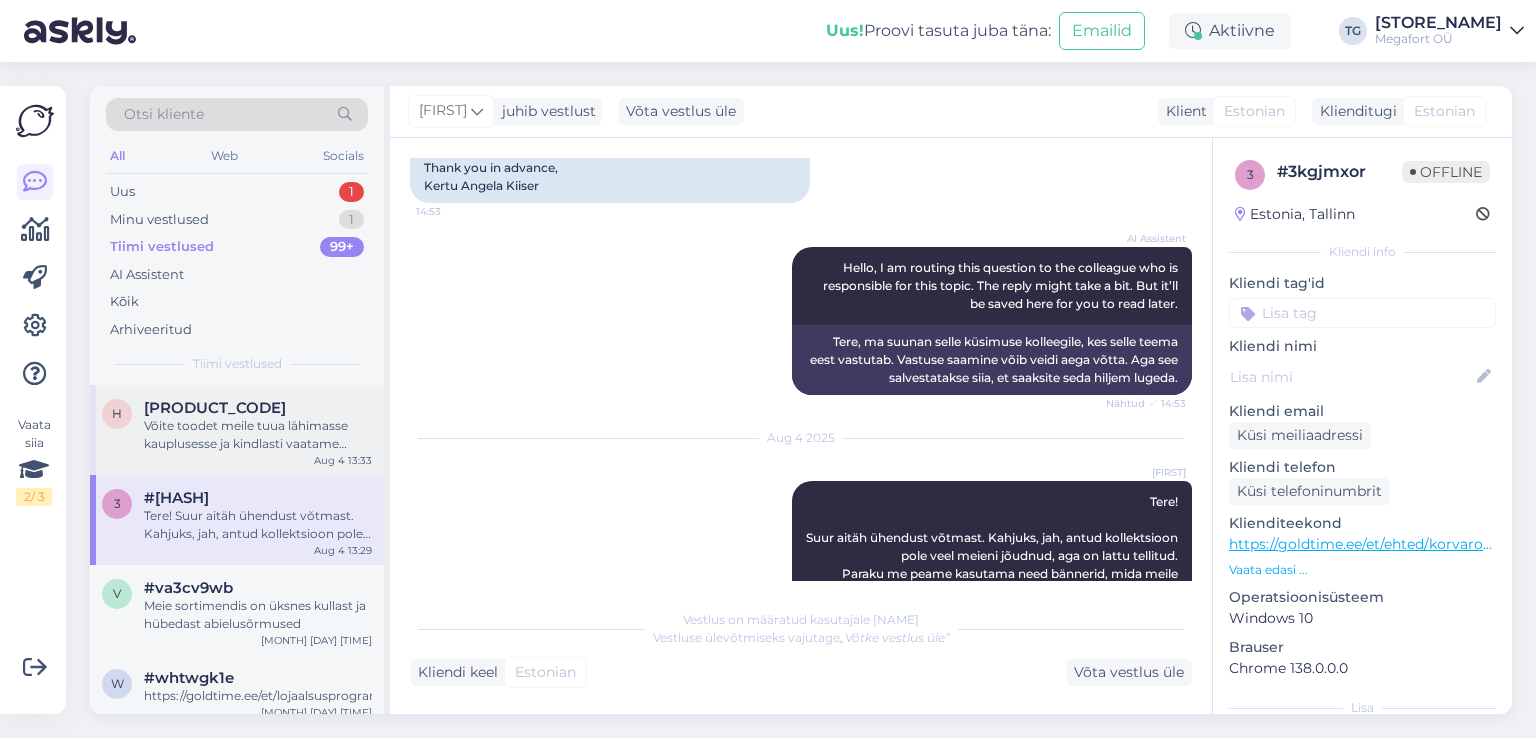 click on "[PRODUCT_CODE]" at bounding box center [258, 408] 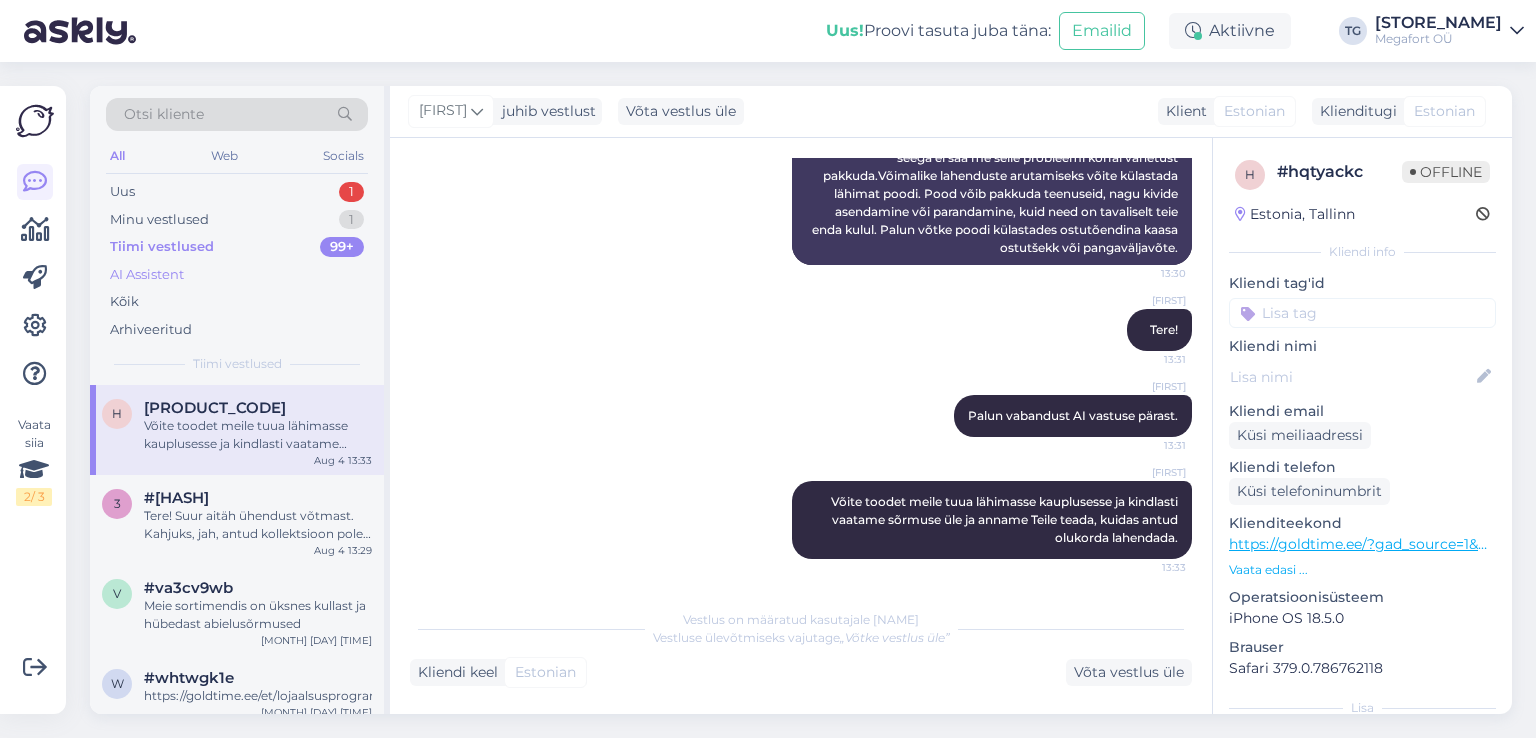 scroll, scrollTop: 465, scrollLeft: 0, axis: vertical 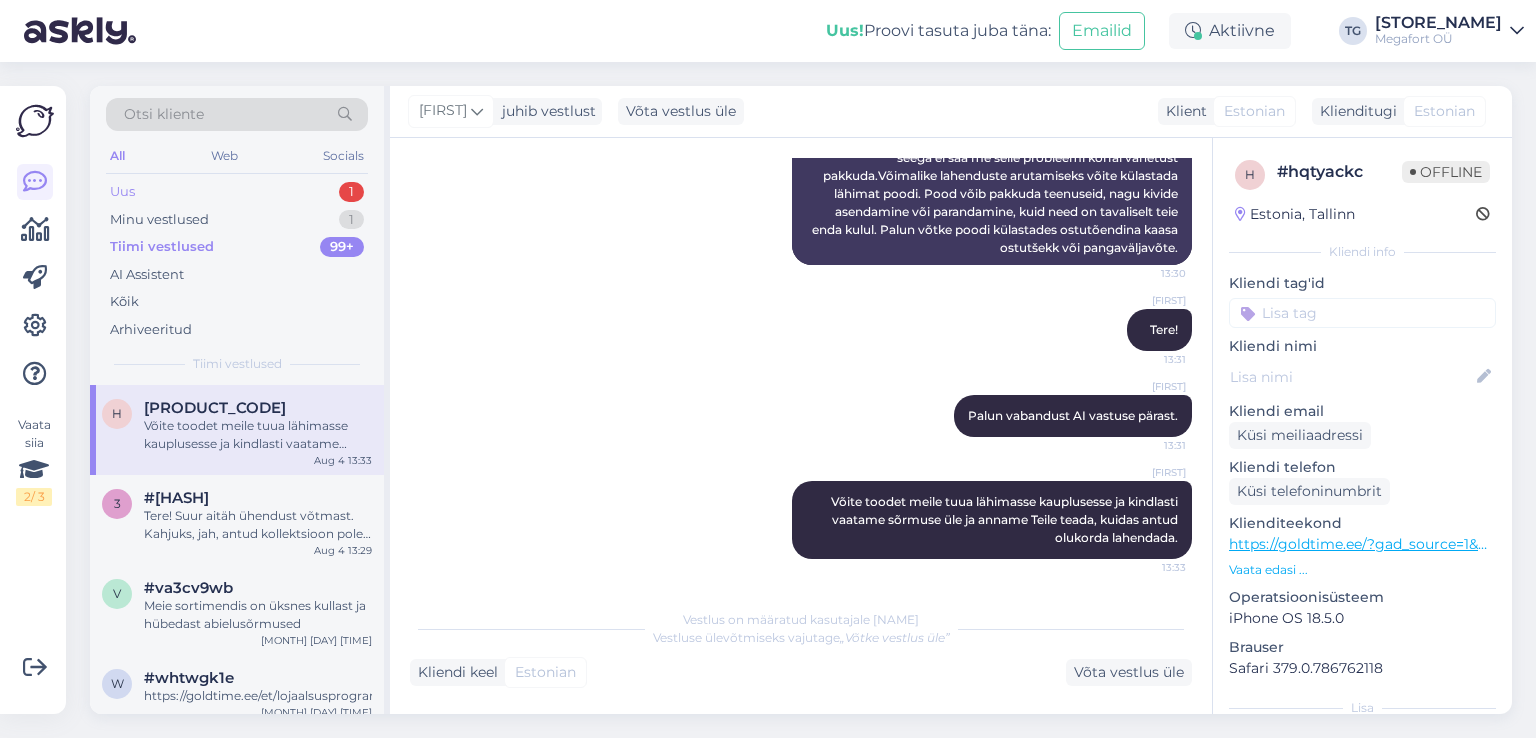 click on "Uus 1" at bounding box center (237, 192) 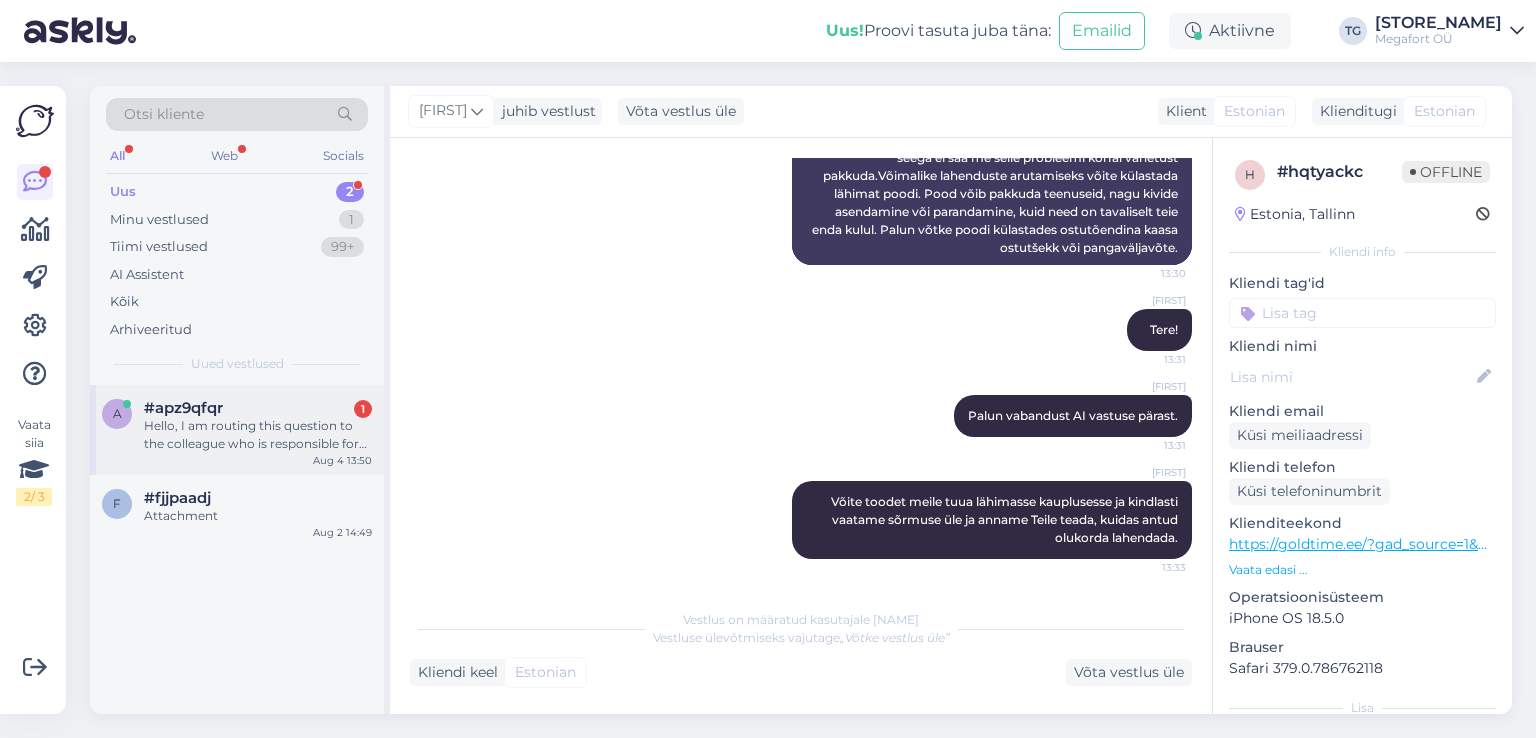 click on "a [PRODUCT_CODE] [FIRST] Hello, I am routing this question to the colleague who is responsible for this topic. The reply might take a bit. But it’ll be saved here for you to read later. [MONTH] [DAY] [TIME]" at bounding box center [237, 430] 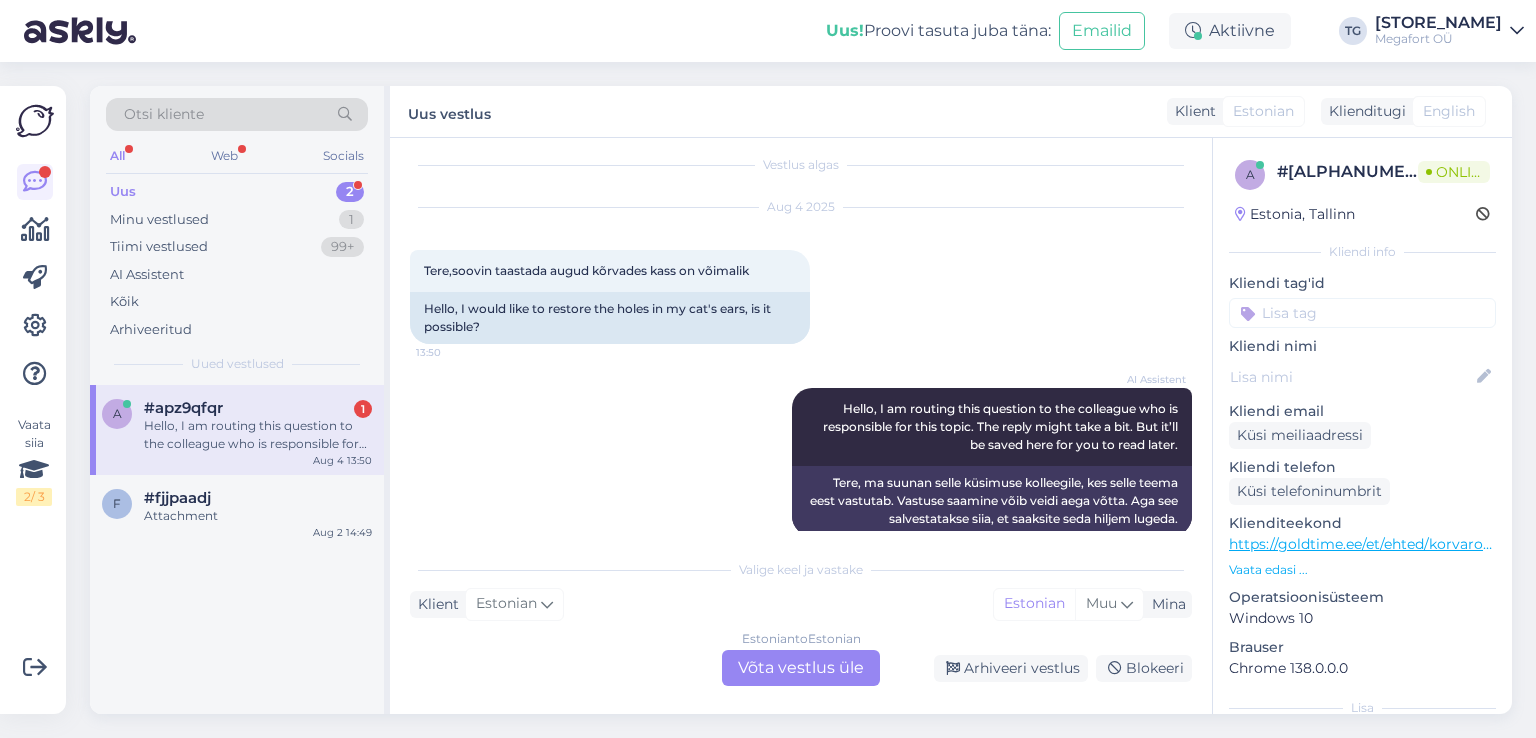 scroll, scrollTop: 0, scrollLeft: 0, axis: both 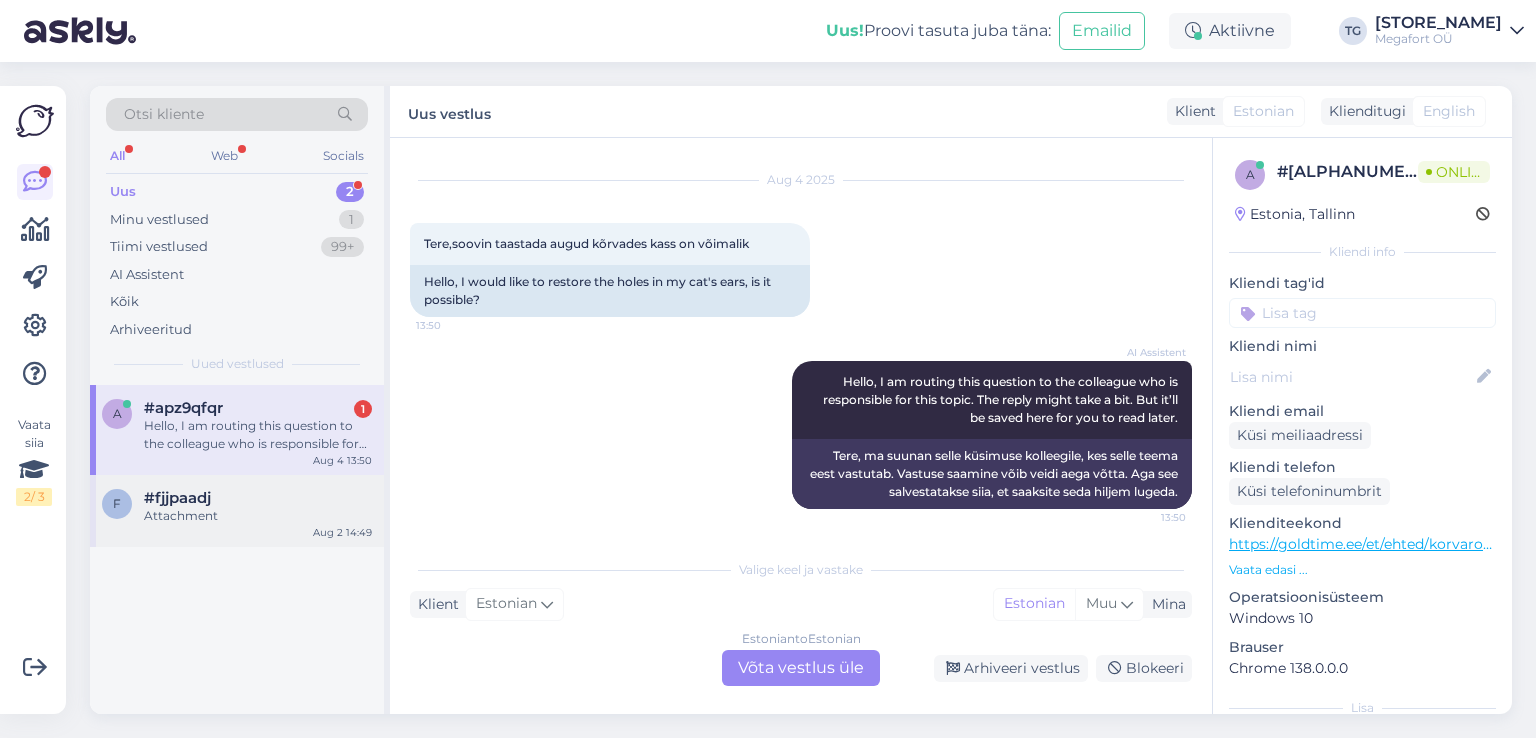 click on "Attachment" at bounding box center (258, 516) 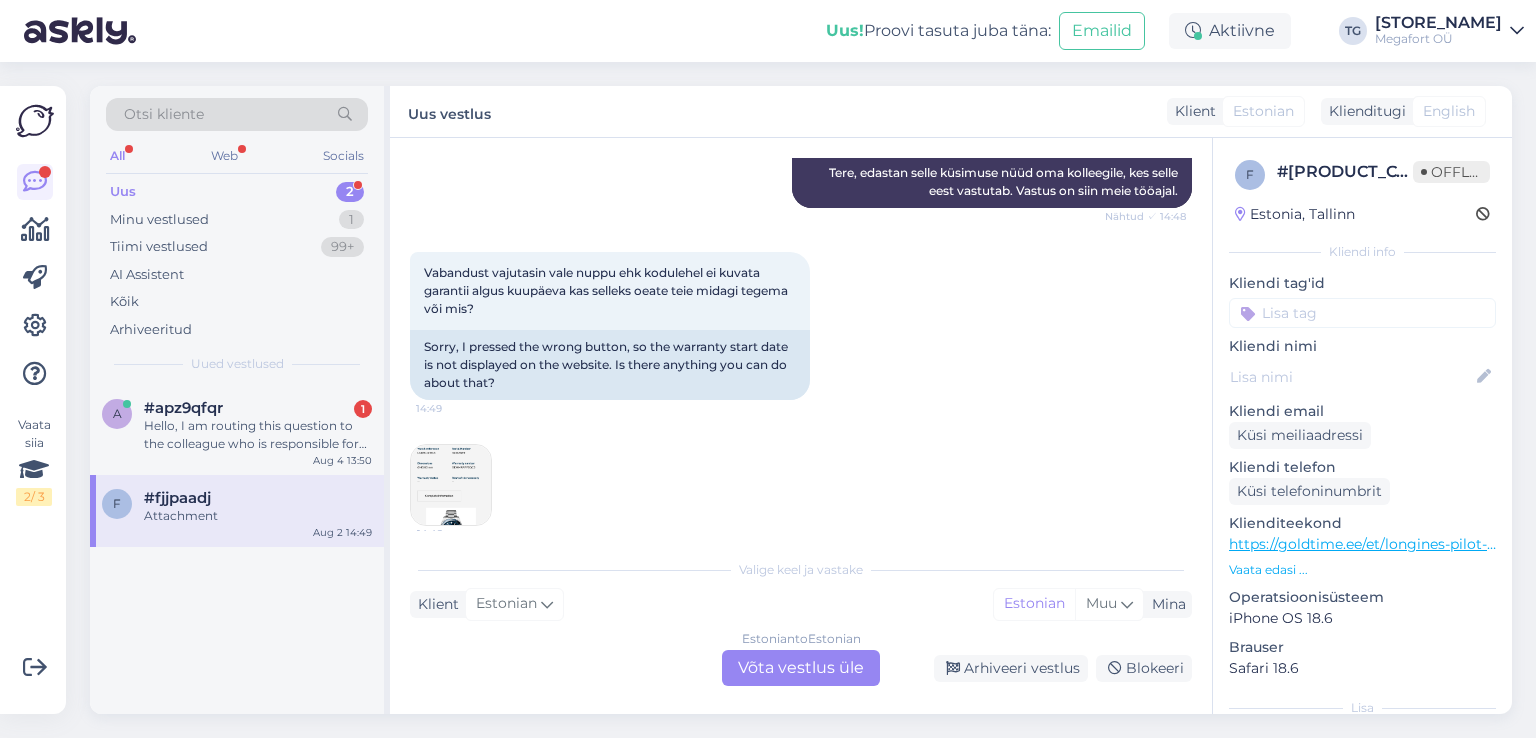 scroll, scrollTop: 431, scrollLeft: 0, axis: vertical 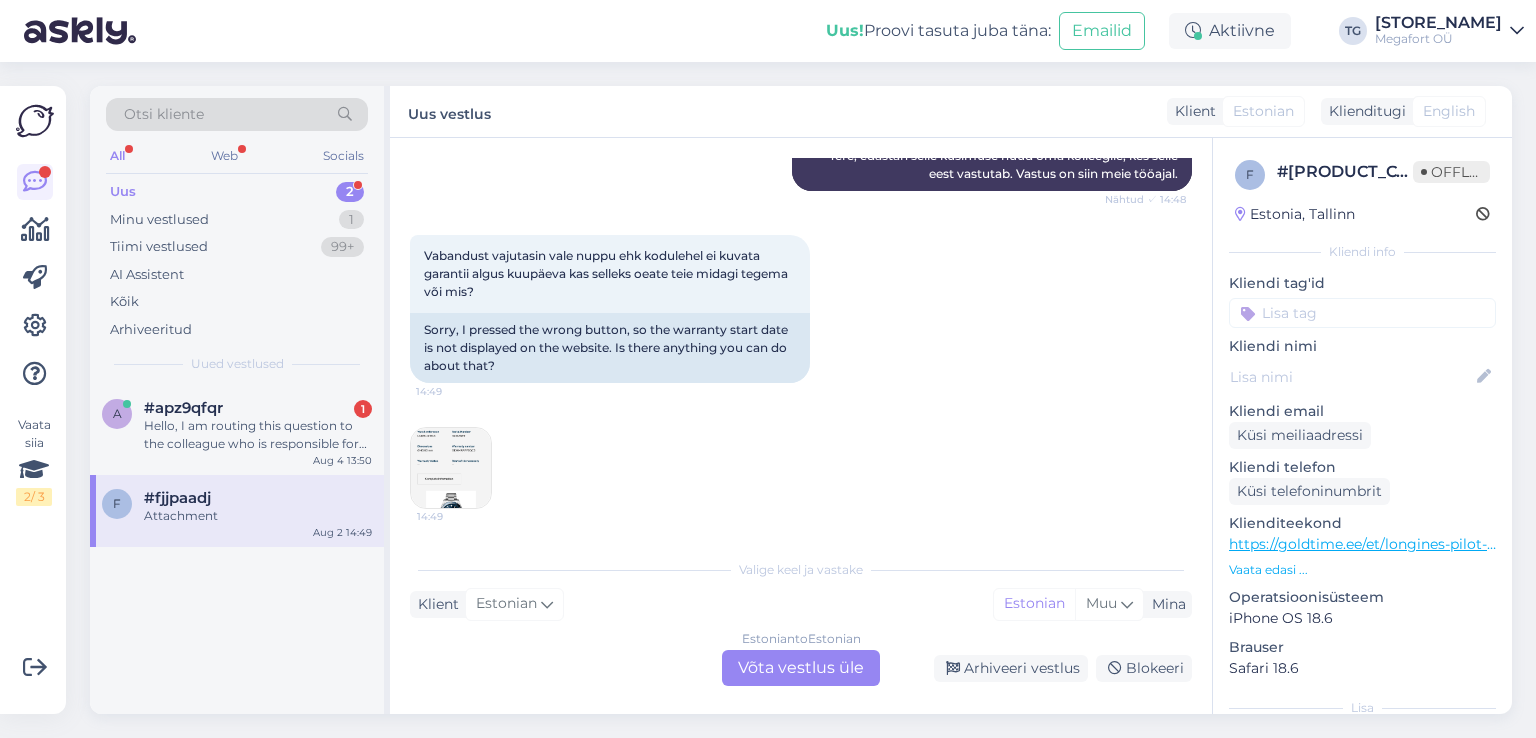 click at bounding box center (451, 468) 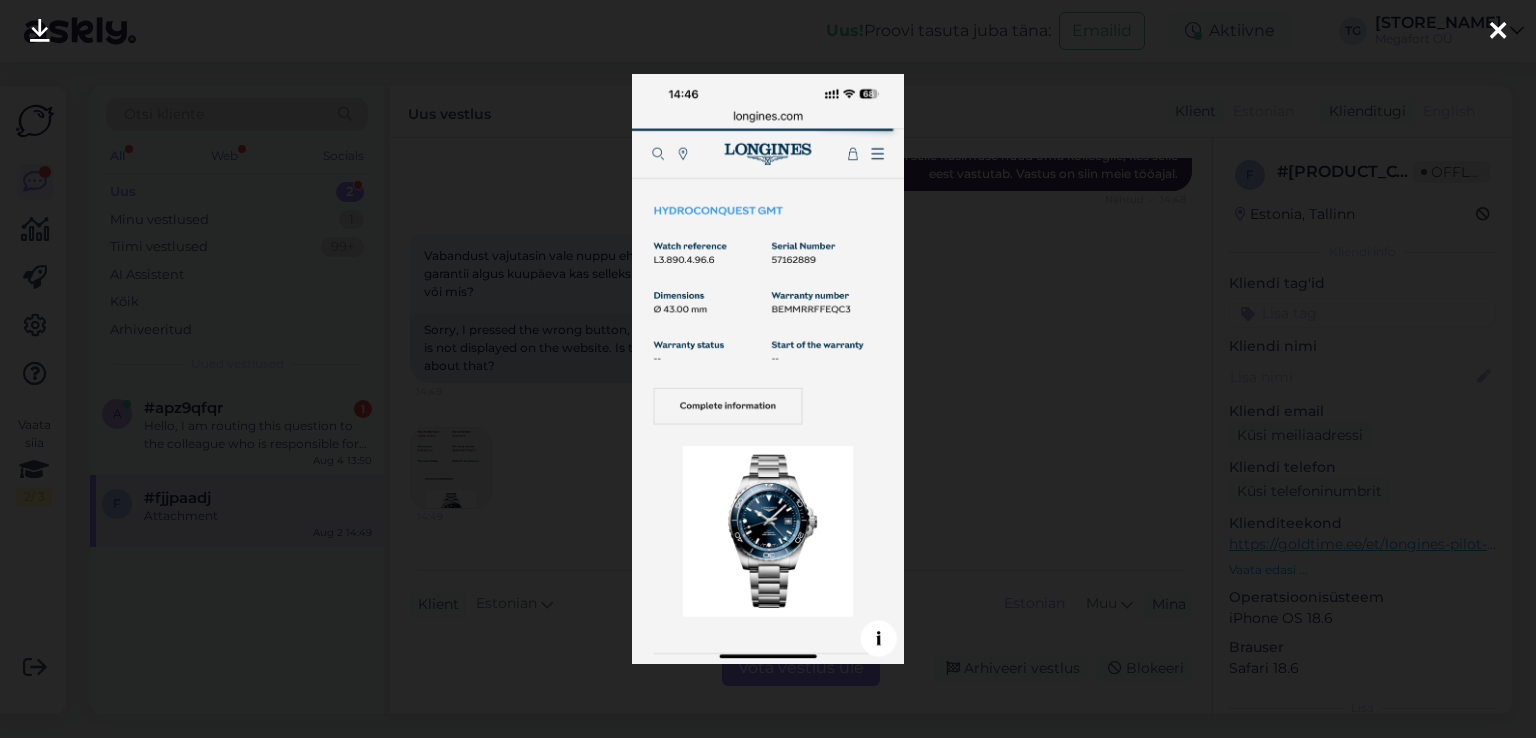 click at bounding box center [768, 369] 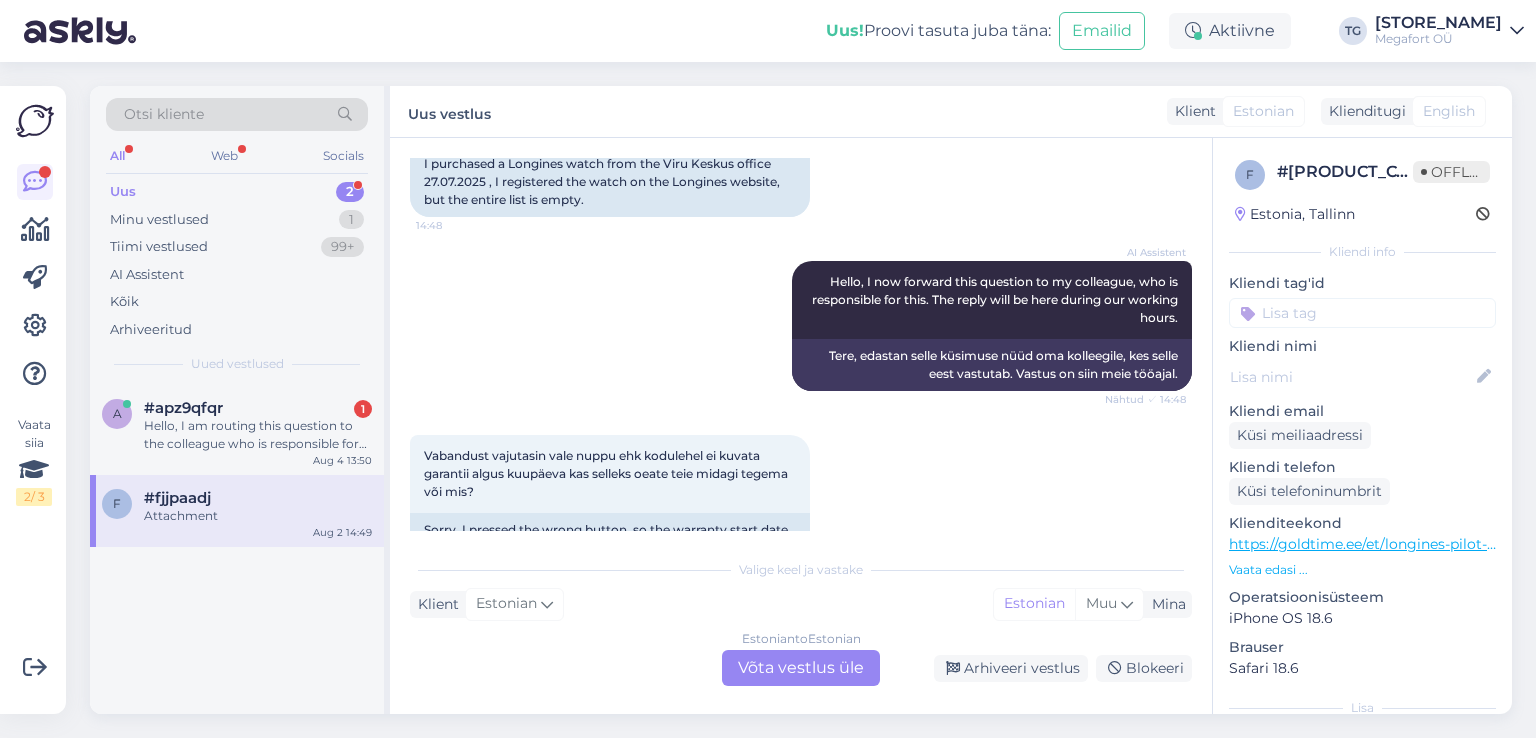scroll, scrollTop: 0, scrollLeft: 0, axis: both 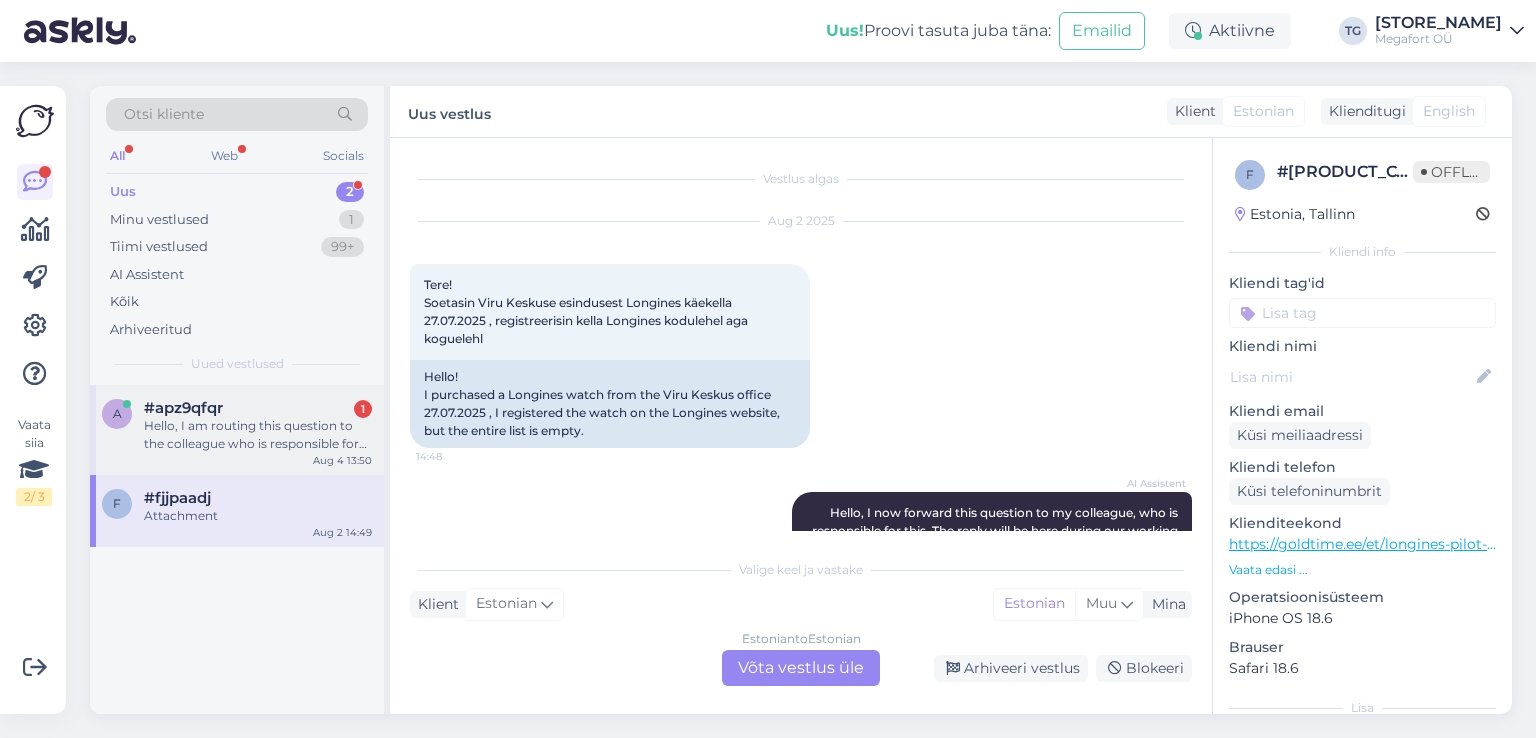 click on "#[HASH] 1" at bounding box center [258, 408] 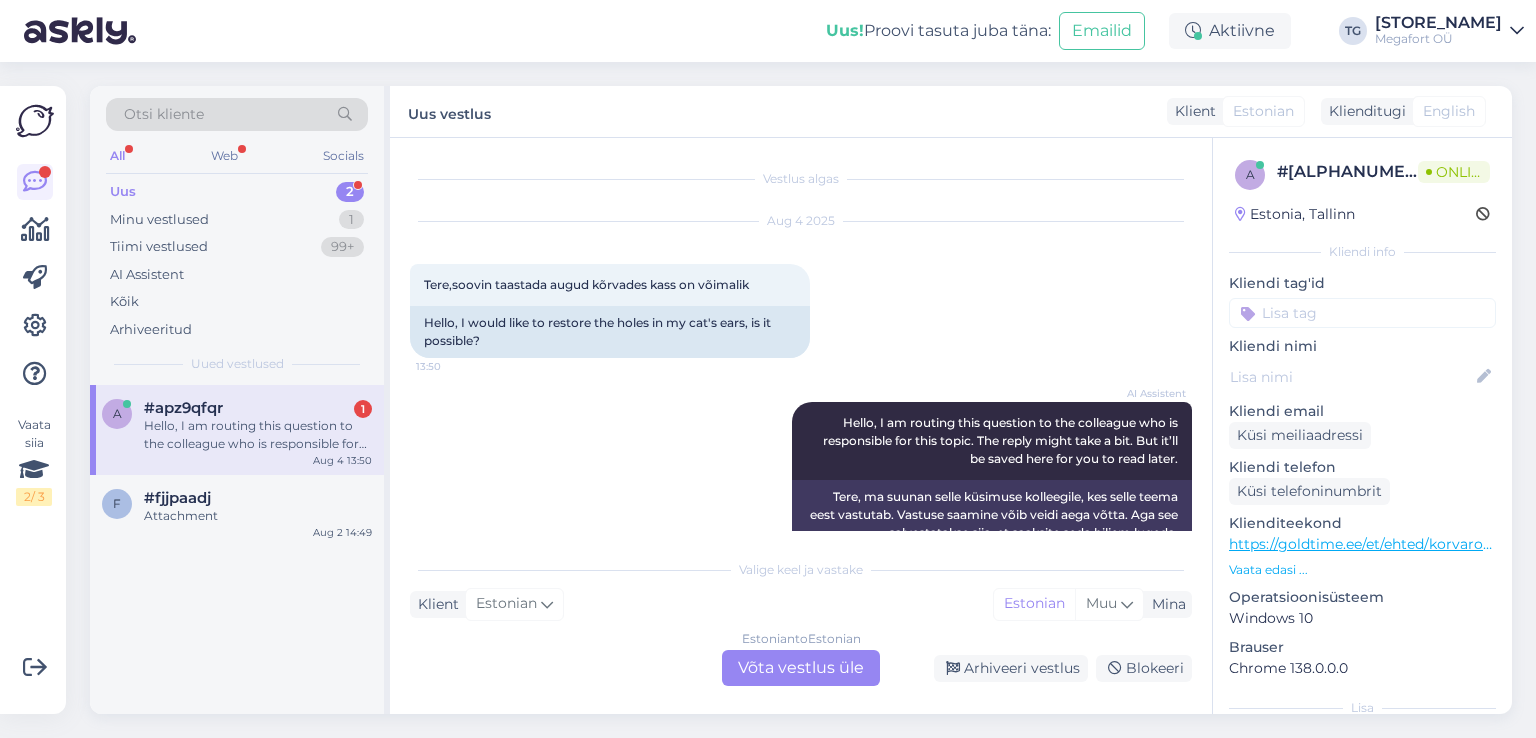 scroll, scrollTop: 41, scrollLeft: 0, axis: vertical 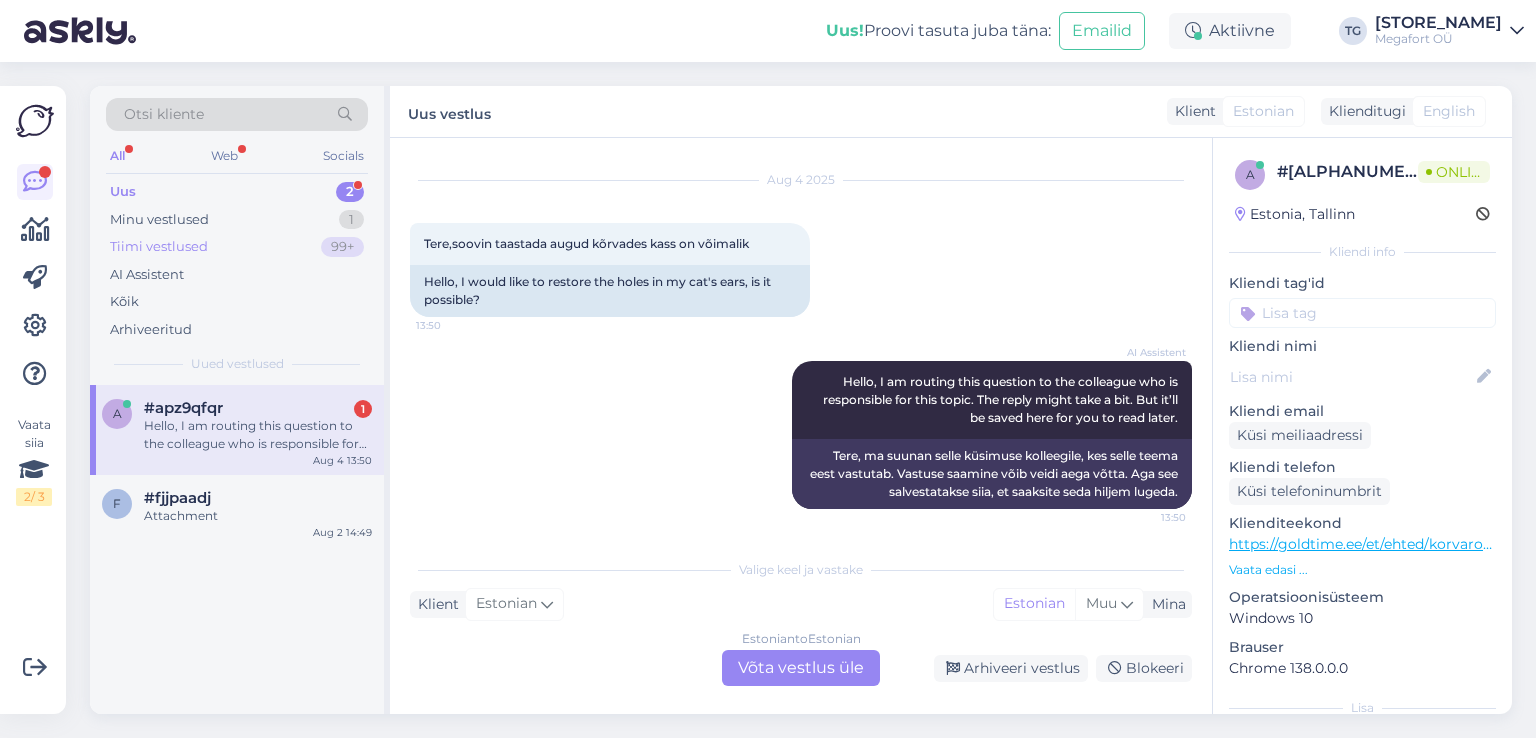 click on "Tiimi vestlused 99+" at bounding box center (237, 247) 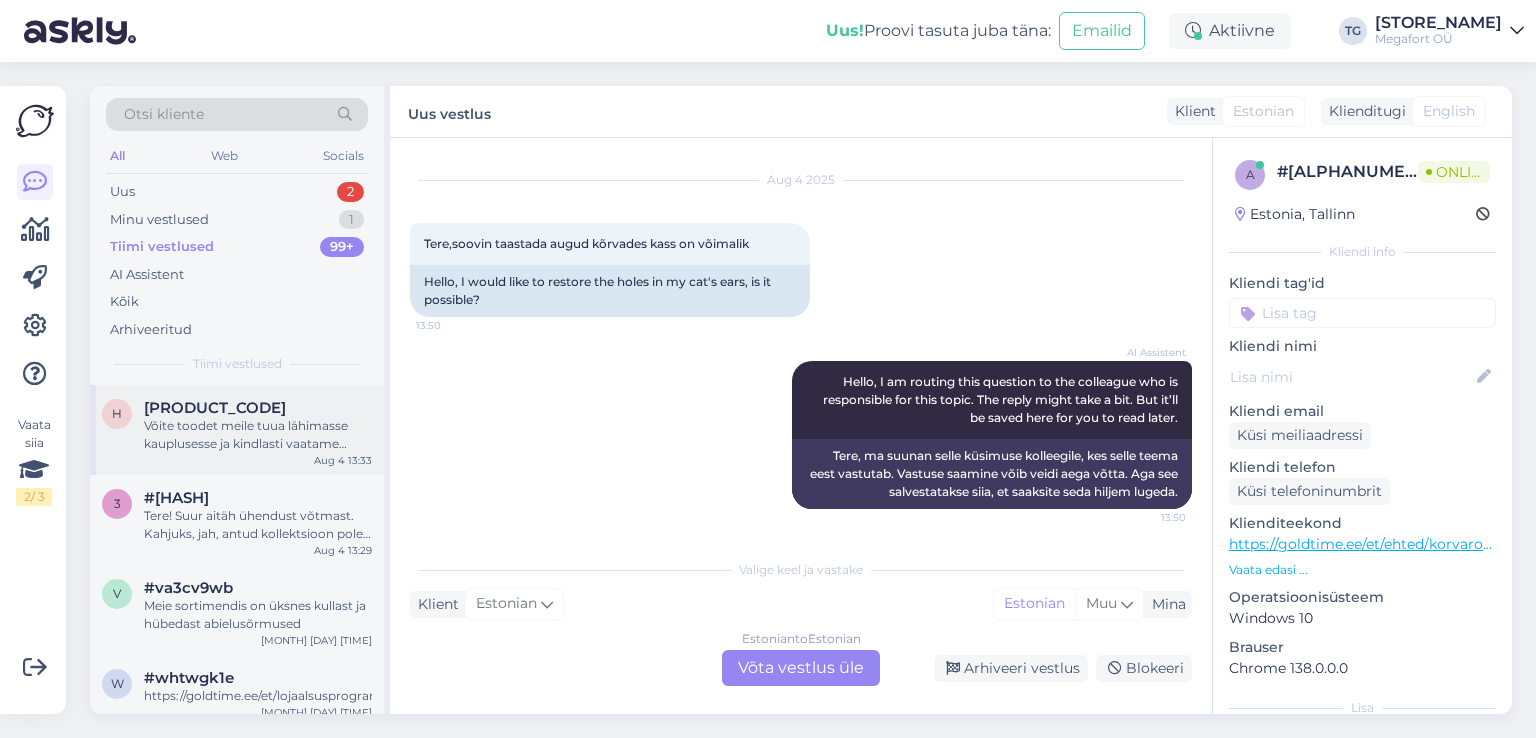 click on "[PRODUCT_CODE]" at bounding box center [258, 408] 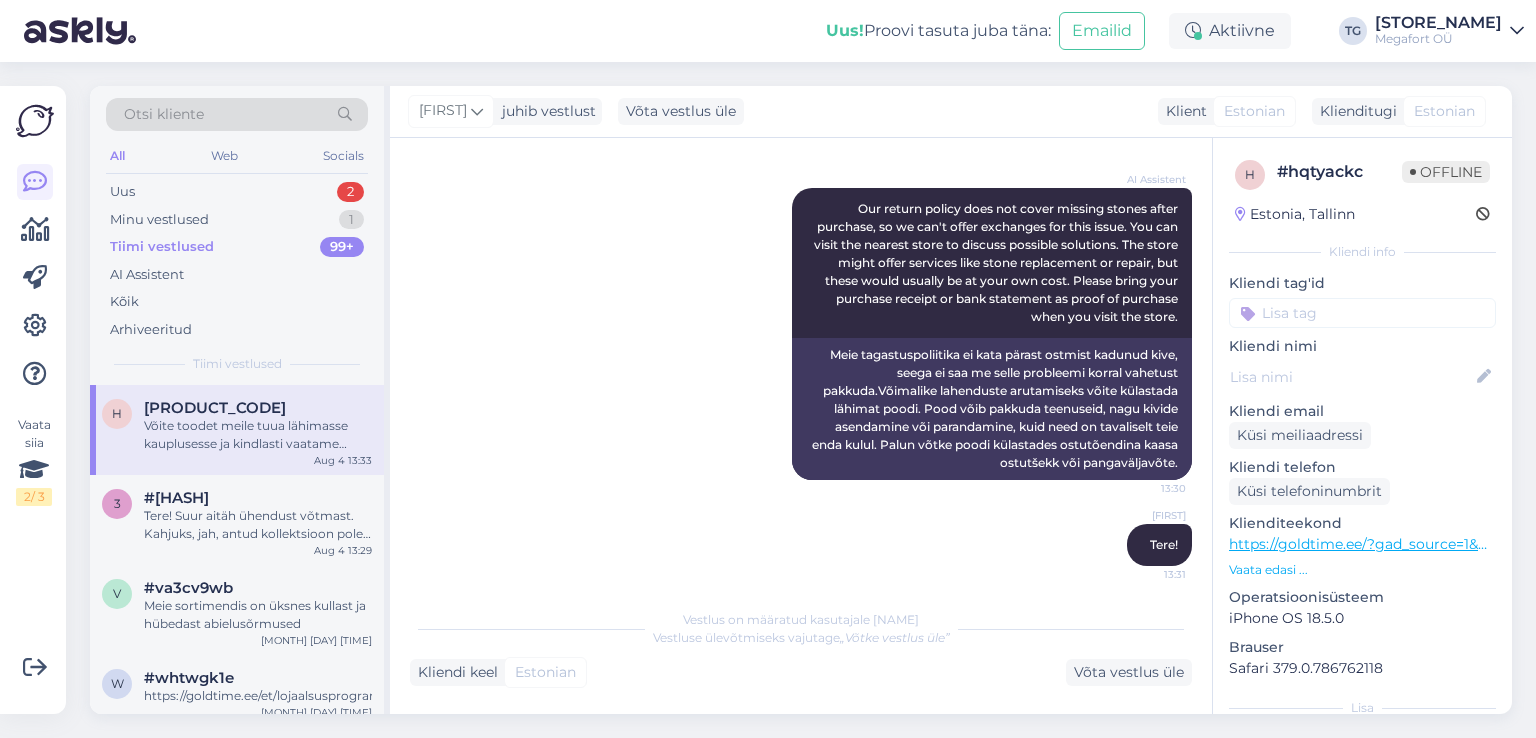 scroll, scrollTop: 465, scrollLeft: 0, axis: vertical 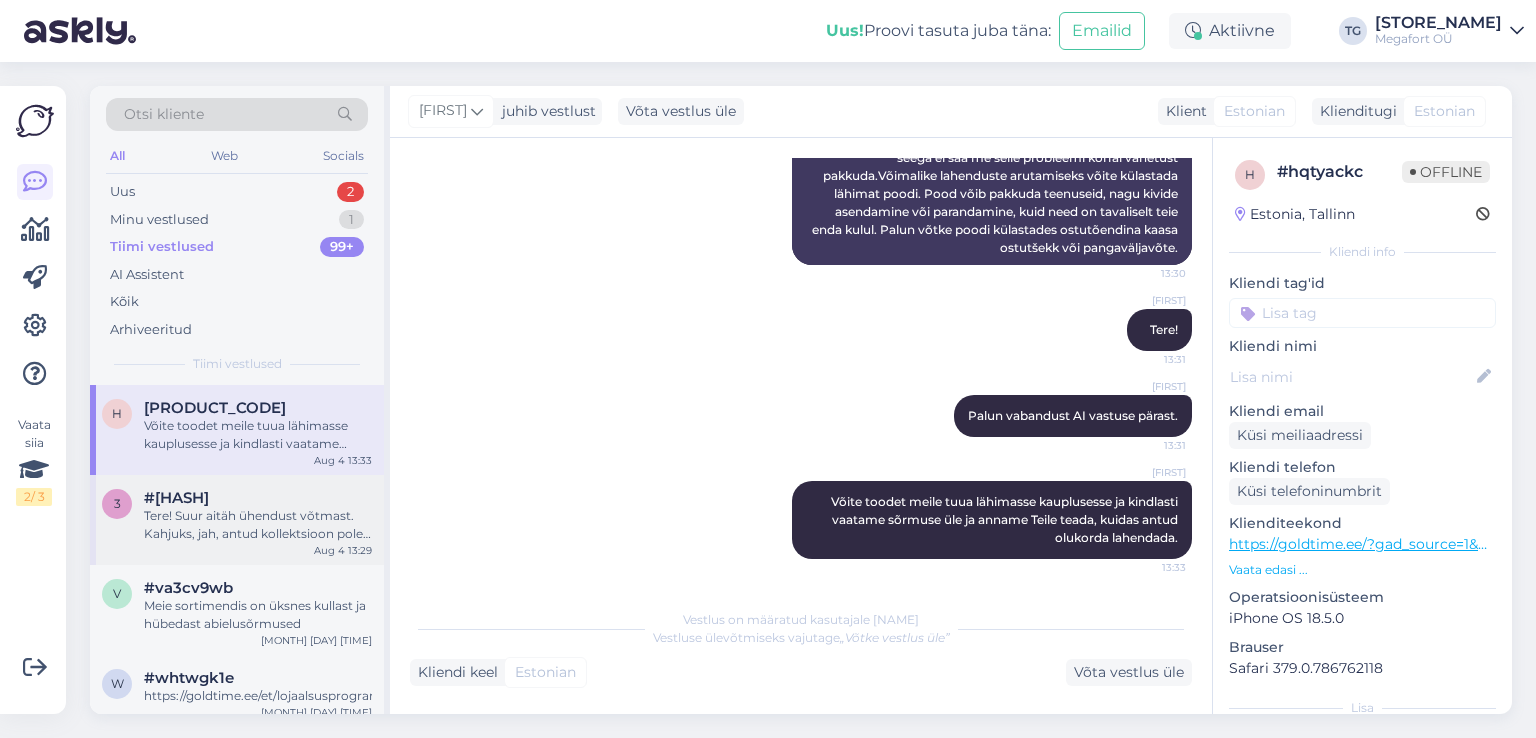click on "Tere!
Suur aitäh ühendust võtmast. Kahjuks, jah, antud kollektsioon pole veel meieni jõudnud, aga on lattu tellitud.
Paraku me peame kasutama need bännerid, mida meile Tissot edastab. Palume vabandust selle segaduse pärast." at bounding box center (258, 525) 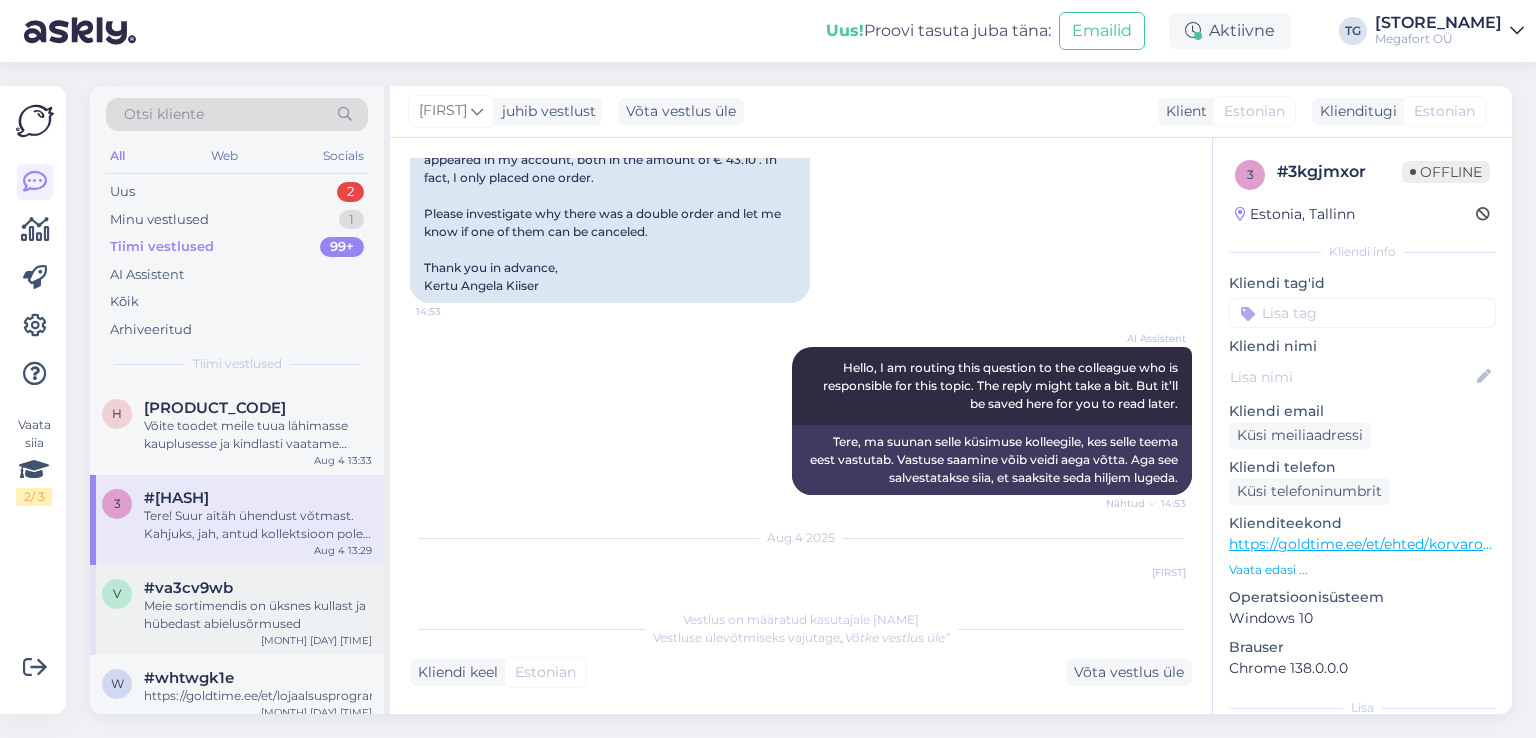 click on "Meie sortimendis on üksnes kullast ja hübedast abielusõrmused" at bounding box center [258, 615] 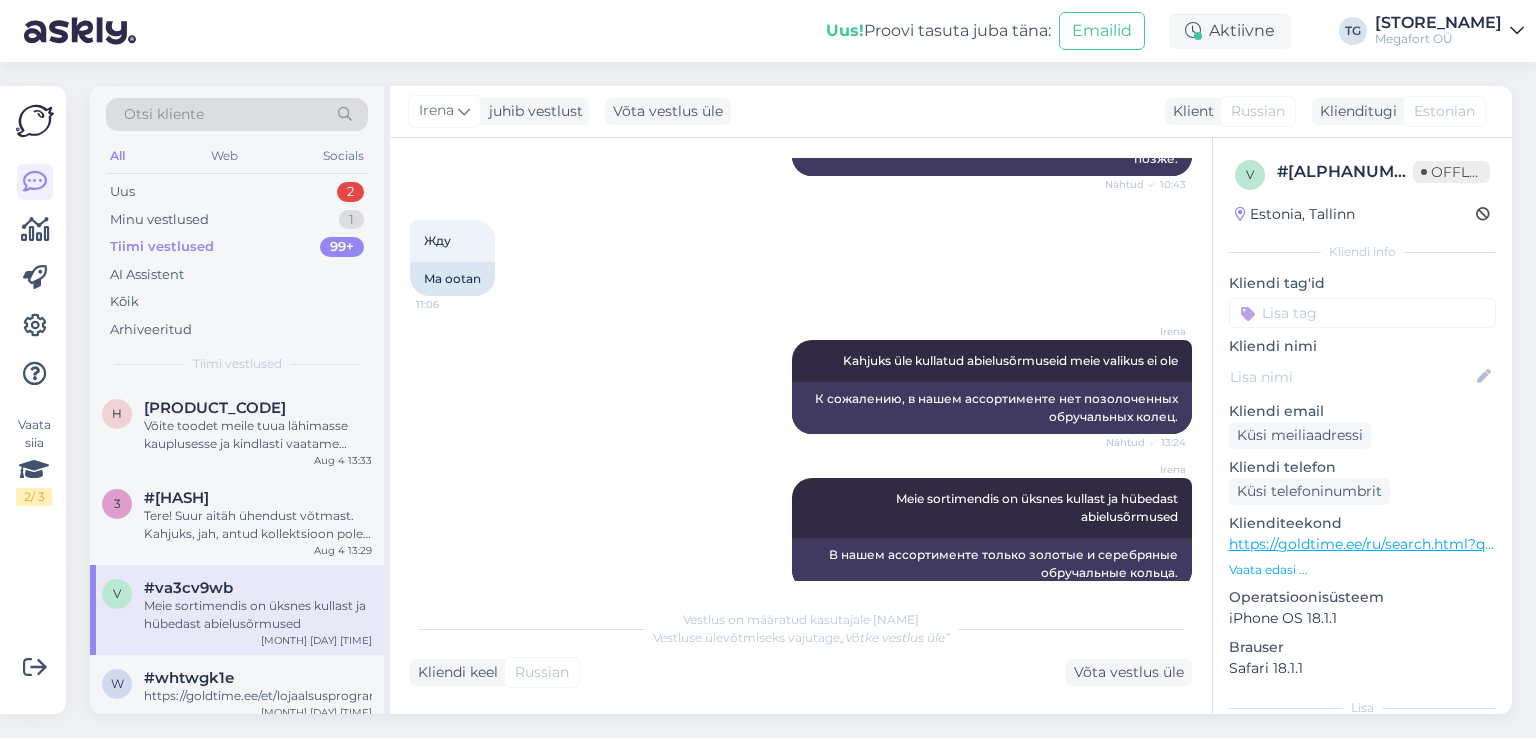 scroll, scrollTop: 1215, scrollLeft: 0, axis: vertical 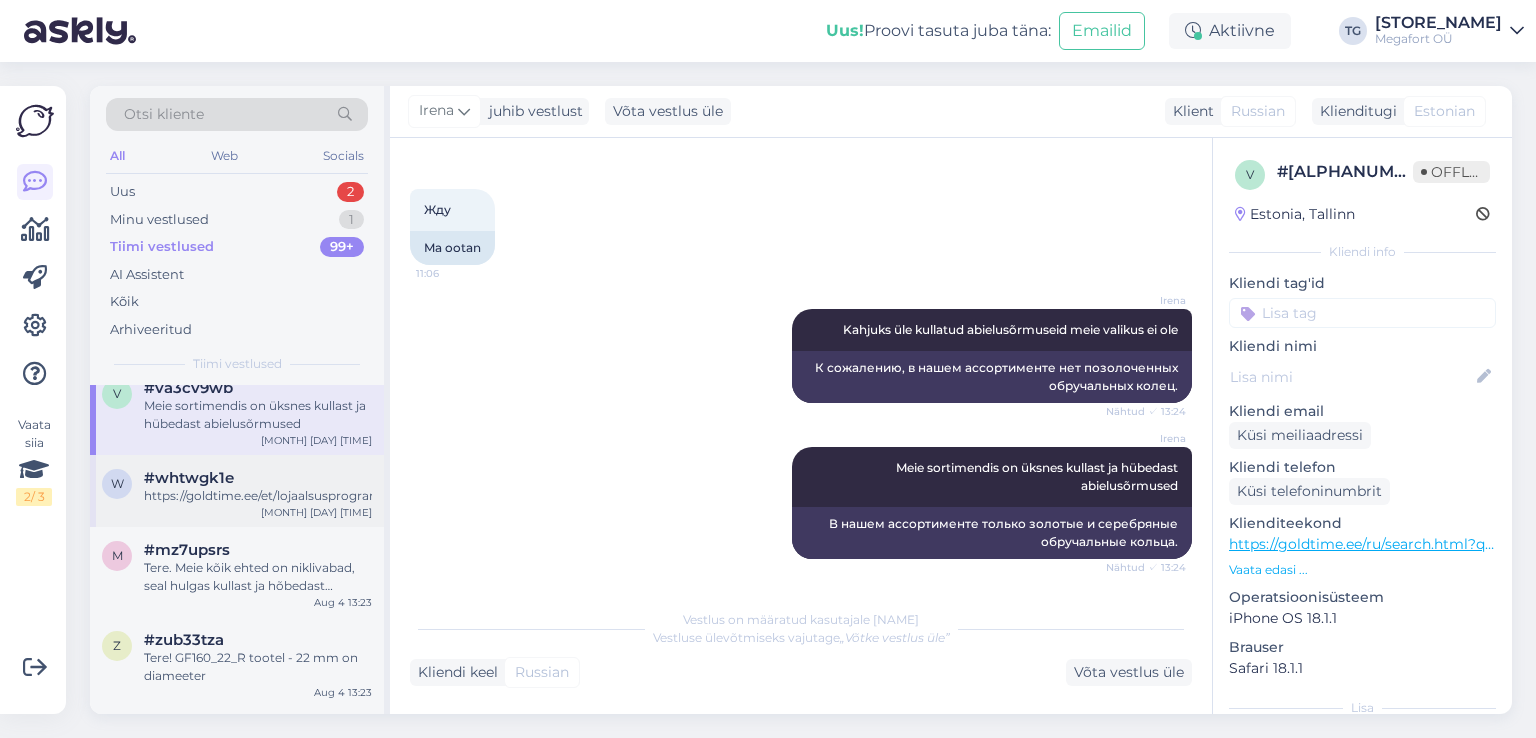 click on "#whtwgk1e" at bounding box center (258, 478) 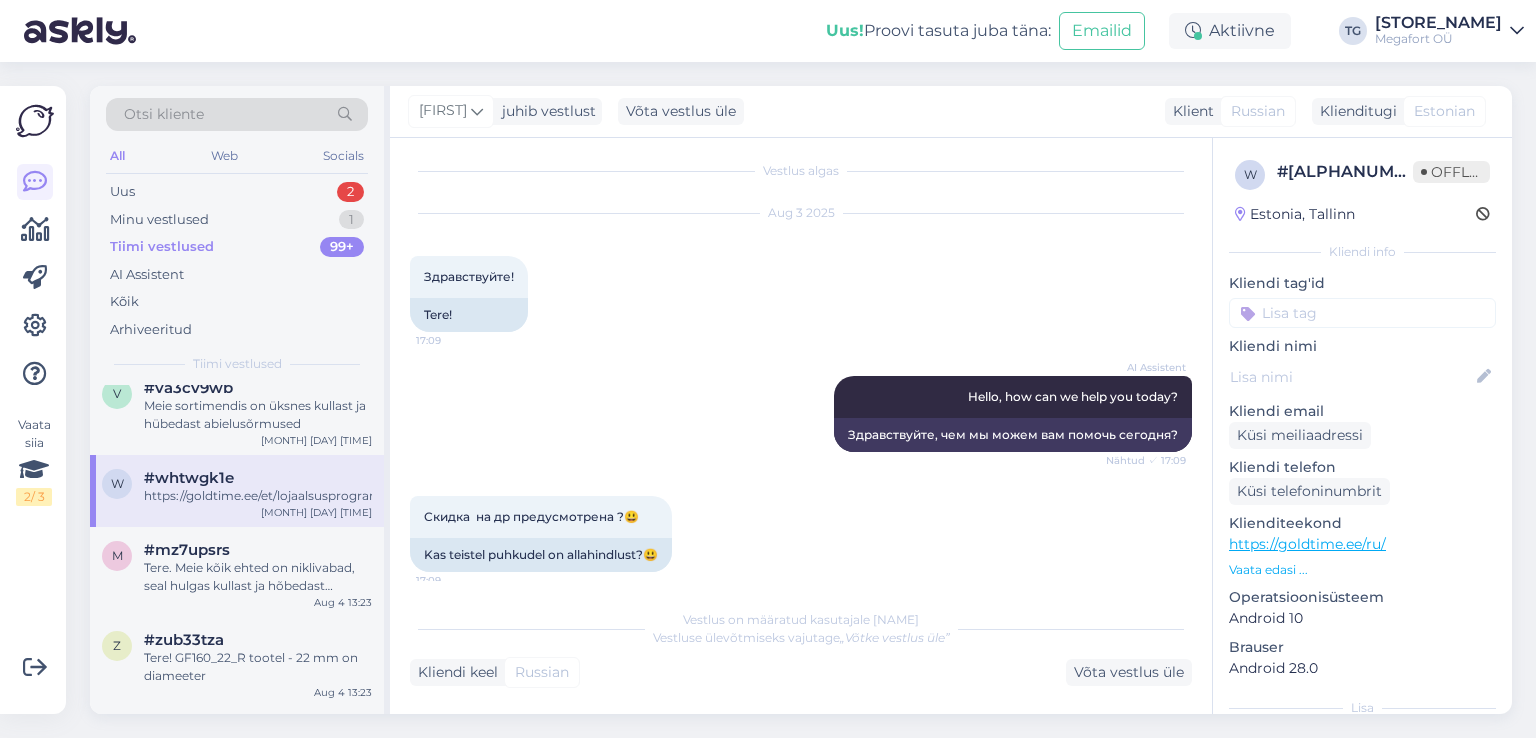 scroll, scrollTop: 0, scrollLeft: 0, axis: both 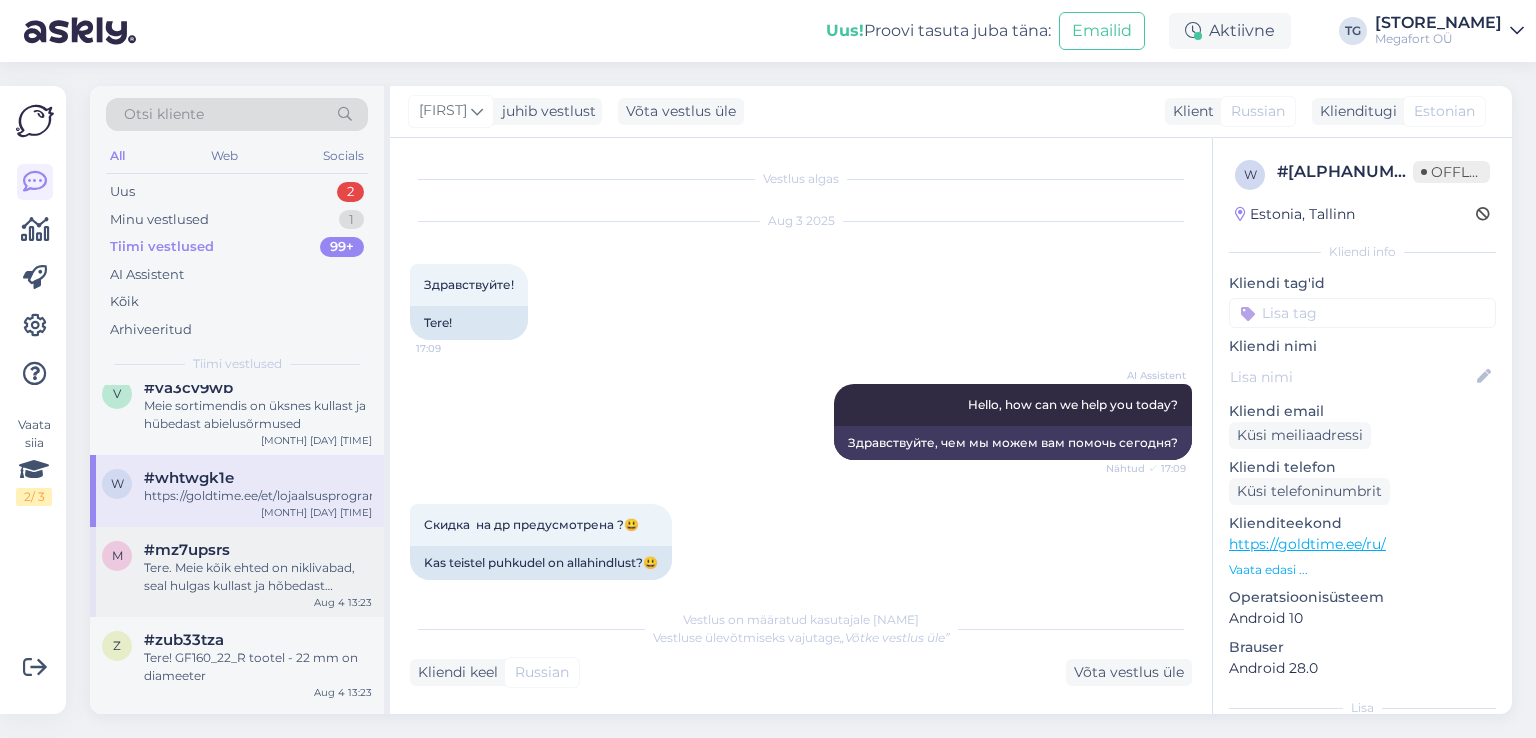 click on "Tere. Meie kõik ehted on niklivabad, seal hulgas kullast ja hõbedast tooted/ehted" at bounding box center (258, 577) 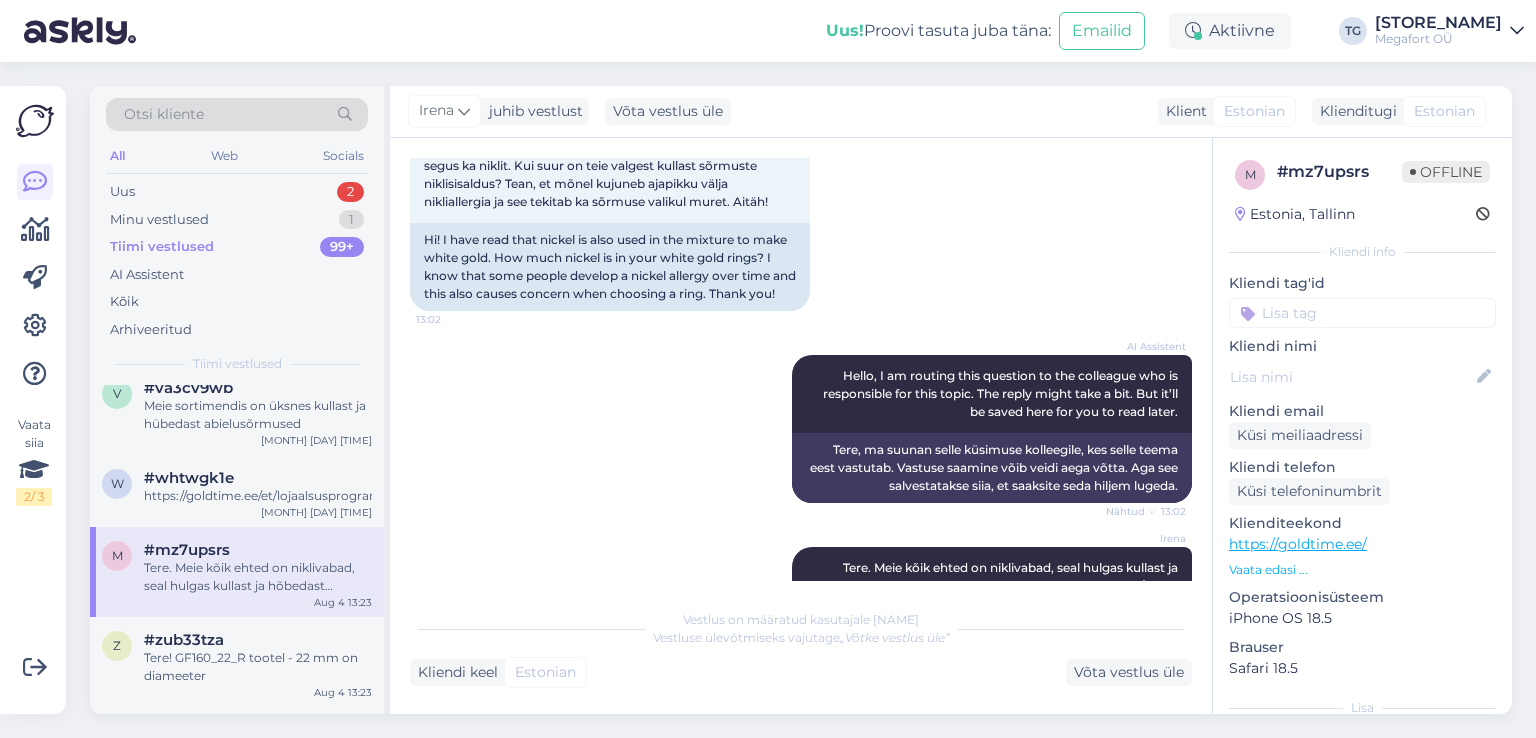 scroll, scrollTop: 203, scrollLeft: 0, axis: vertical 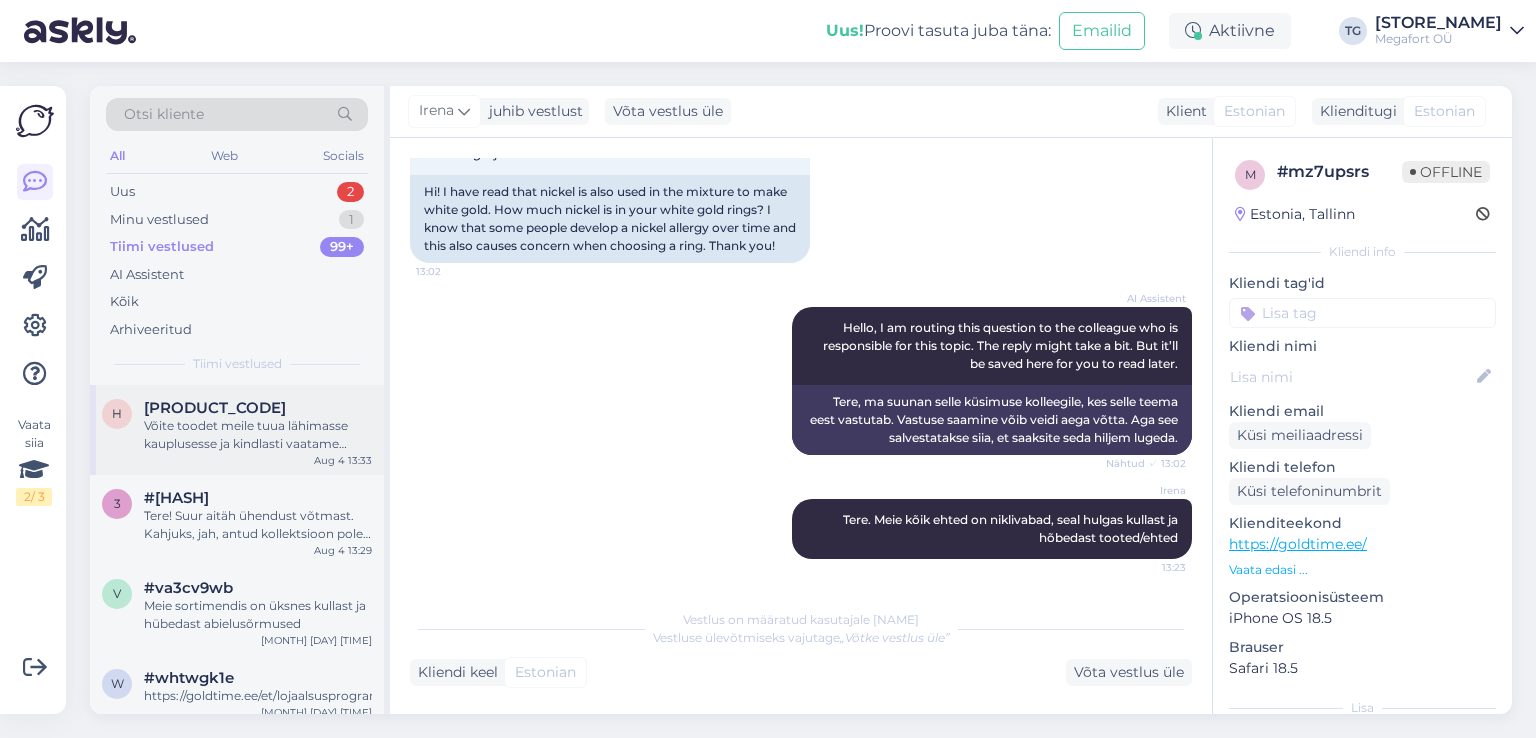 click on "Võite toodet meile tuua lähimasse kauplusesse ja kindlasti vaatame sõrmuse üle ja anname Teile teada, kuidas antud olukorda lahendada." at bounding box center (258, 435) 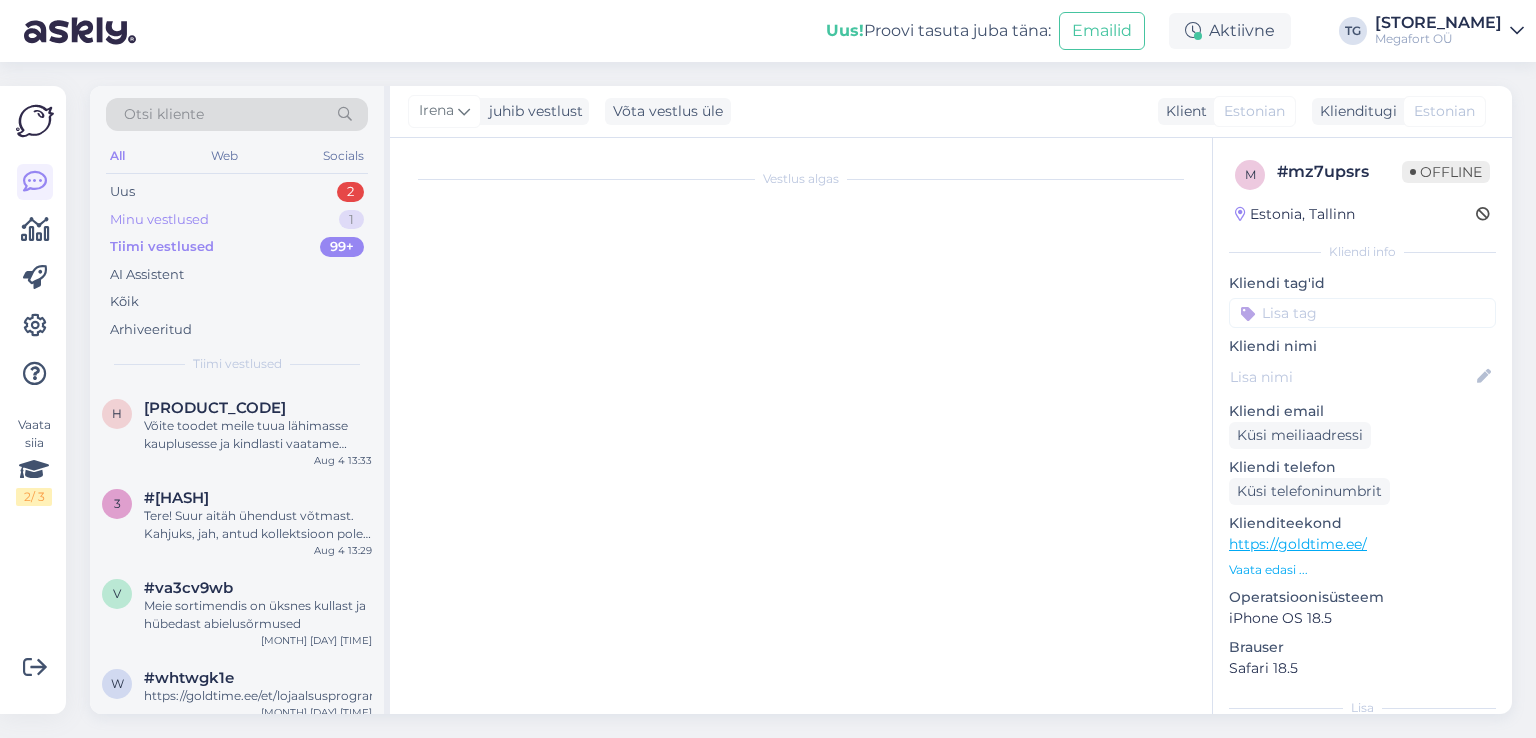 scroll, scrollTop: 465, scrollLeft: 0, axis: vertical 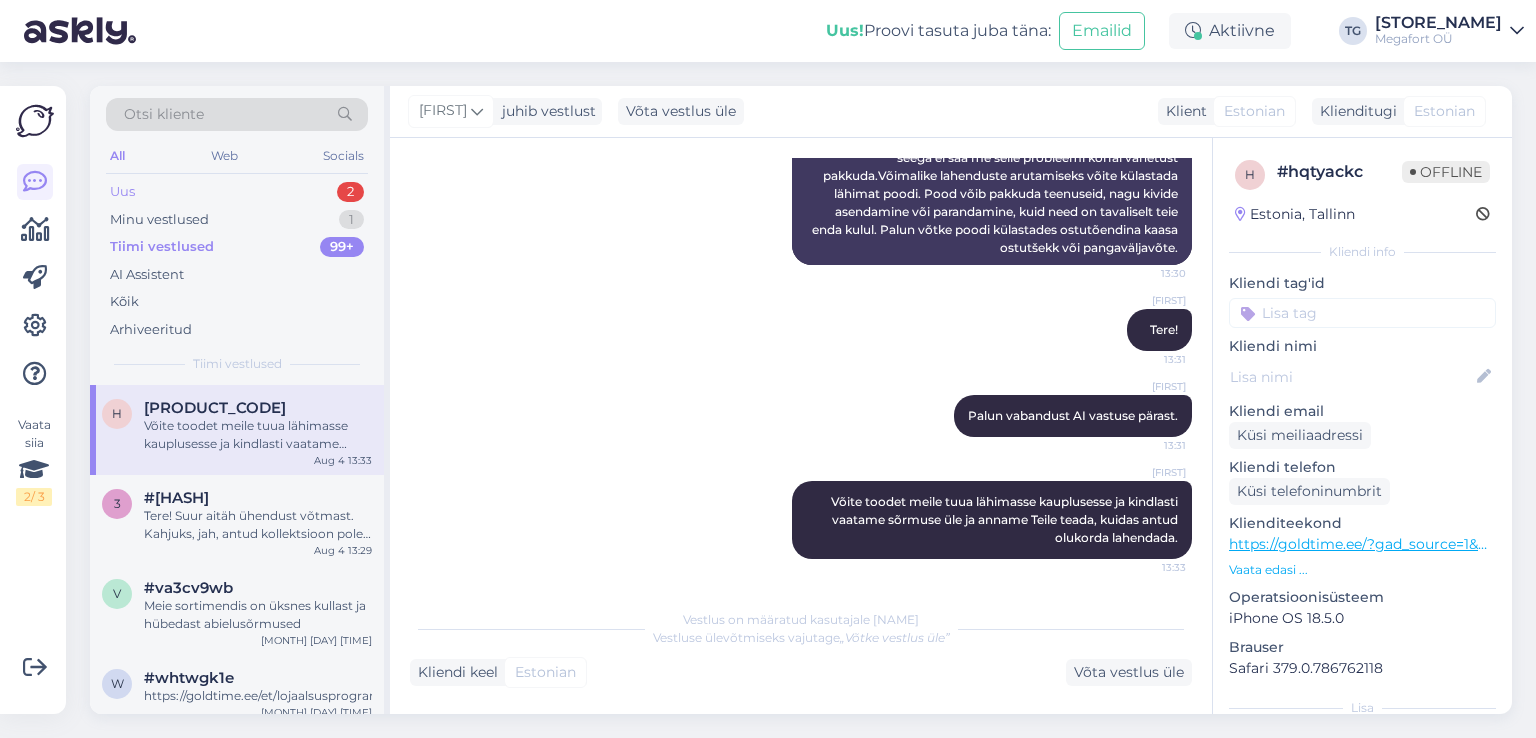 click on "Uus 2" at bounding box center [237, 192] 